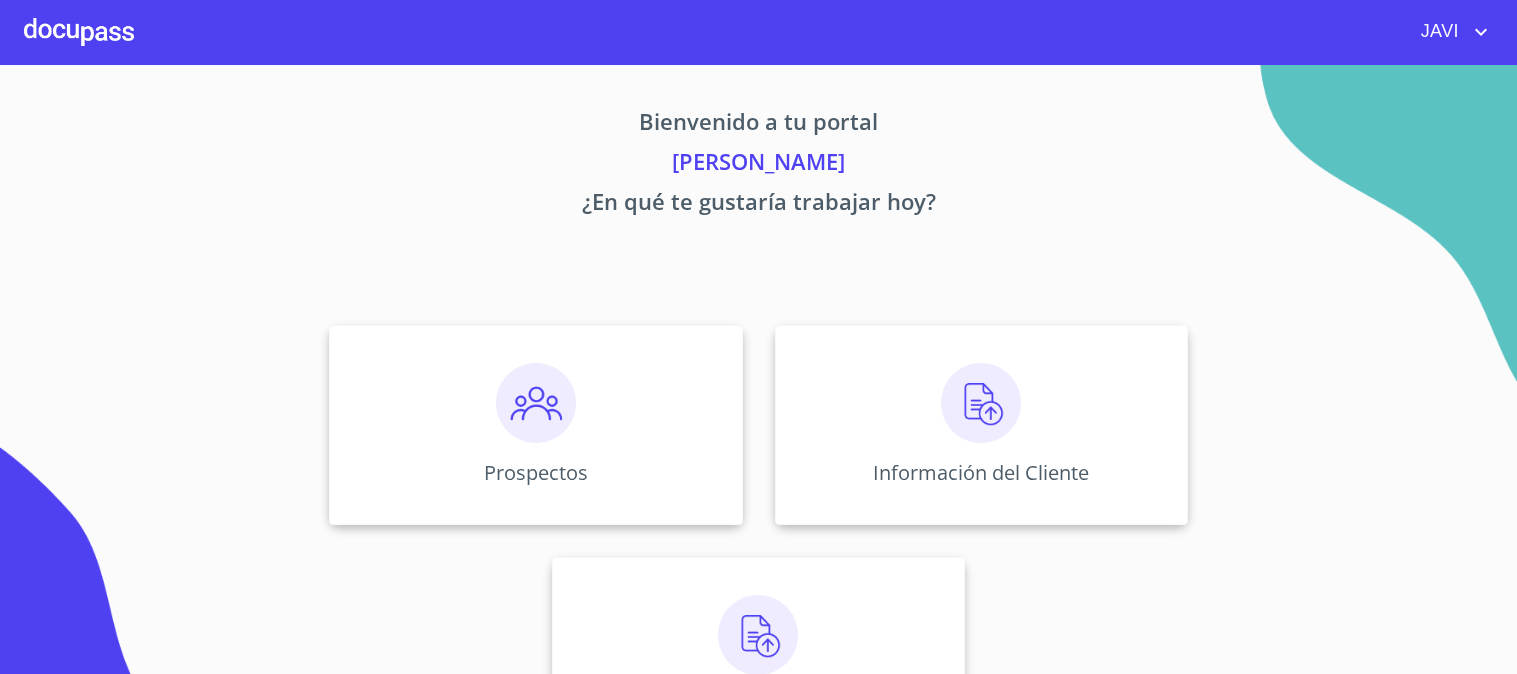 scroll, scrollTop: 0, scrollLeft: 0, axis: both 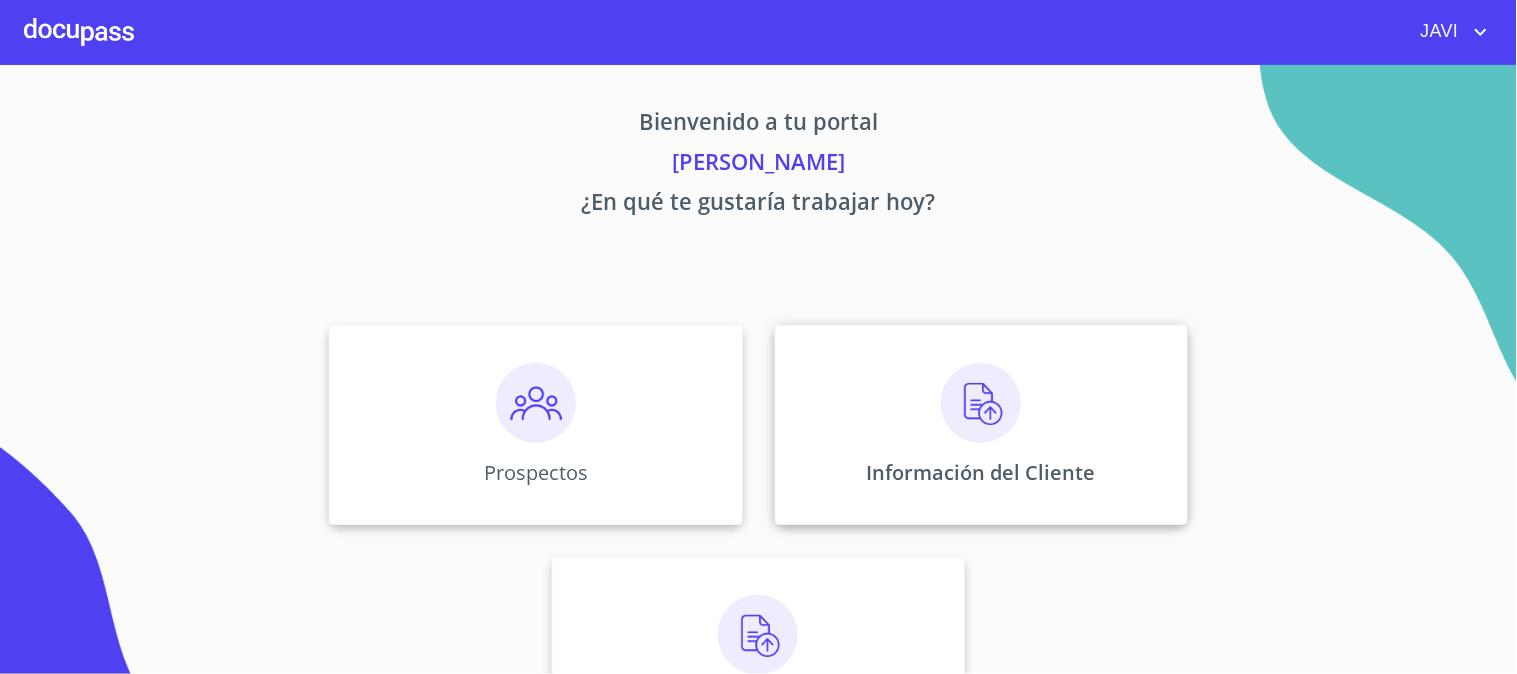 click at bounding box center [981, 403] 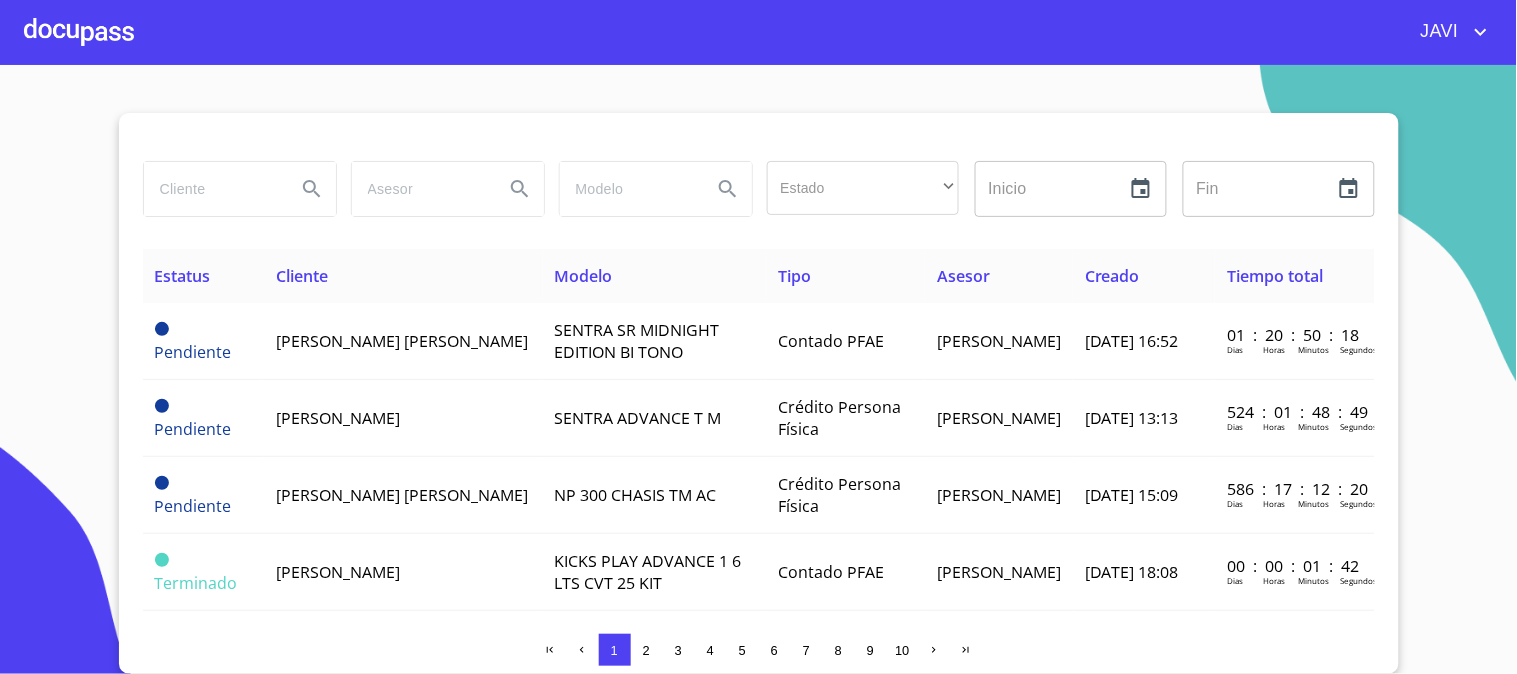 click at bounding box center [212, 189] 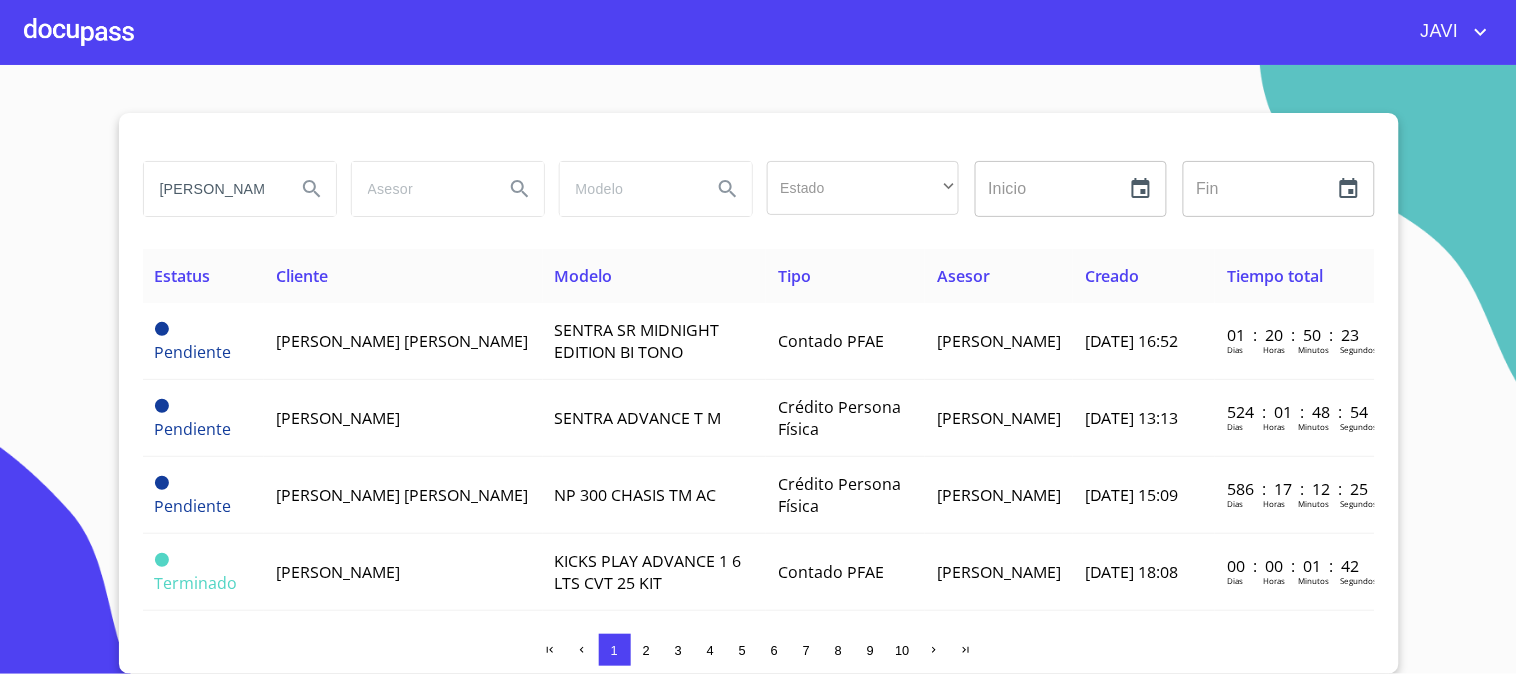 scroll, scrollTop: 0, scrollLeft: 1, axis: horizontal 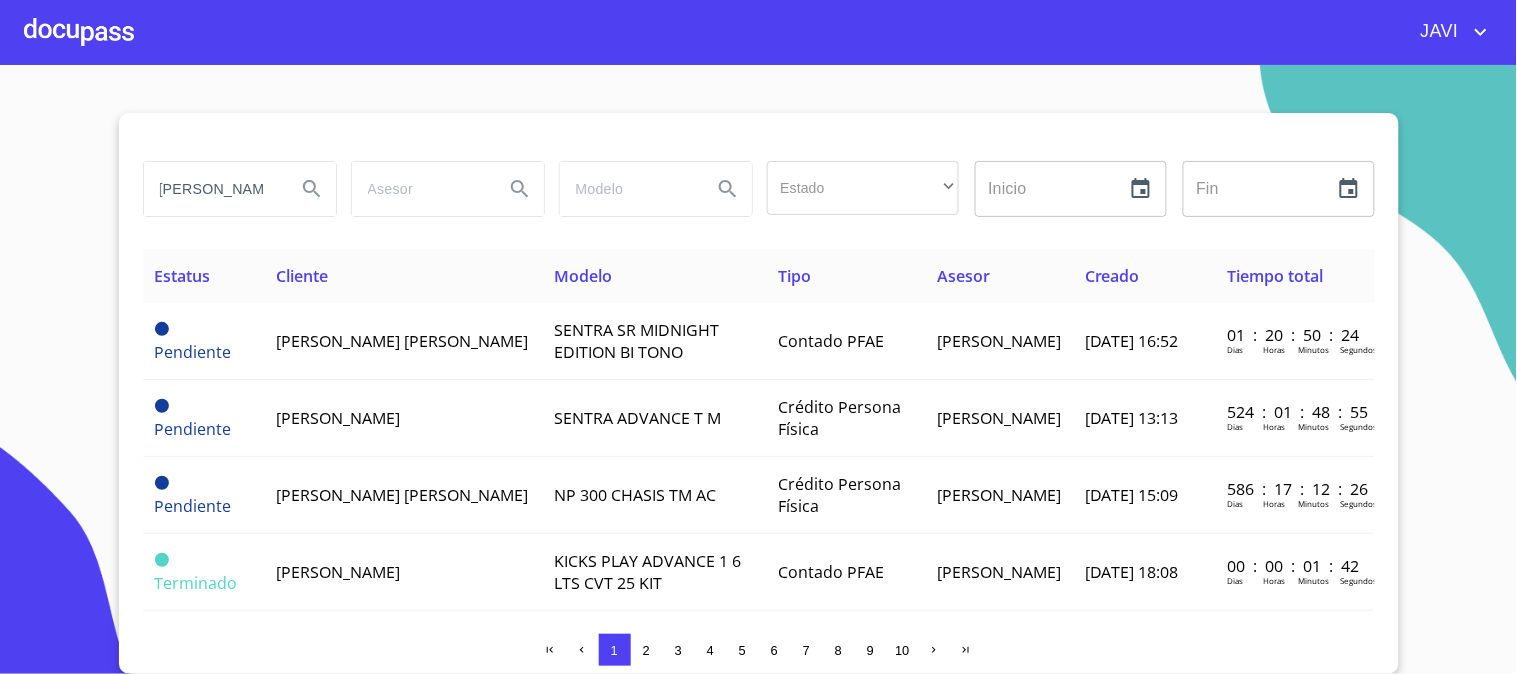 type on "jennifer miranda" 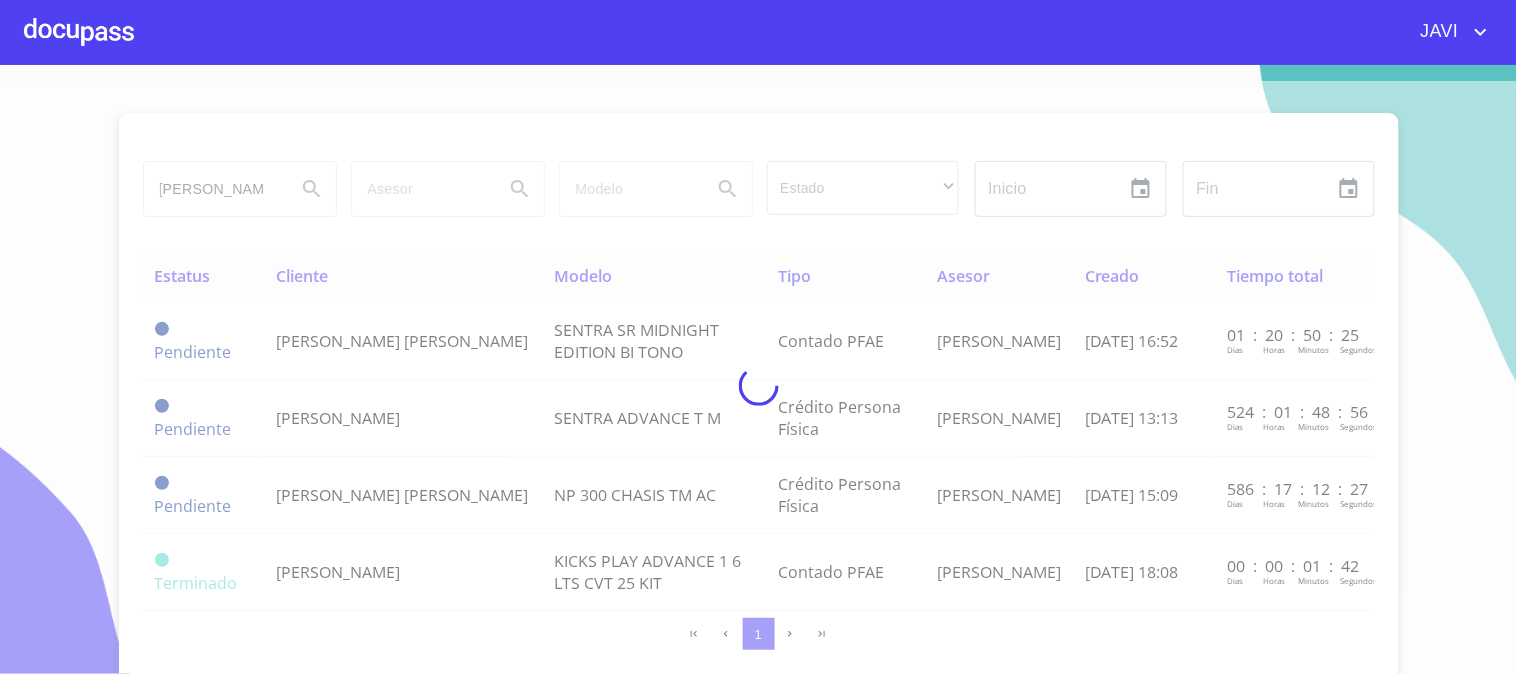 scroll, scrollTop: 0, scrollLeft: 0, axis: both 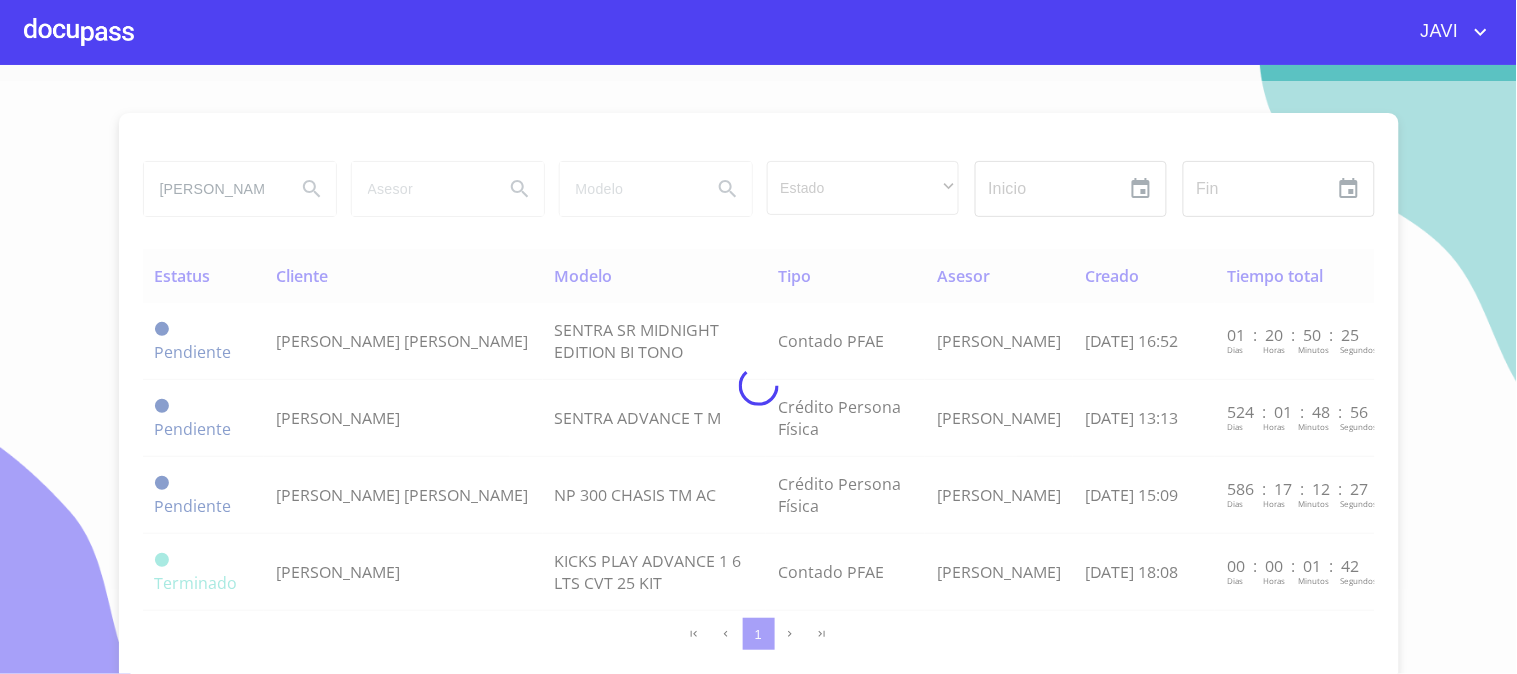 type on "jennifer miranda" 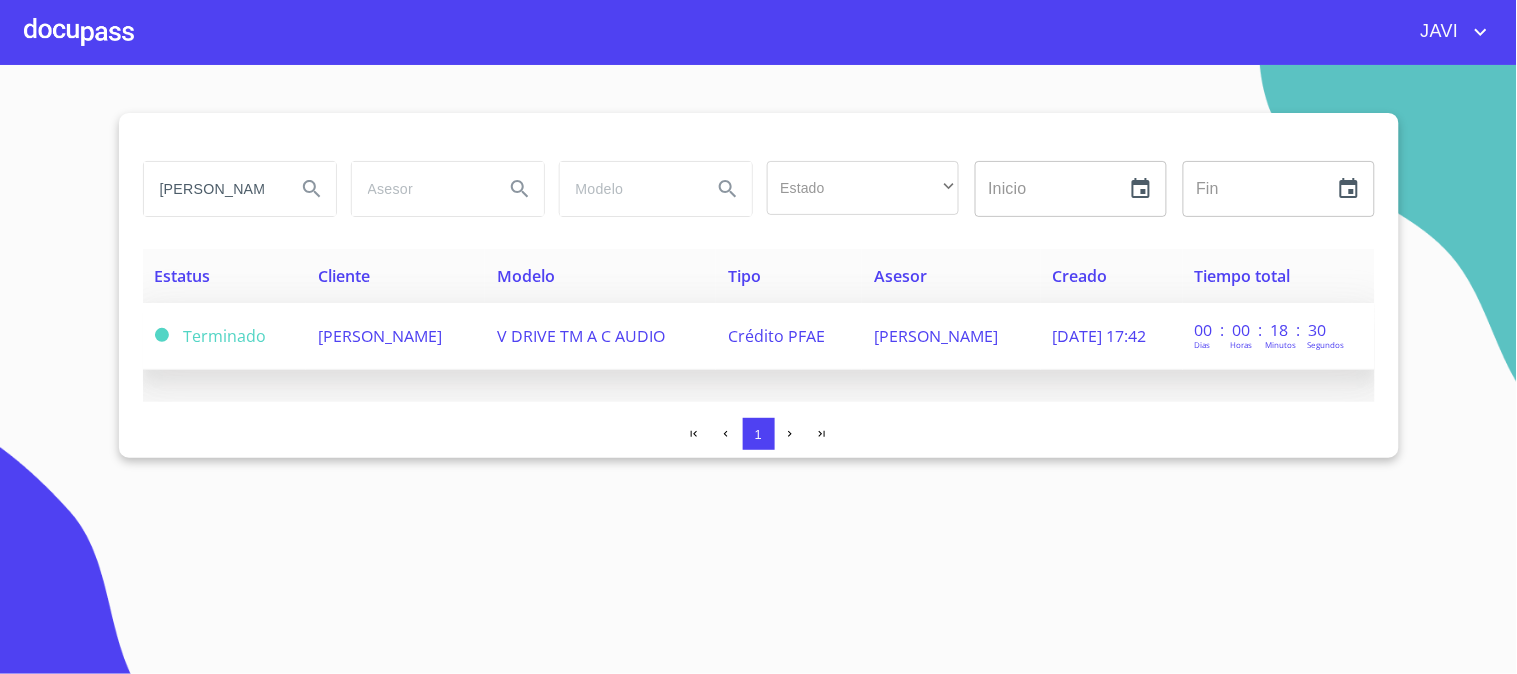 click on "JENNIFER MIRANDA PEREZ" at bounding box center [380, 336] 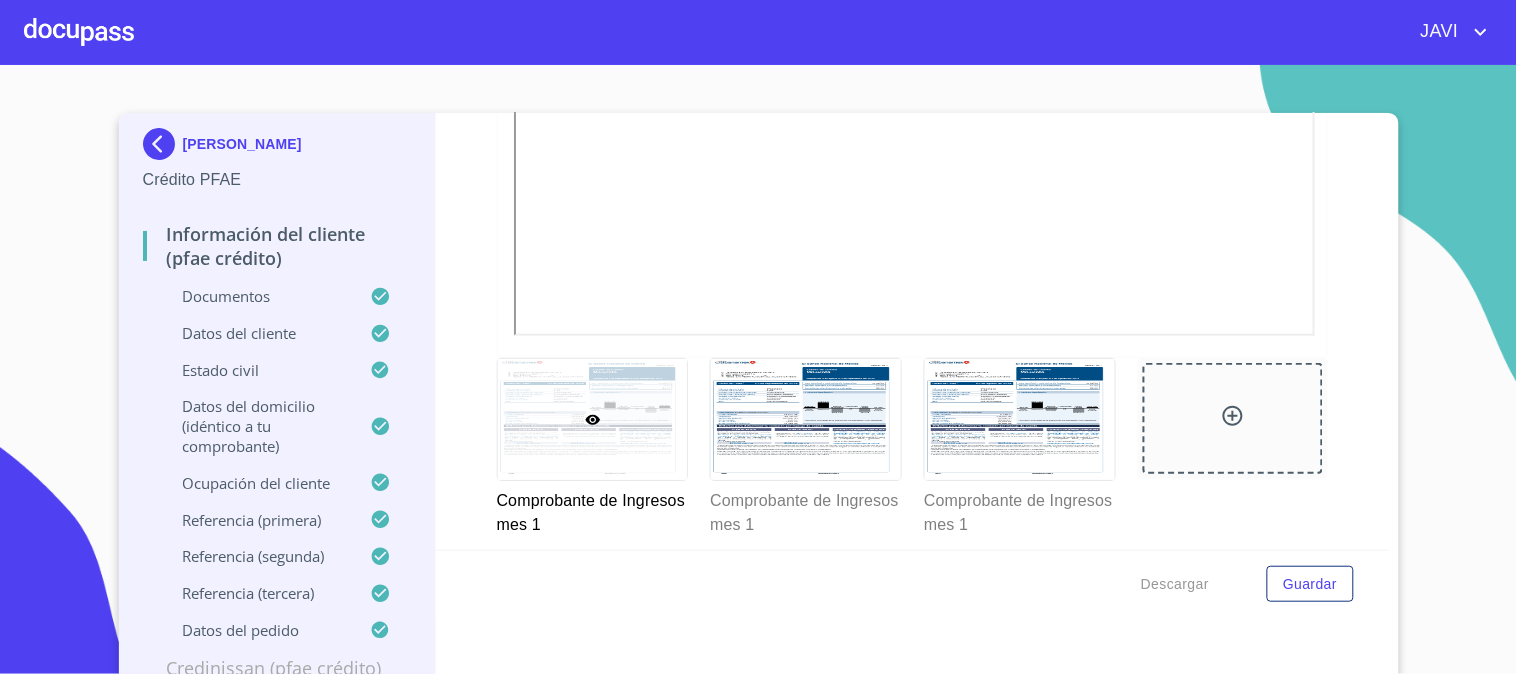 scroll, scrollTop: 2628, scrollLeft: 0, axis: vertical 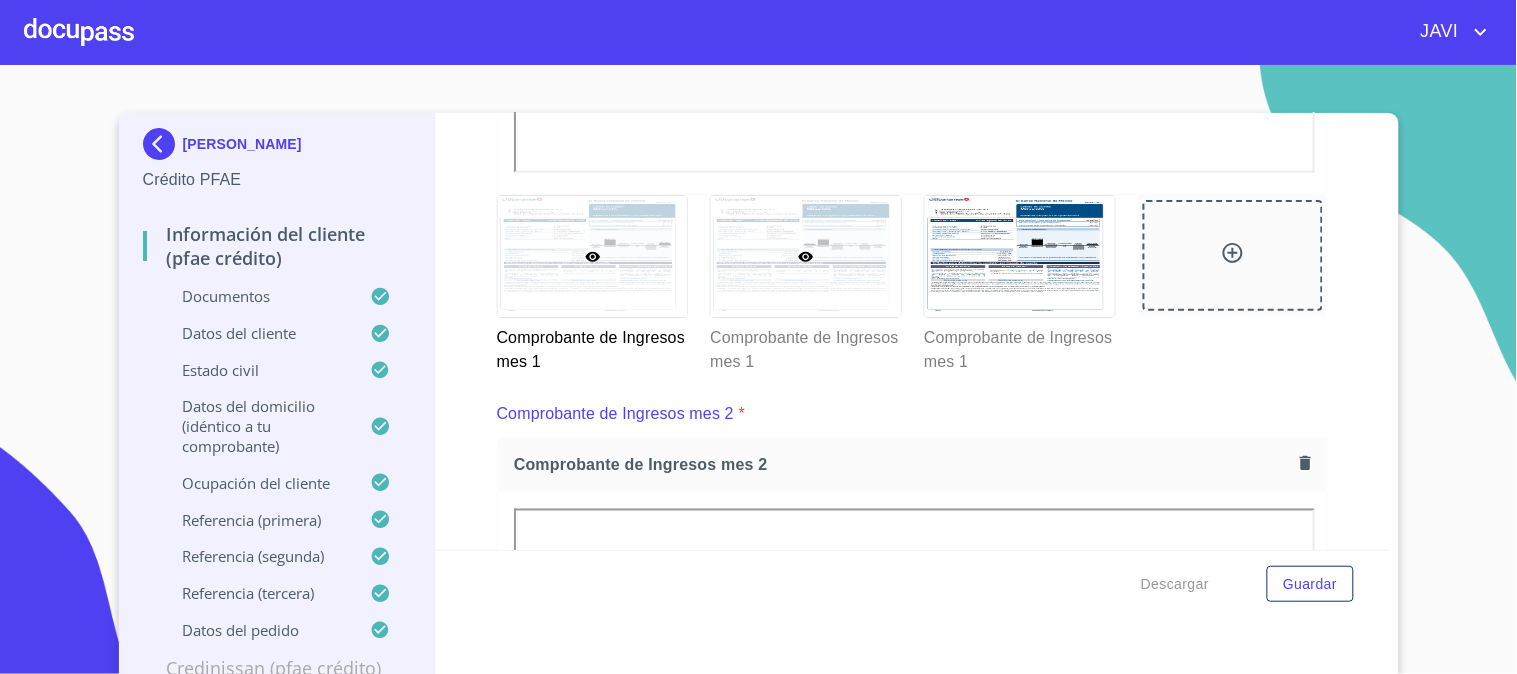 click 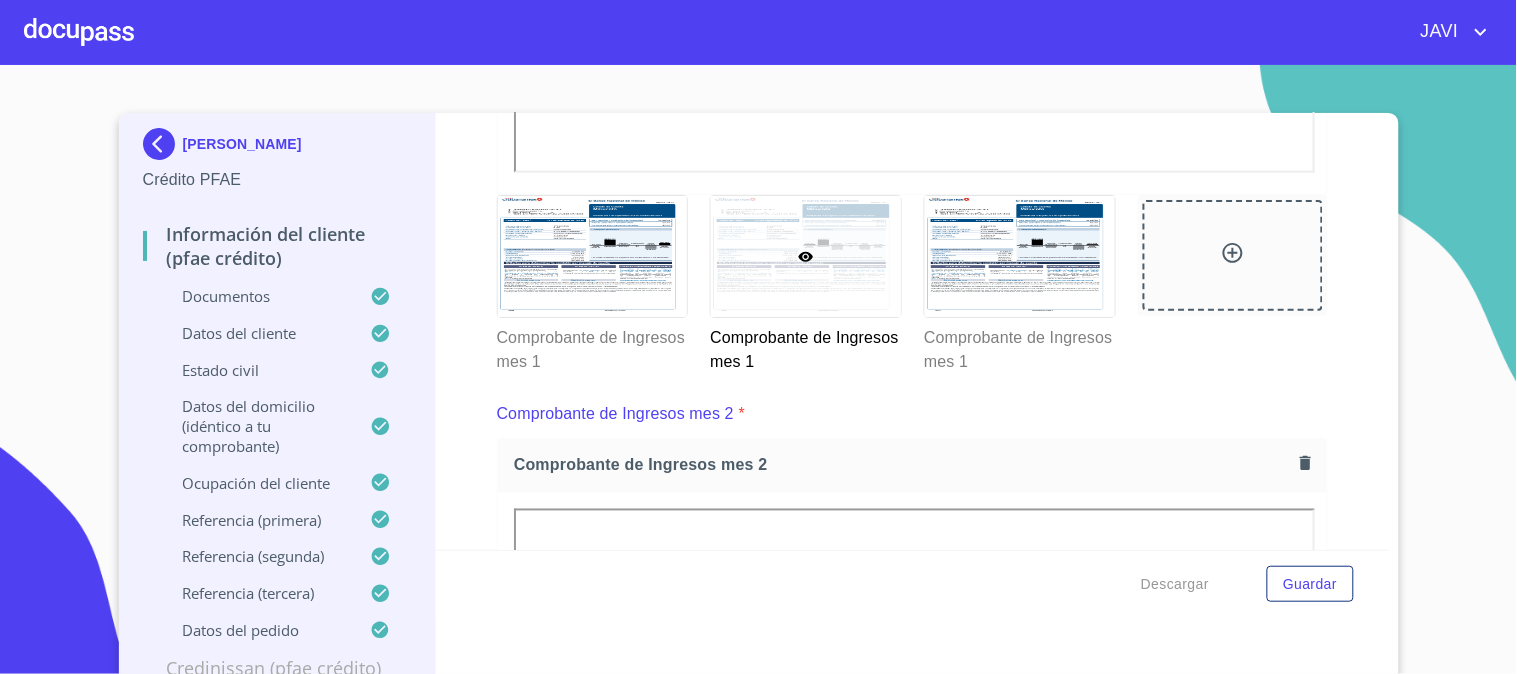 scroll, scrollTop: 2027, scrollLeft: 0, axis: vertical 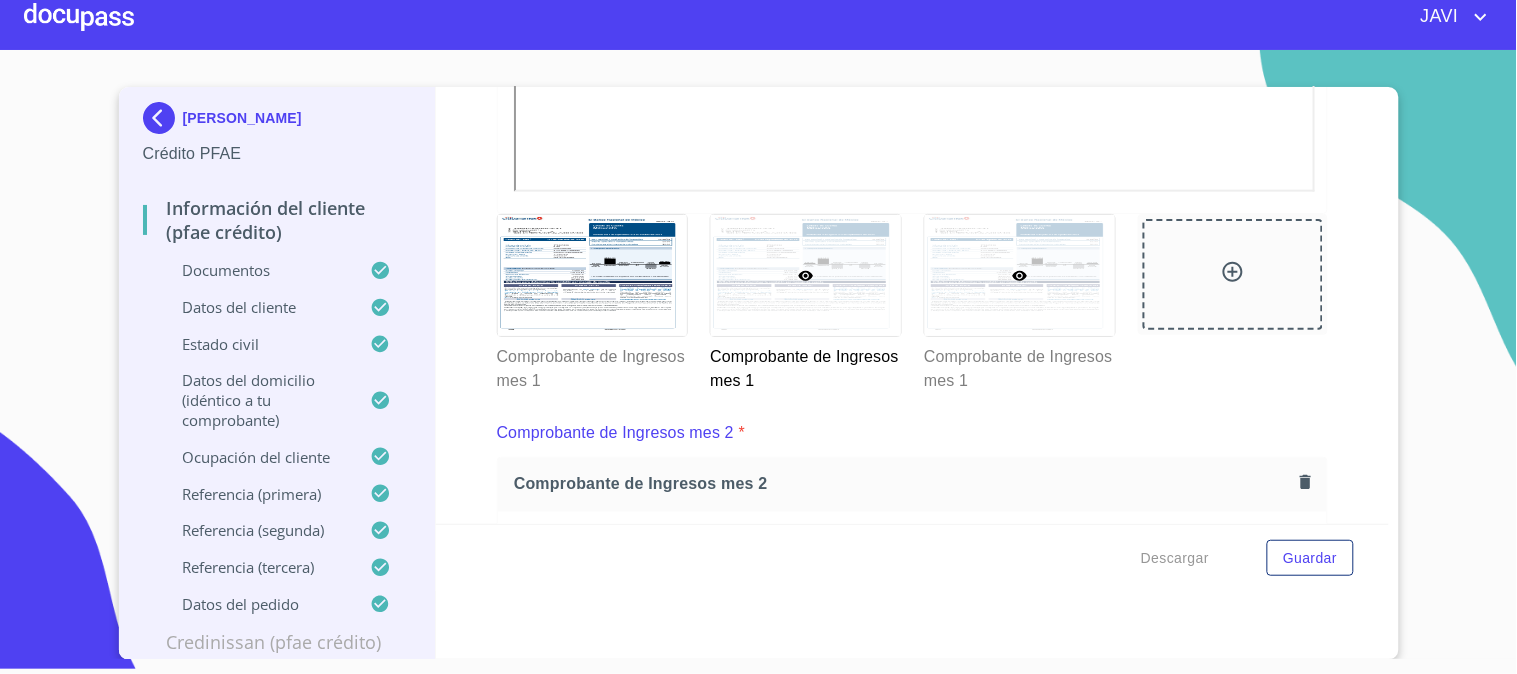 click 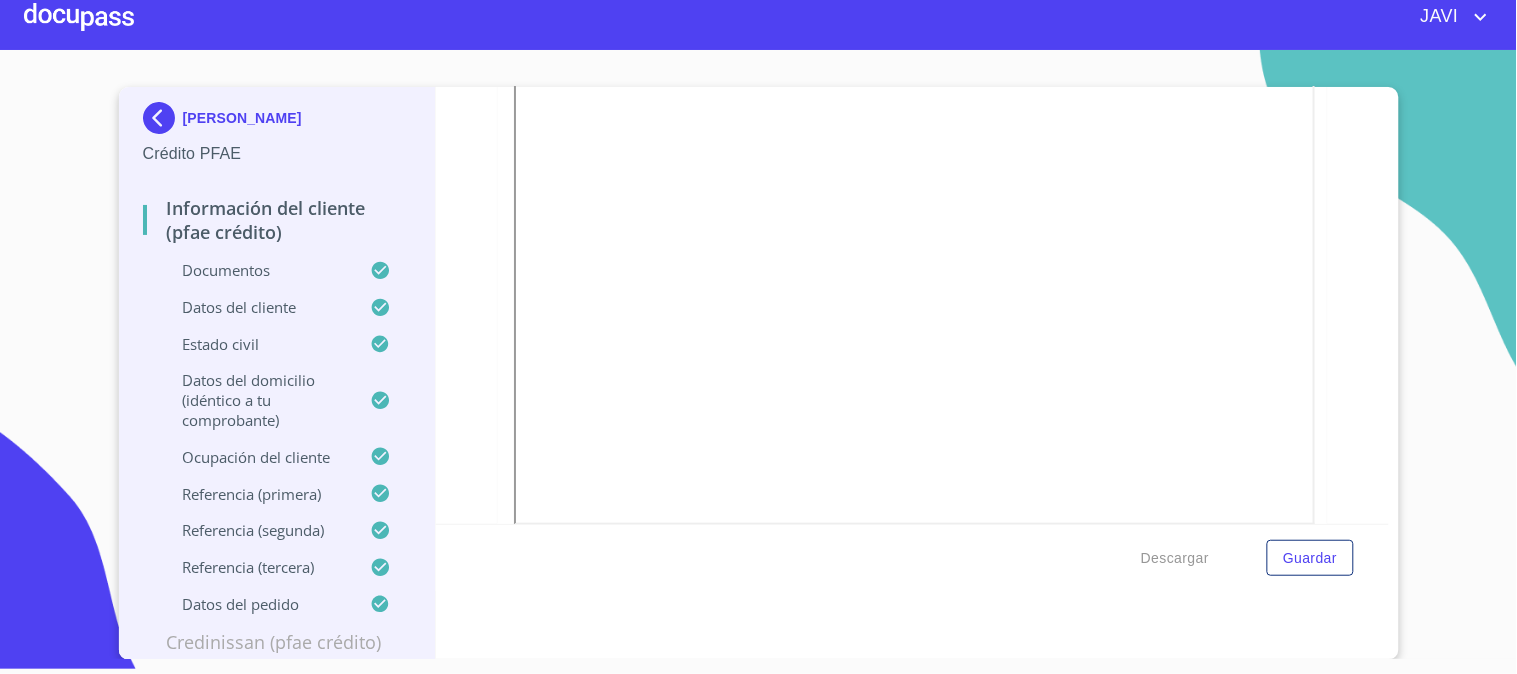 scroll, scrollTop: 2361, scrollLeft: 0, axis: vertical 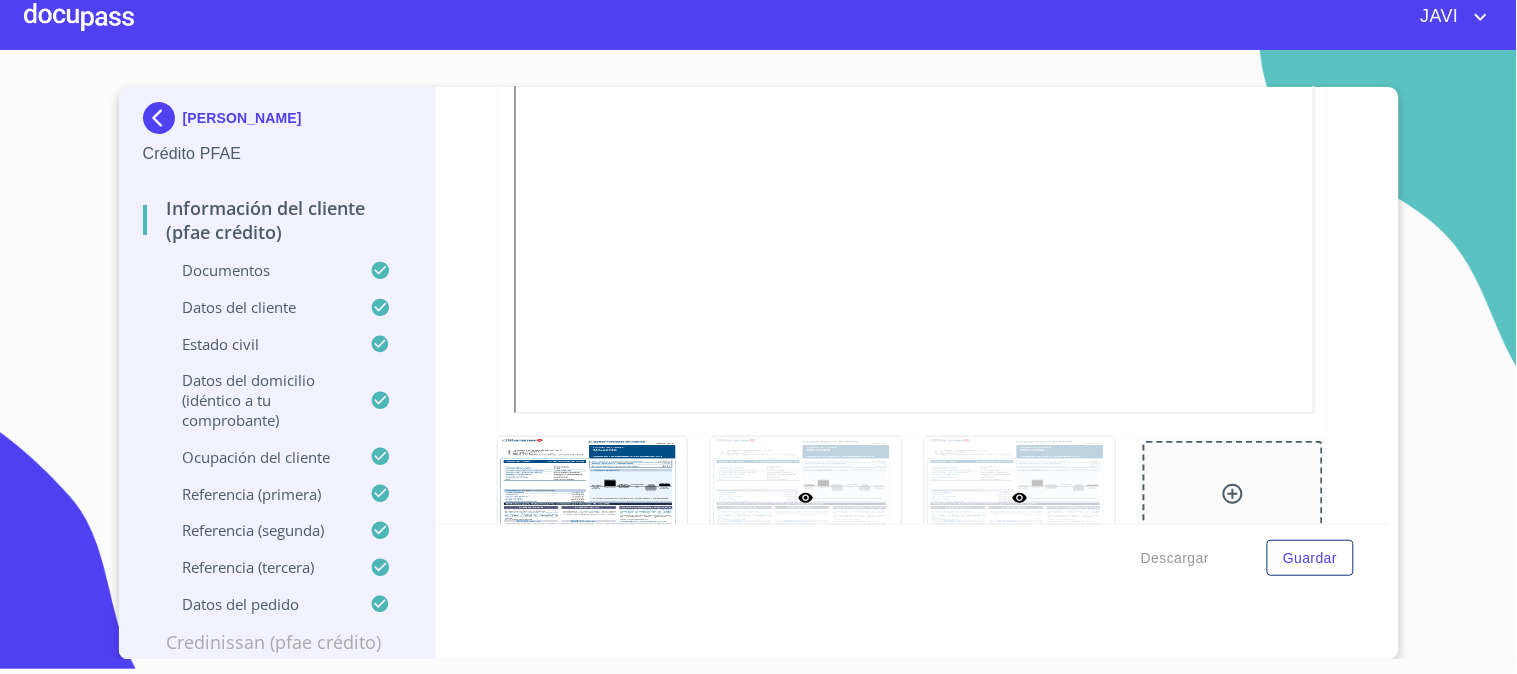click 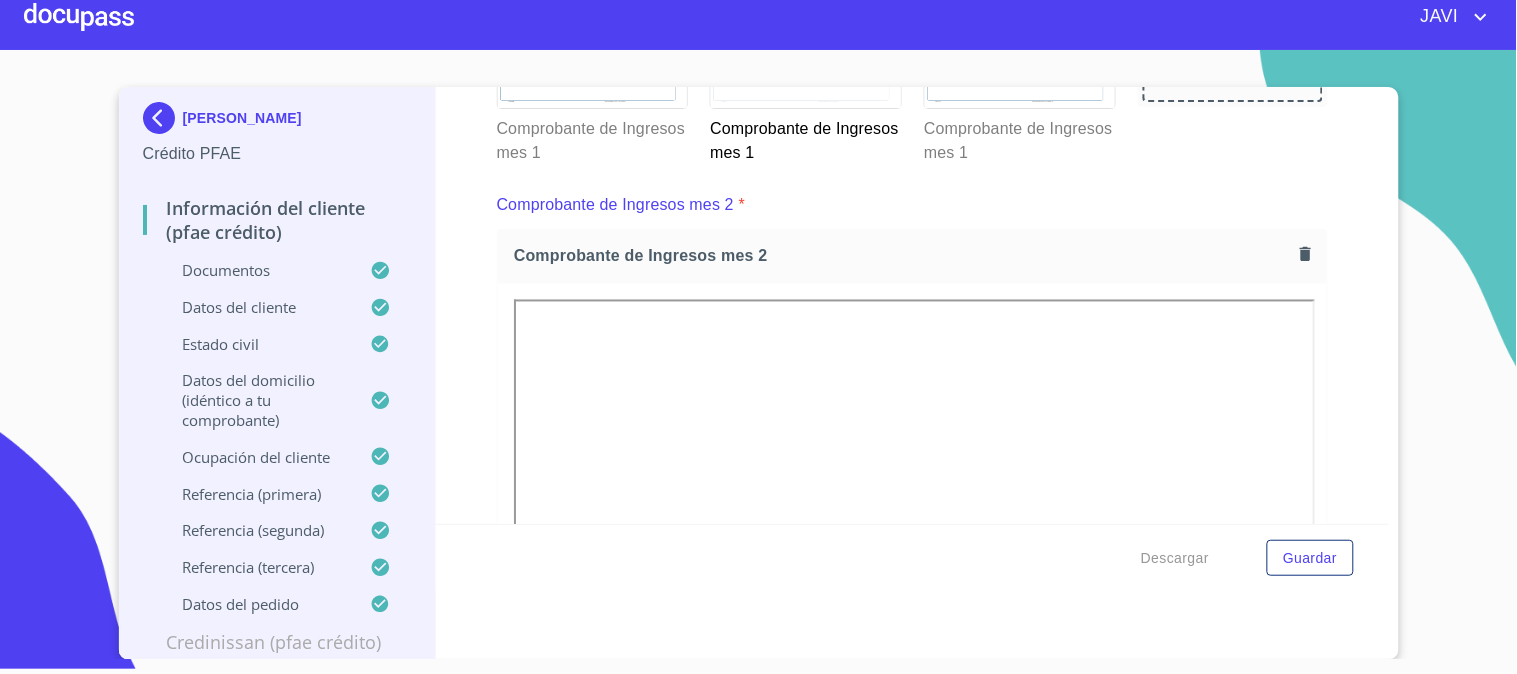 scroll, scrollTop: 2805, scrollLeft: 0, axis: vertical 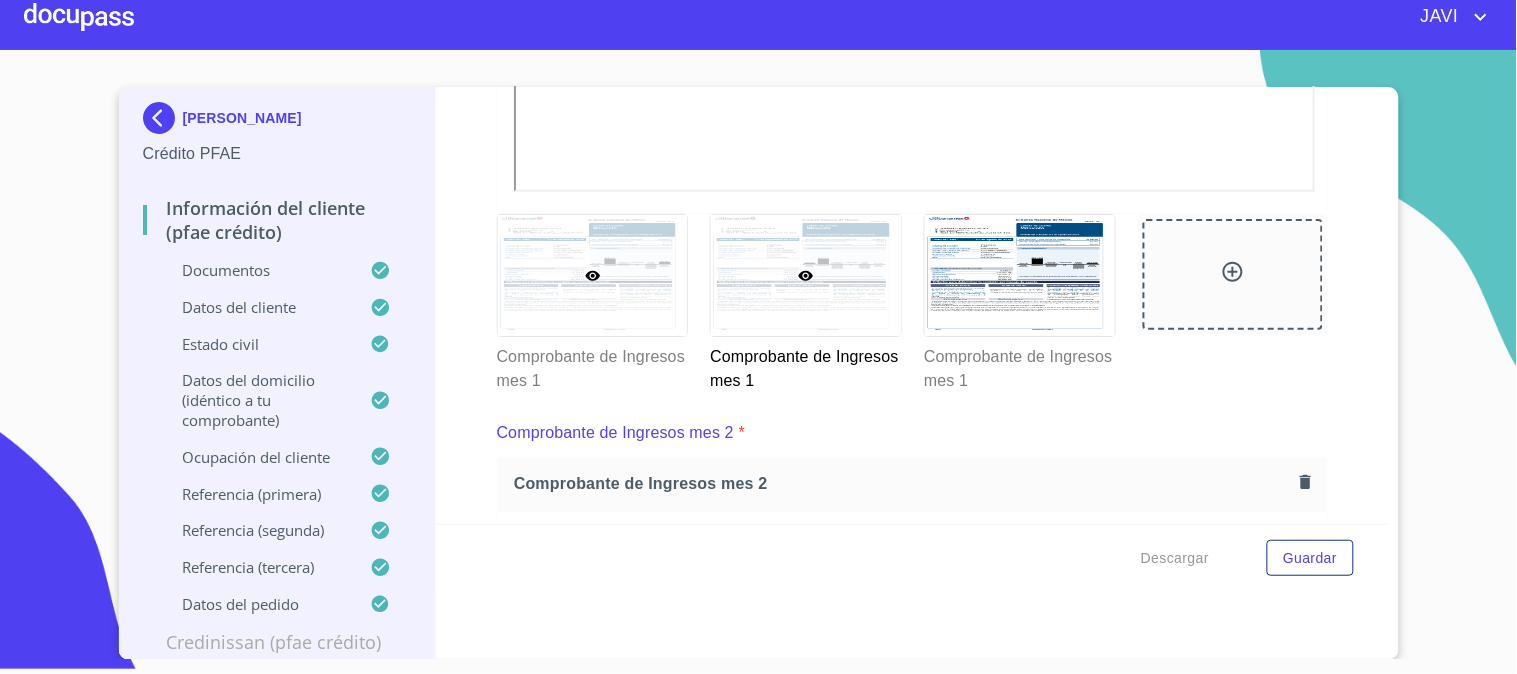 click 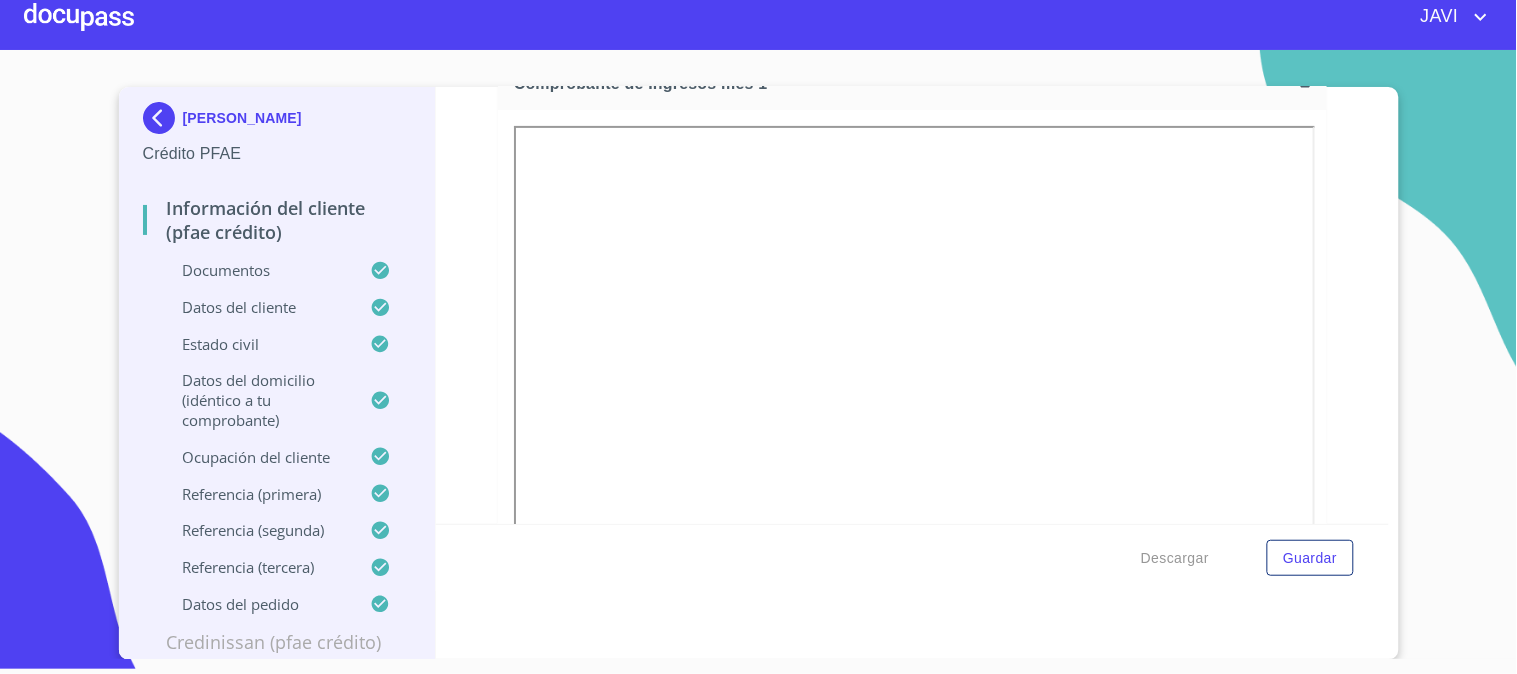 scroll, scrollTop: 2250, scrollLeft: 0, axis: vertical 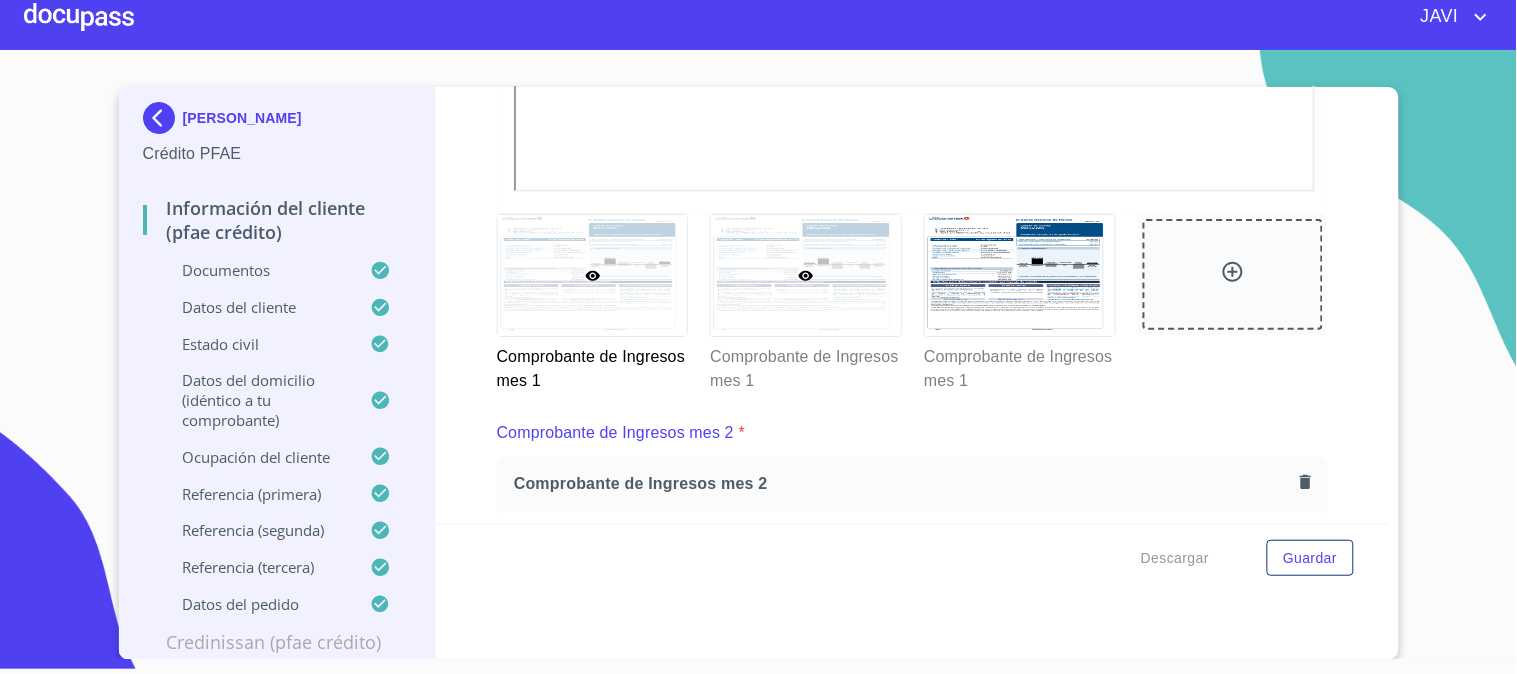 click 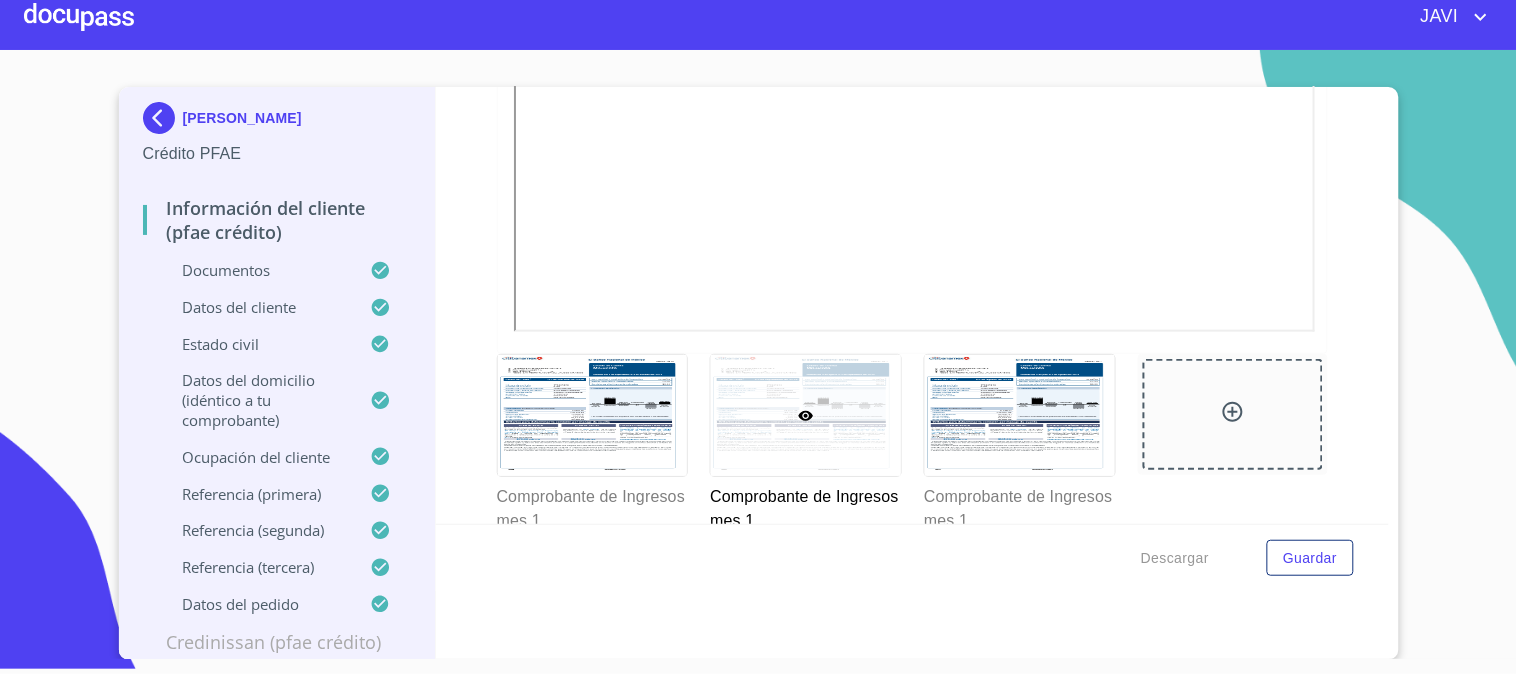 scroll, scrollTop: 2472, scrollLeft: 0, axis: vertical 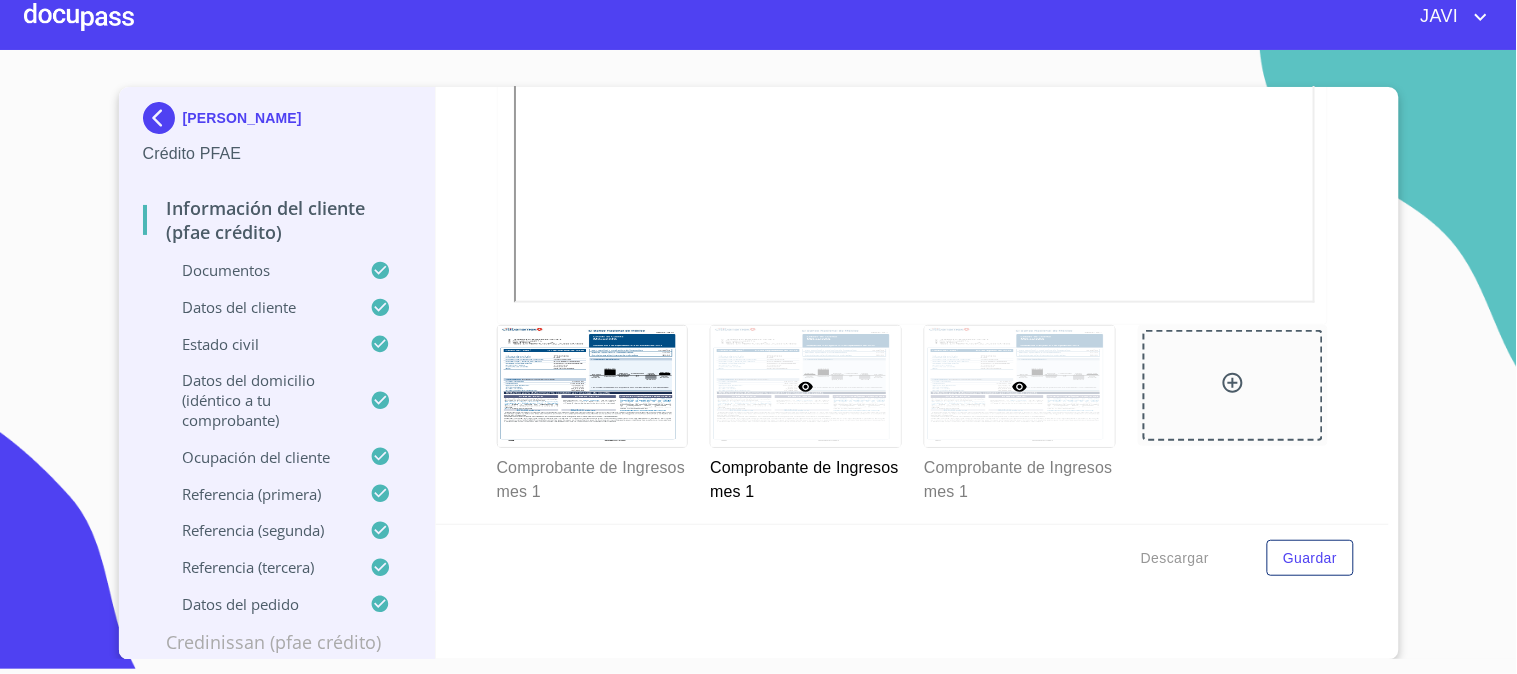 click 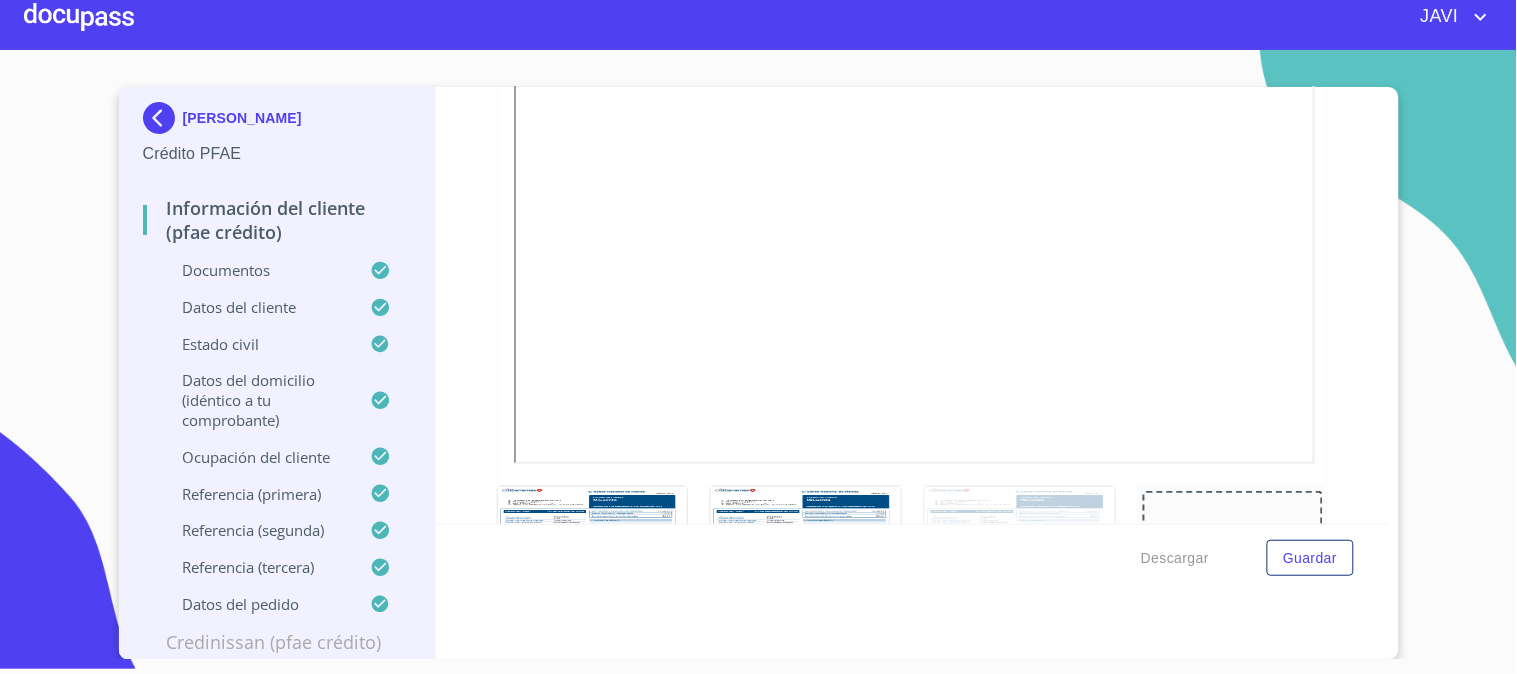 scroll, scrollTop: 2361, scrollLeft: 0, axis: vertical 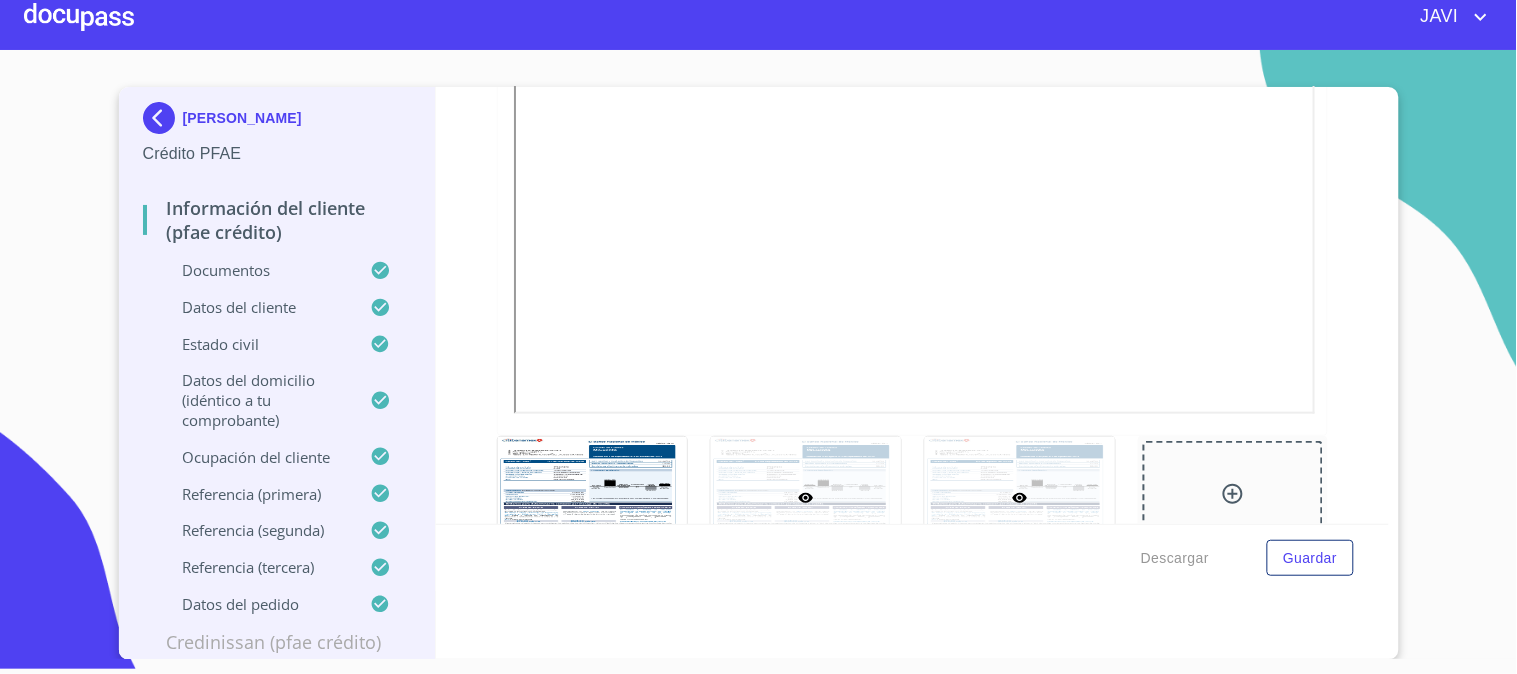 click 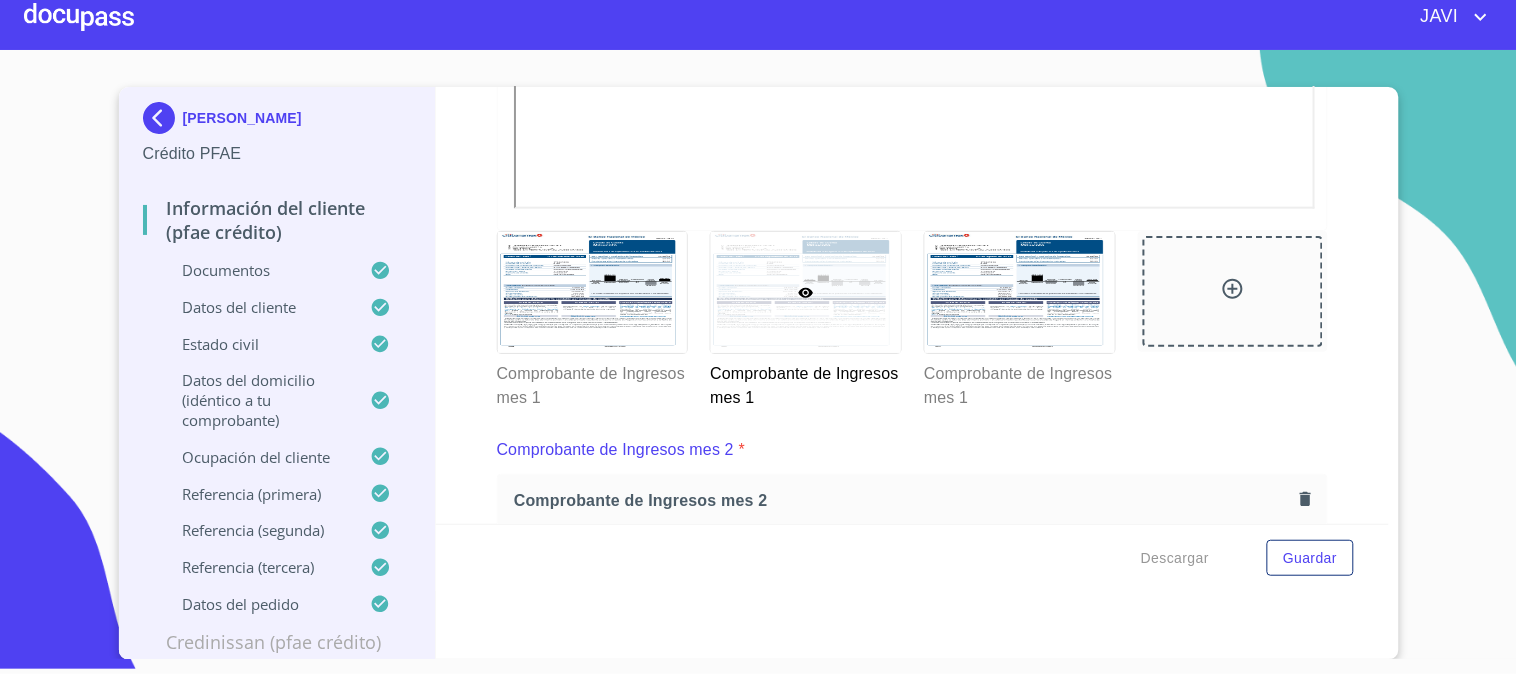 scroll, scrollTop: 2694, scrollLeft: 0, axis: vertical 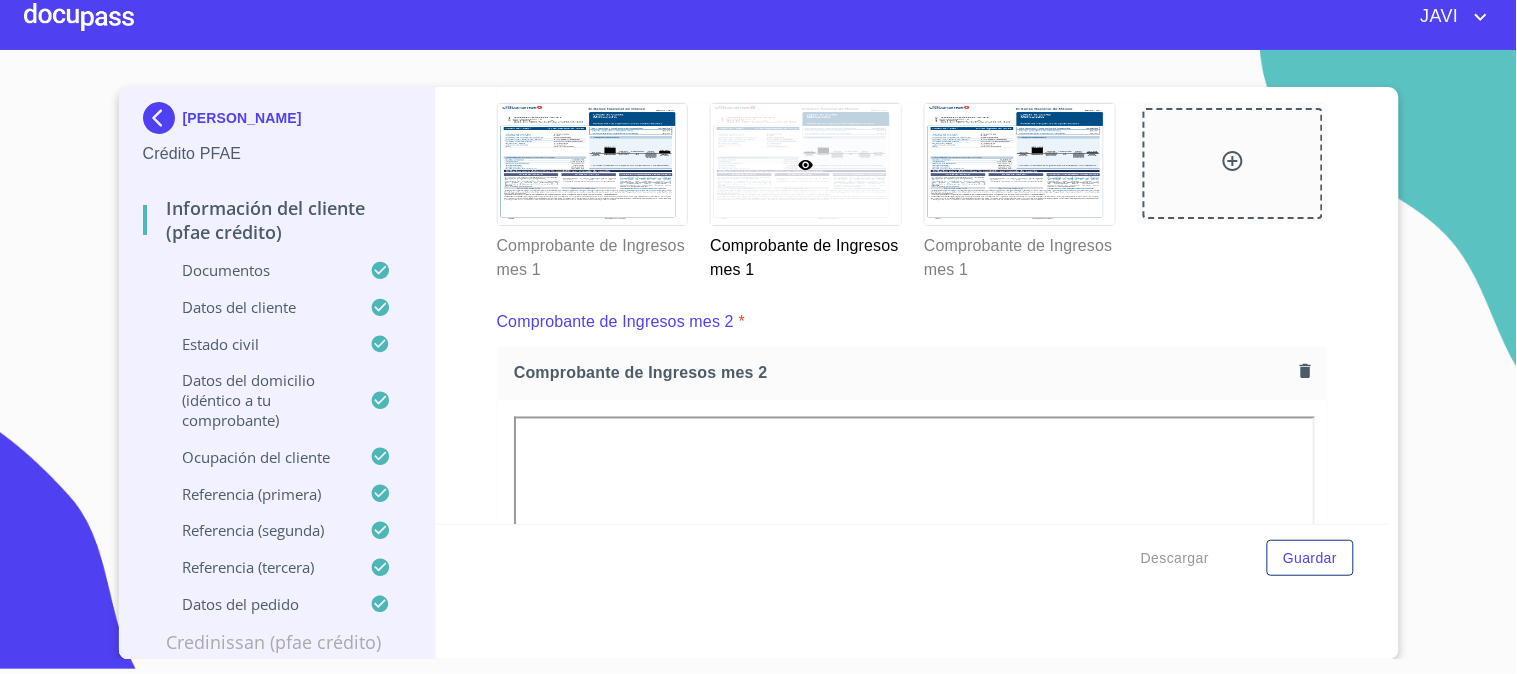 click at bounding box center (79, 17) 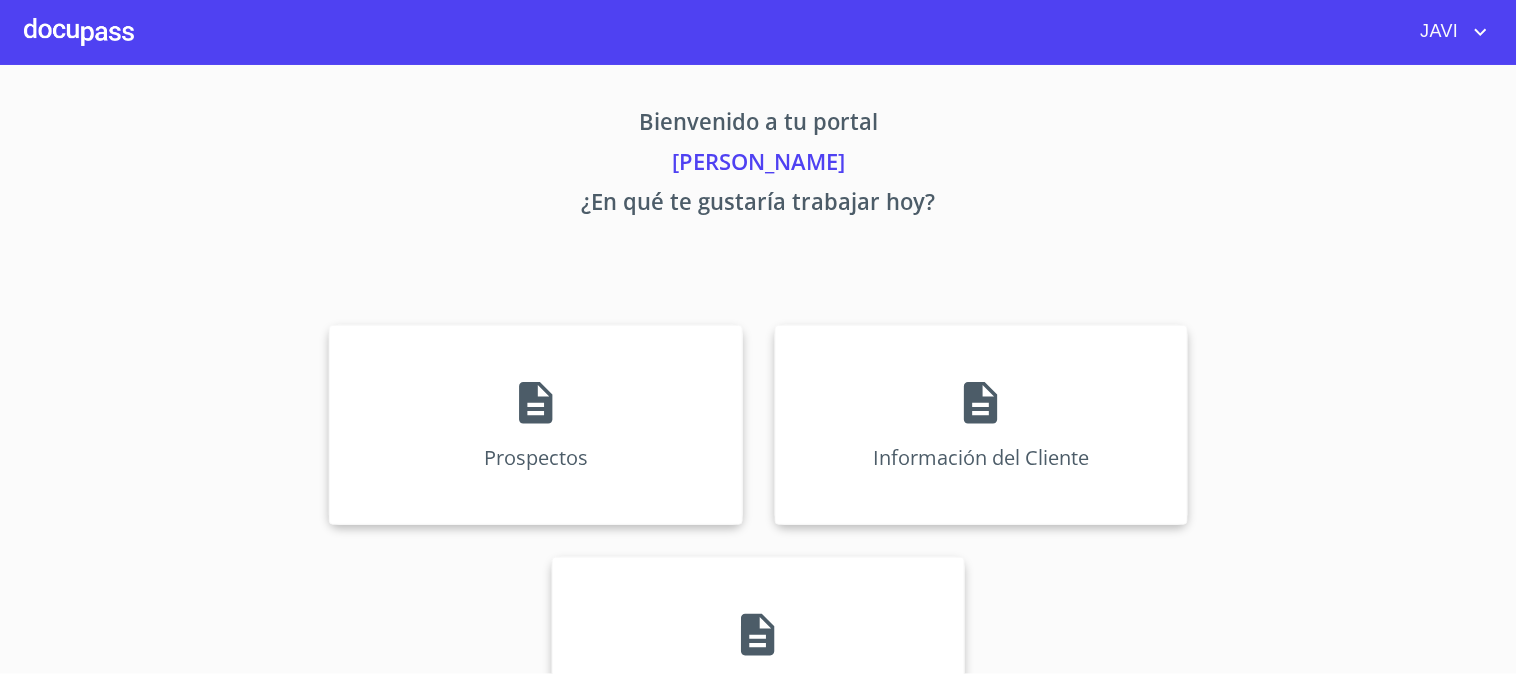 scroll, scrollTop: 0, scrollLeft: 0, axis: both 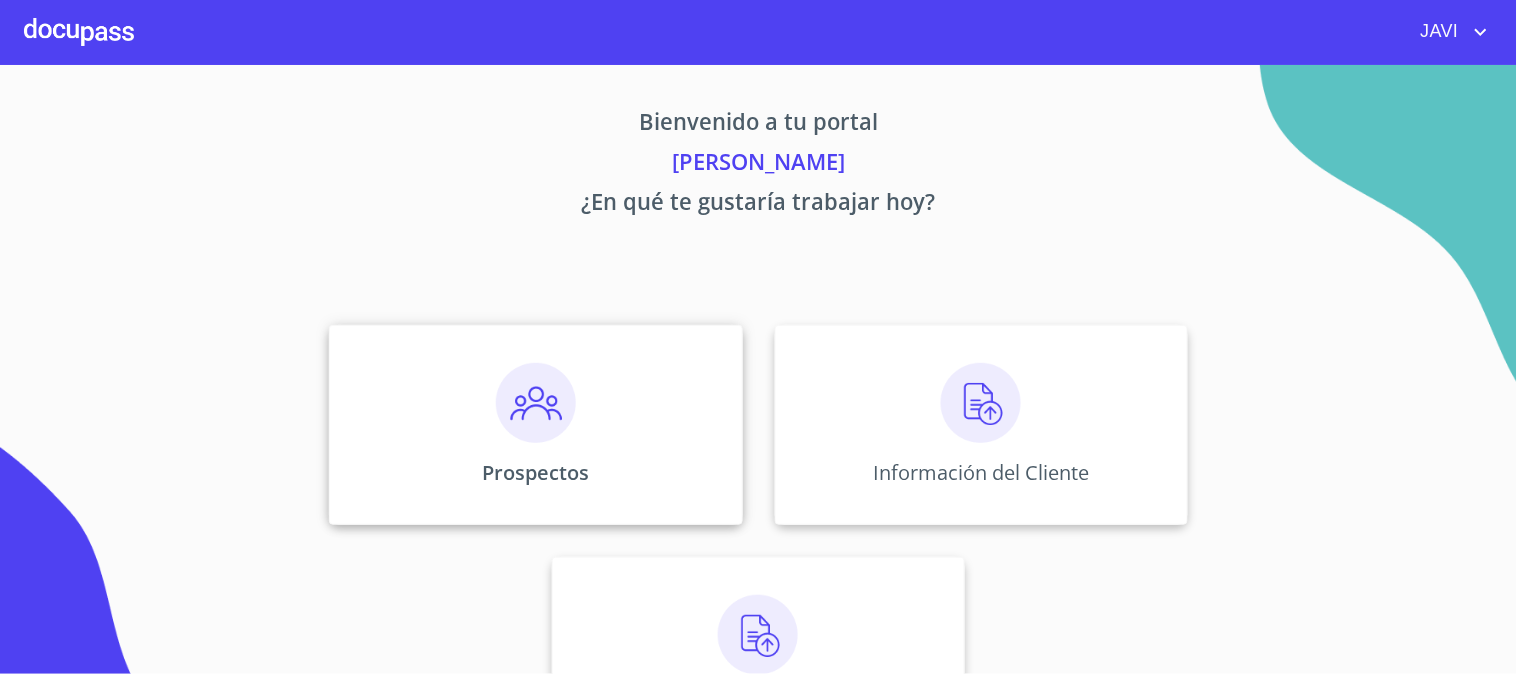 click at bounding box center (536, 403) 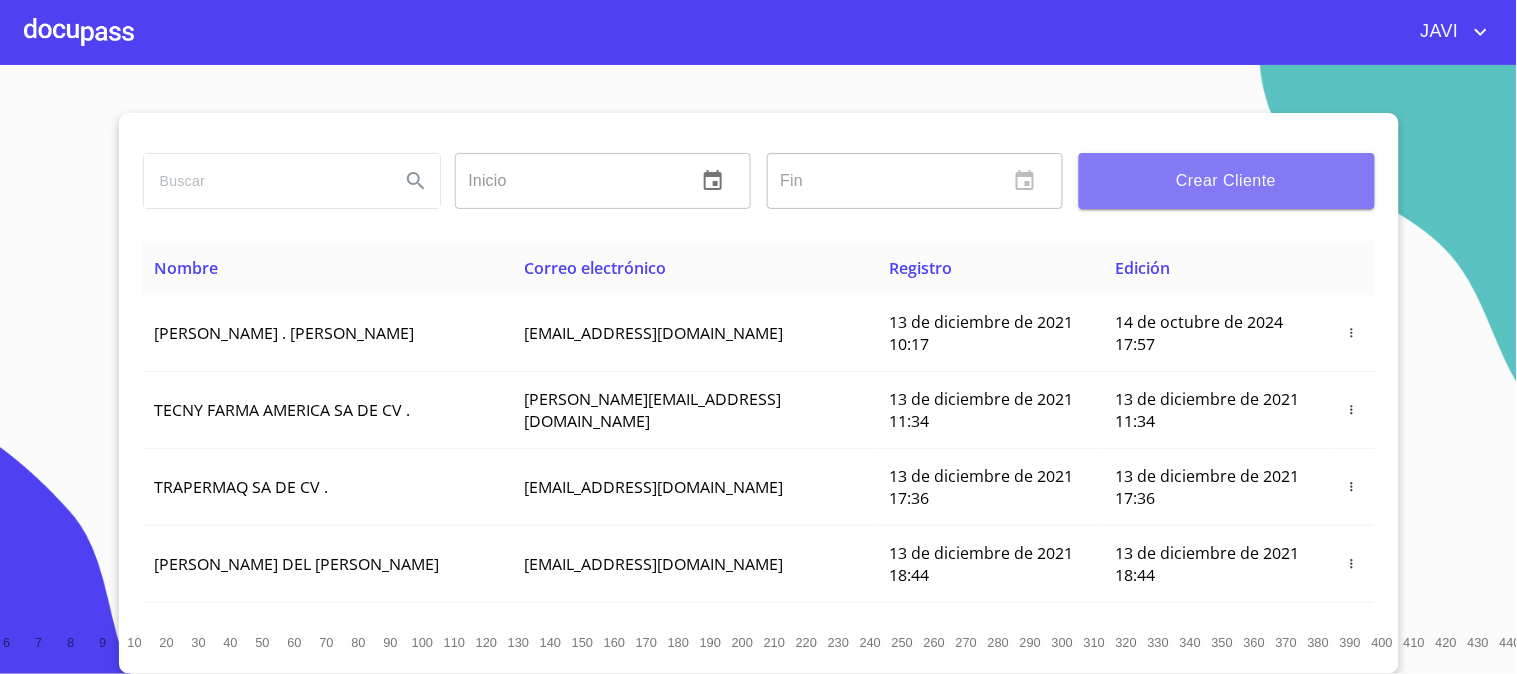 click on "Crear Cliente" at bounding box center (1227, 181) 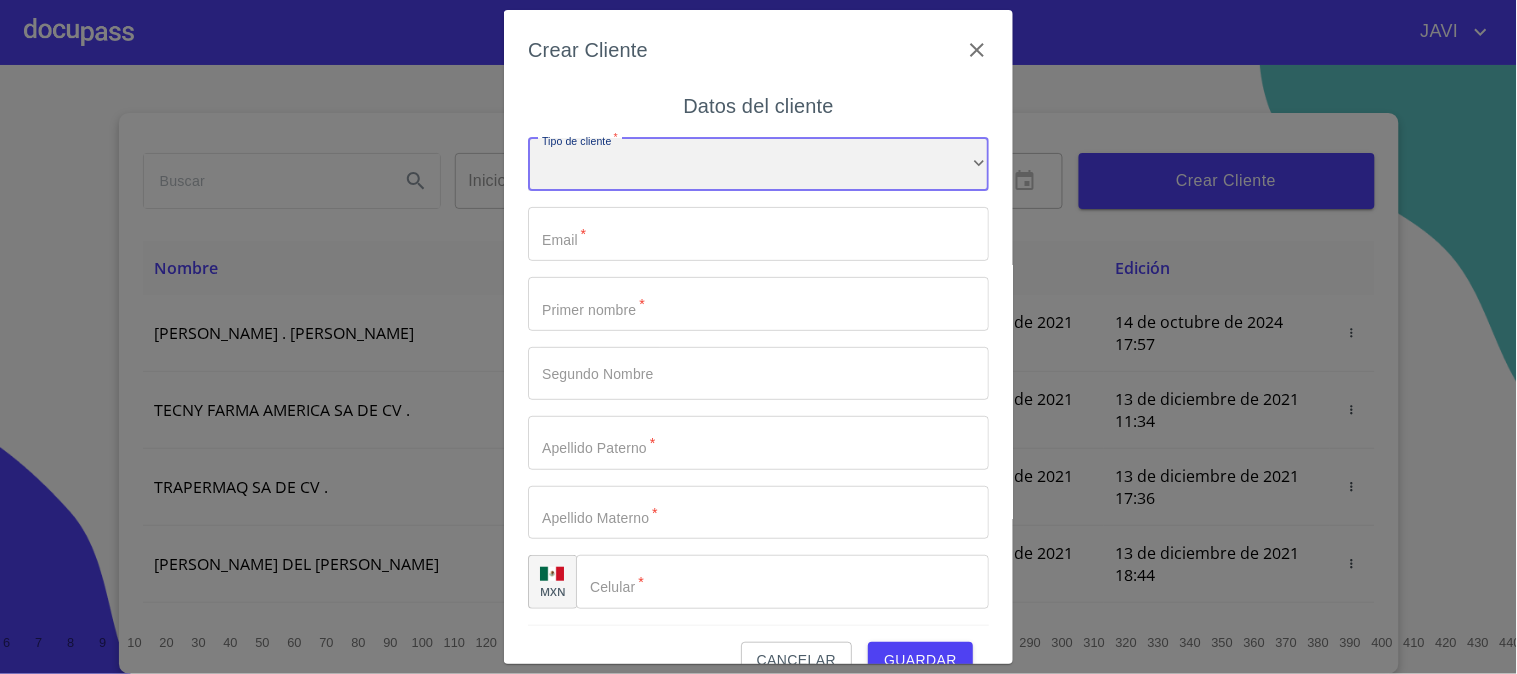 click on "​" at bounding box center [758, 165] 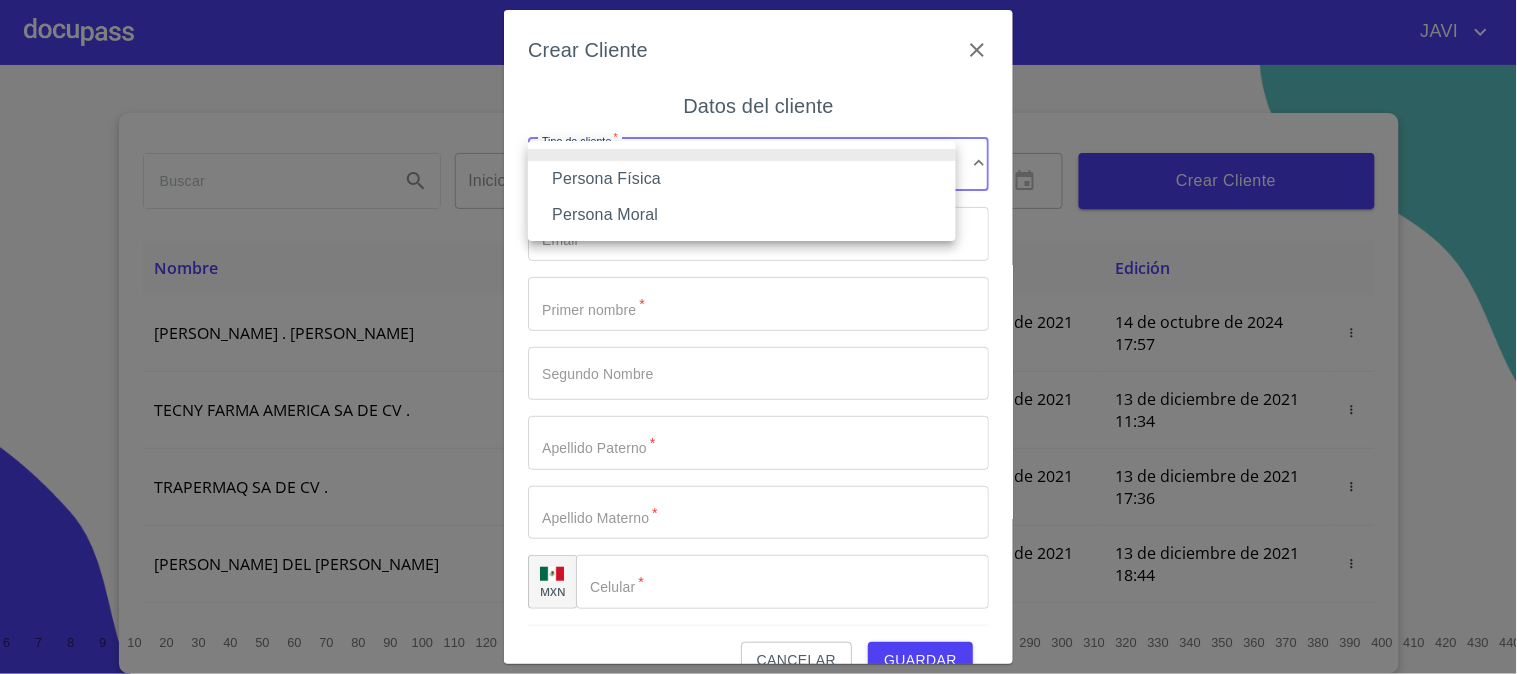 click on "Persona Física" at bounding box center [742, 179] 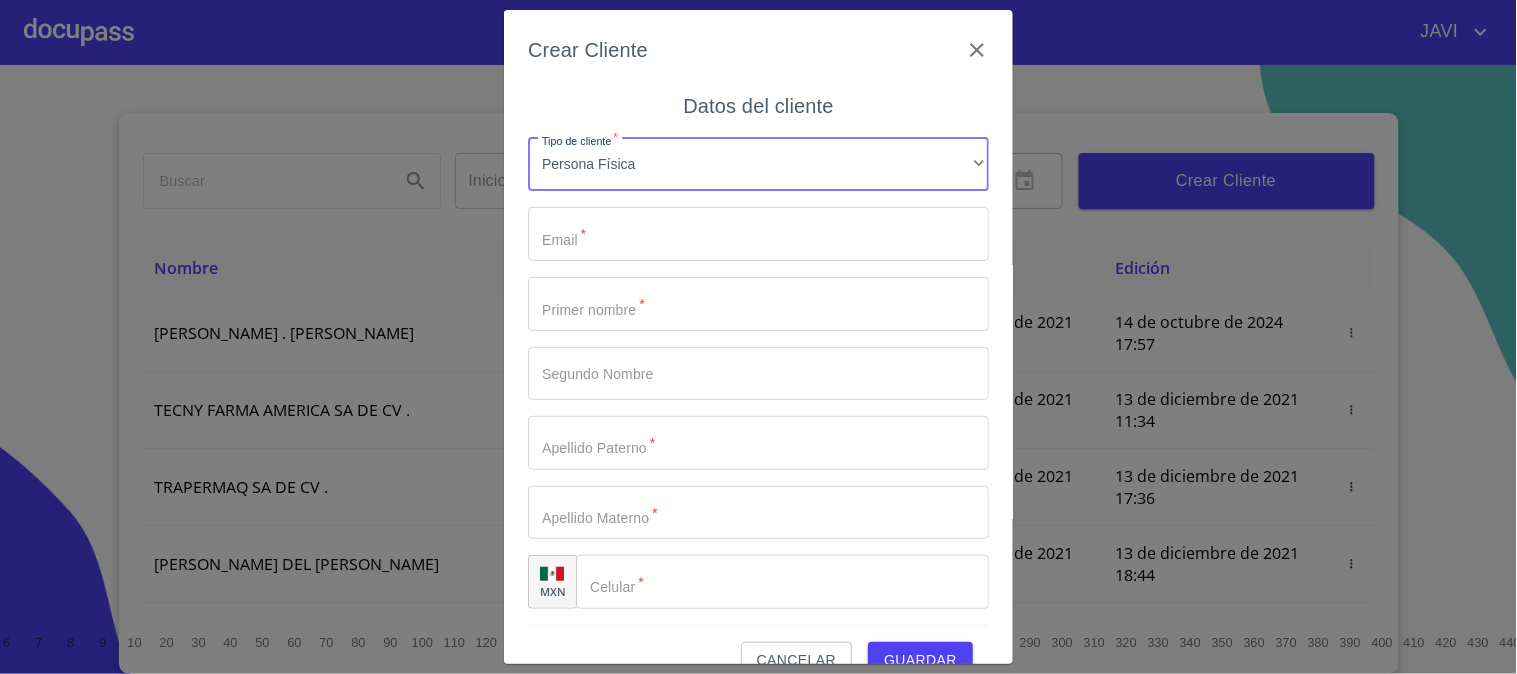 click on "Tipo de cliente   *" at bounding box center (758, 234) 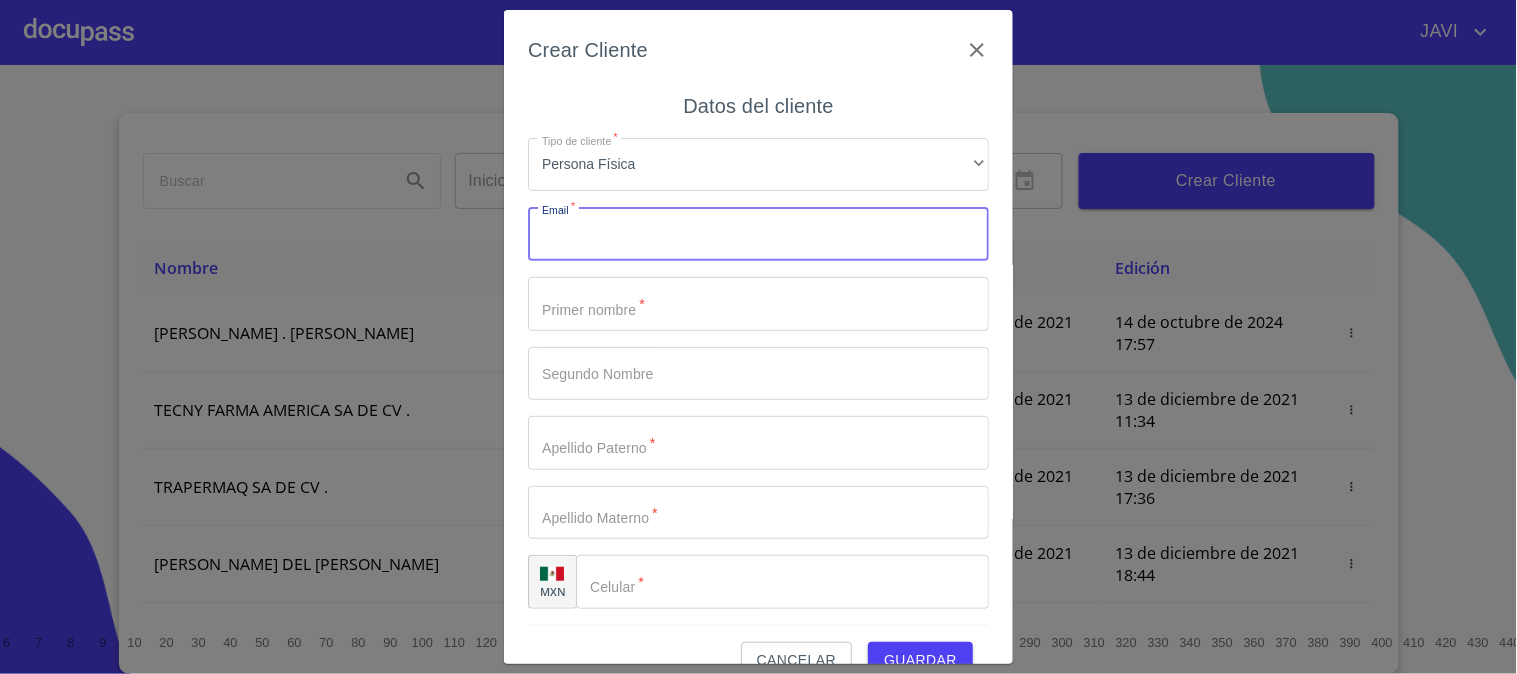 click on "Tipo de cliente   *" at bounding box center [758, 234] 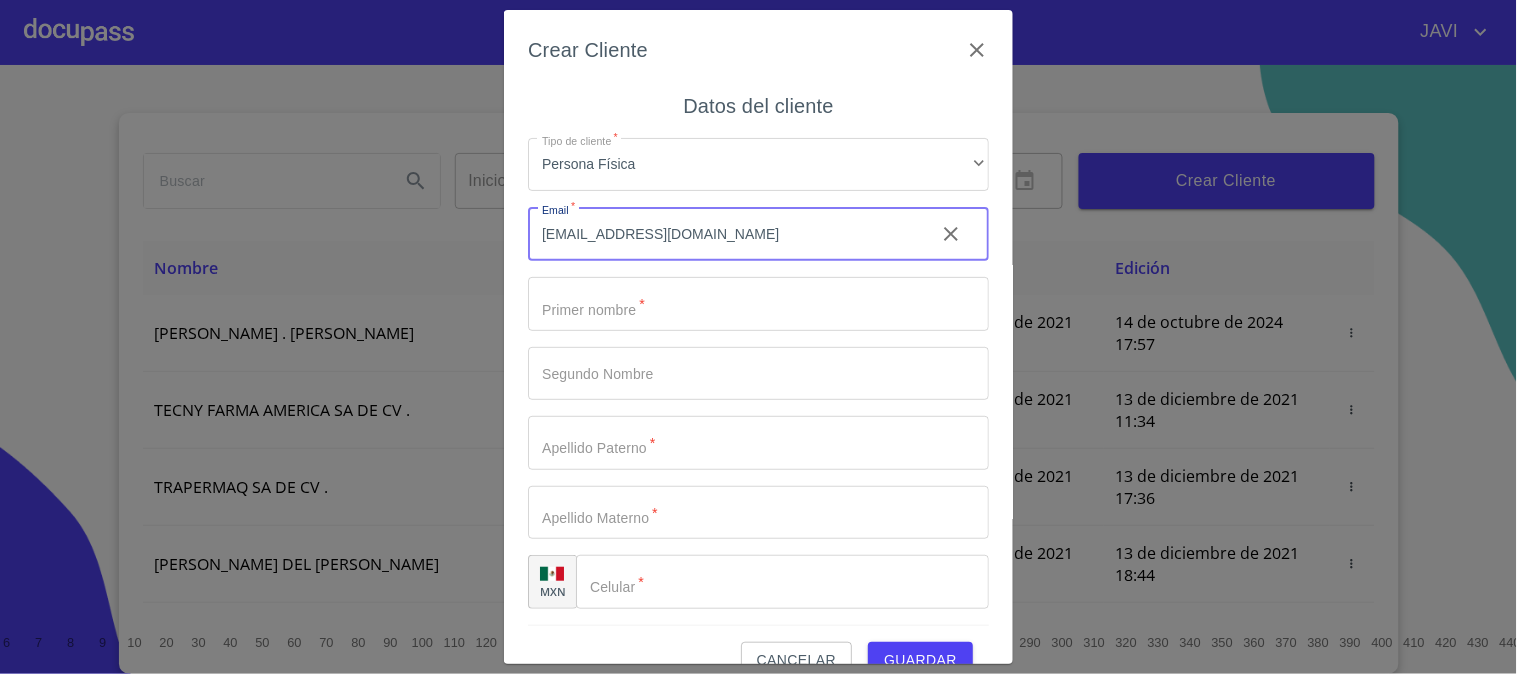 type on "cmonsemadera@hotmail.com" 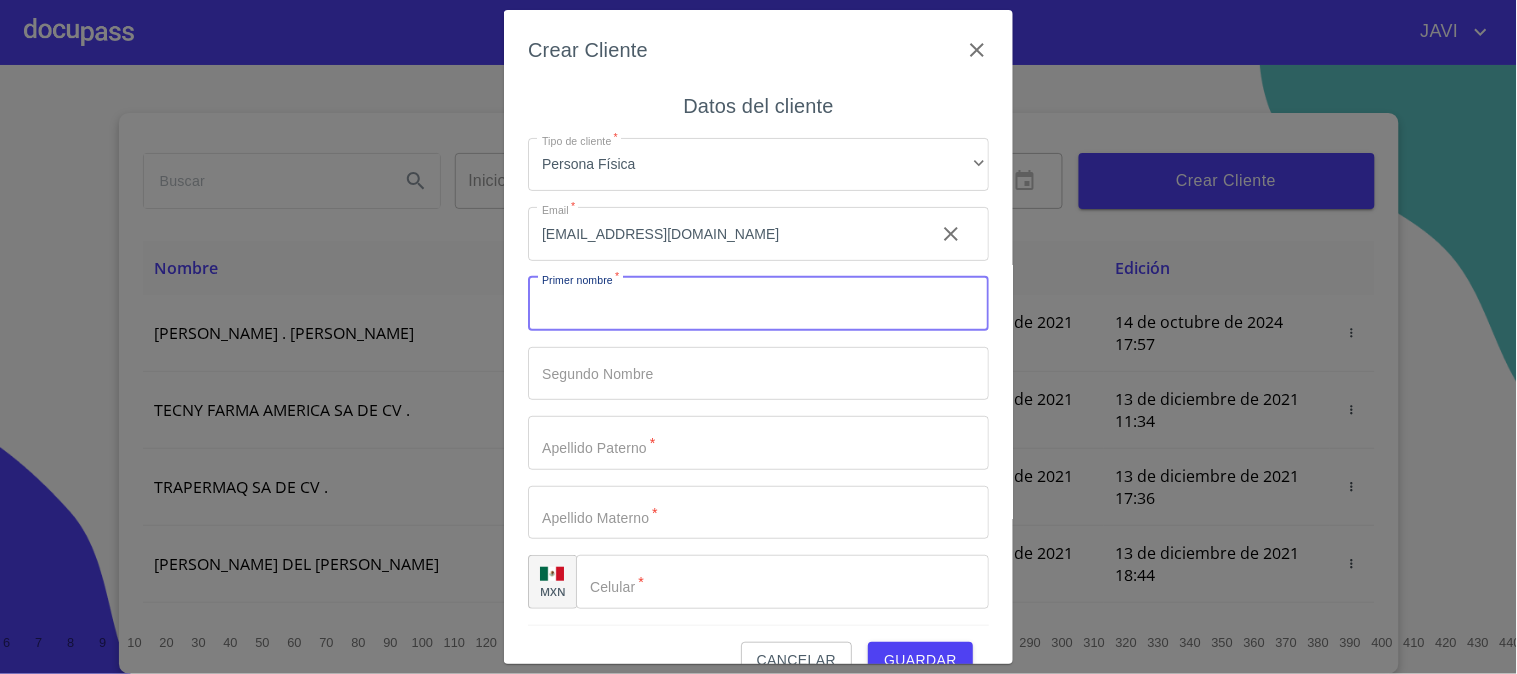 click on "Tipo de cliente   *" at bounding box center (758, 304) 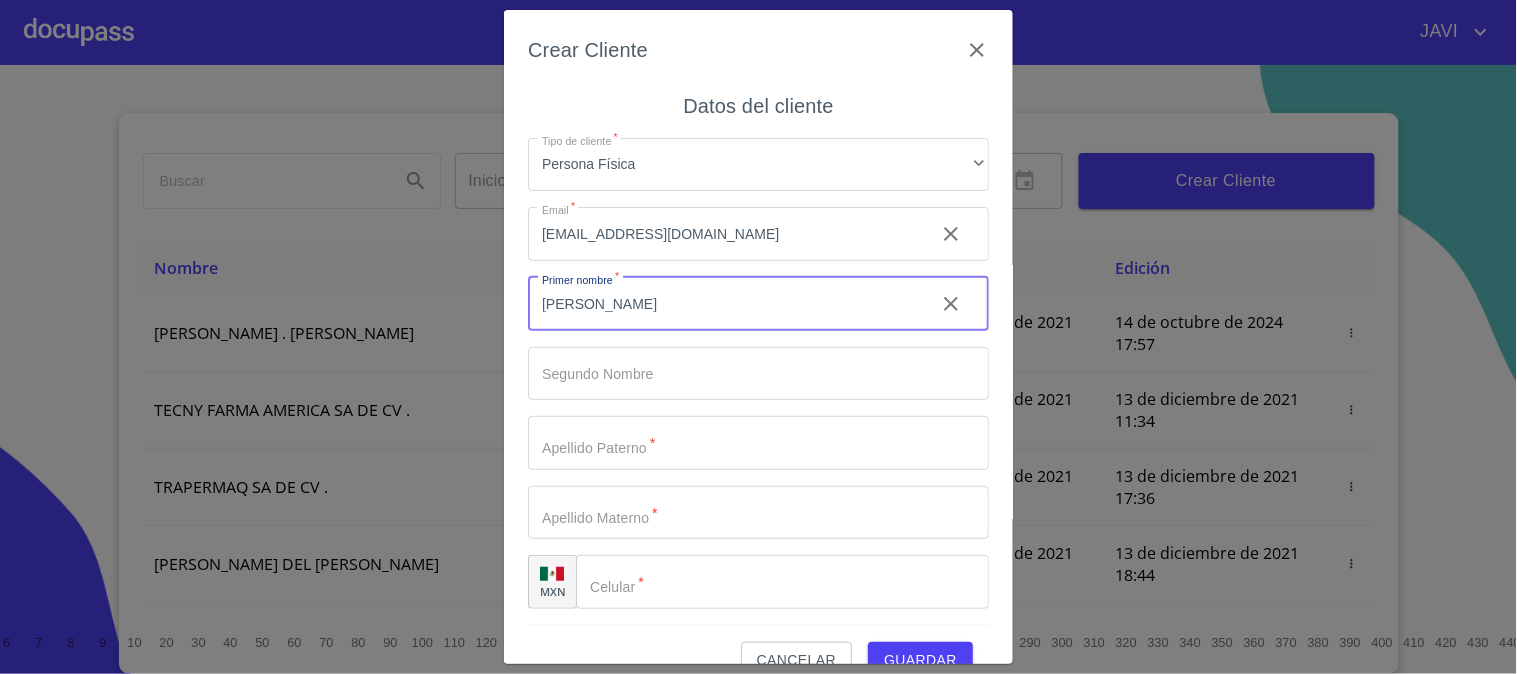 type on "[PERSON_NAME]" 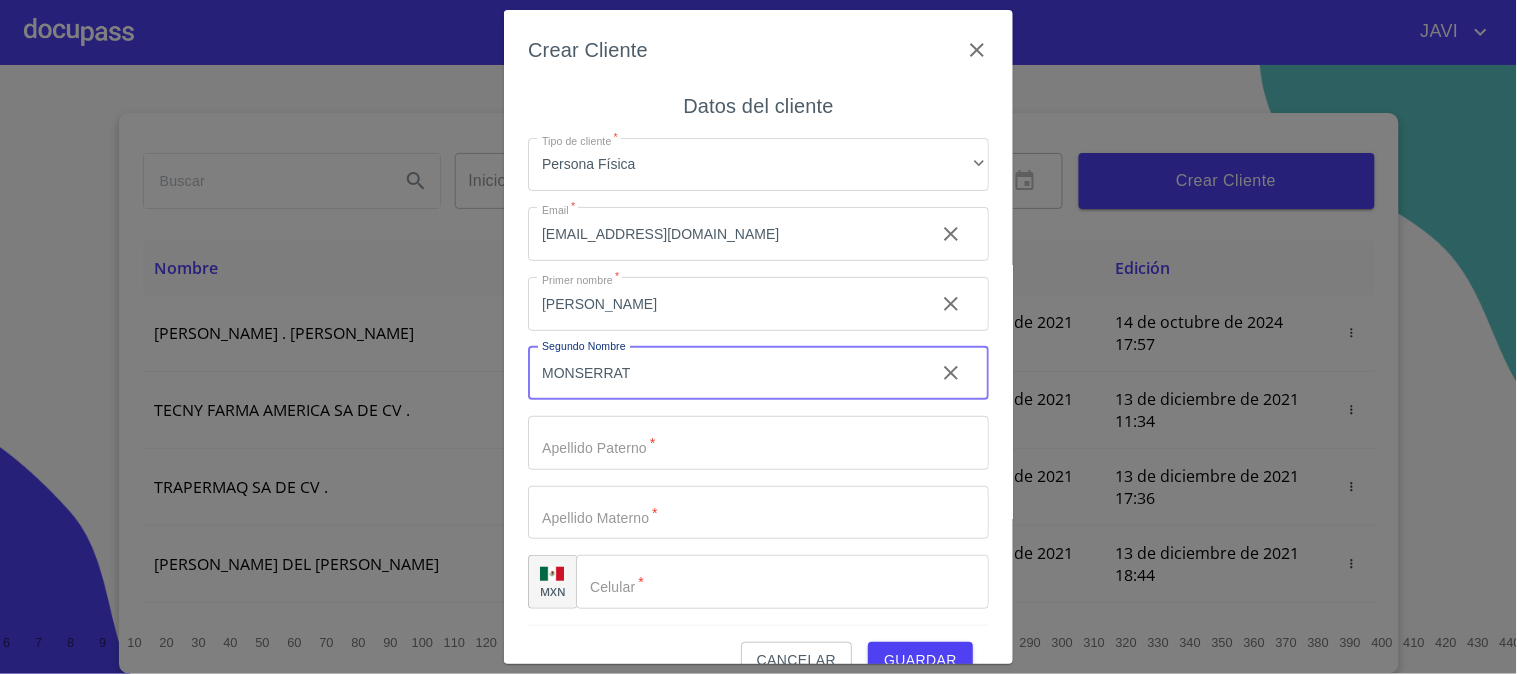 type on "MONSERRAT" 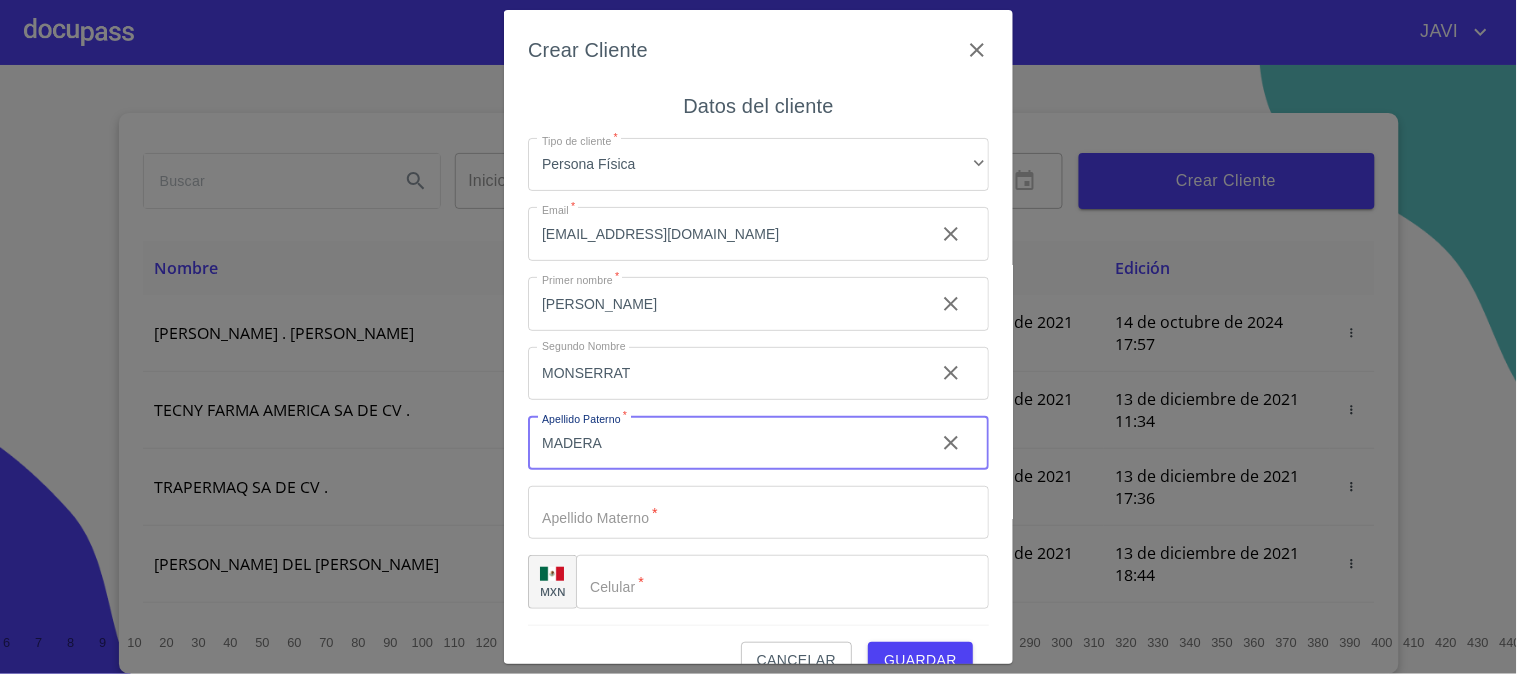 type on "MADERA" 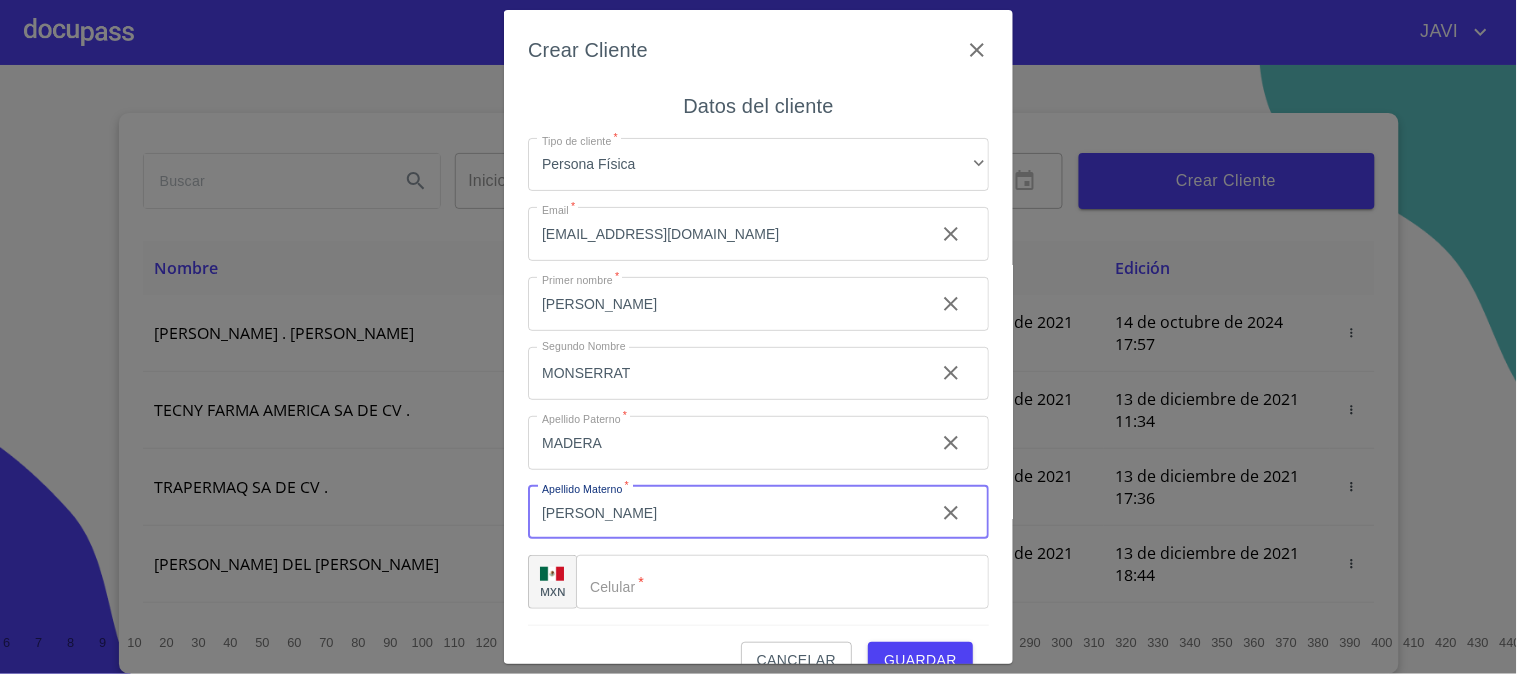 scroll, scrollTop: 38, scrollLeft: 0, axis: vertical 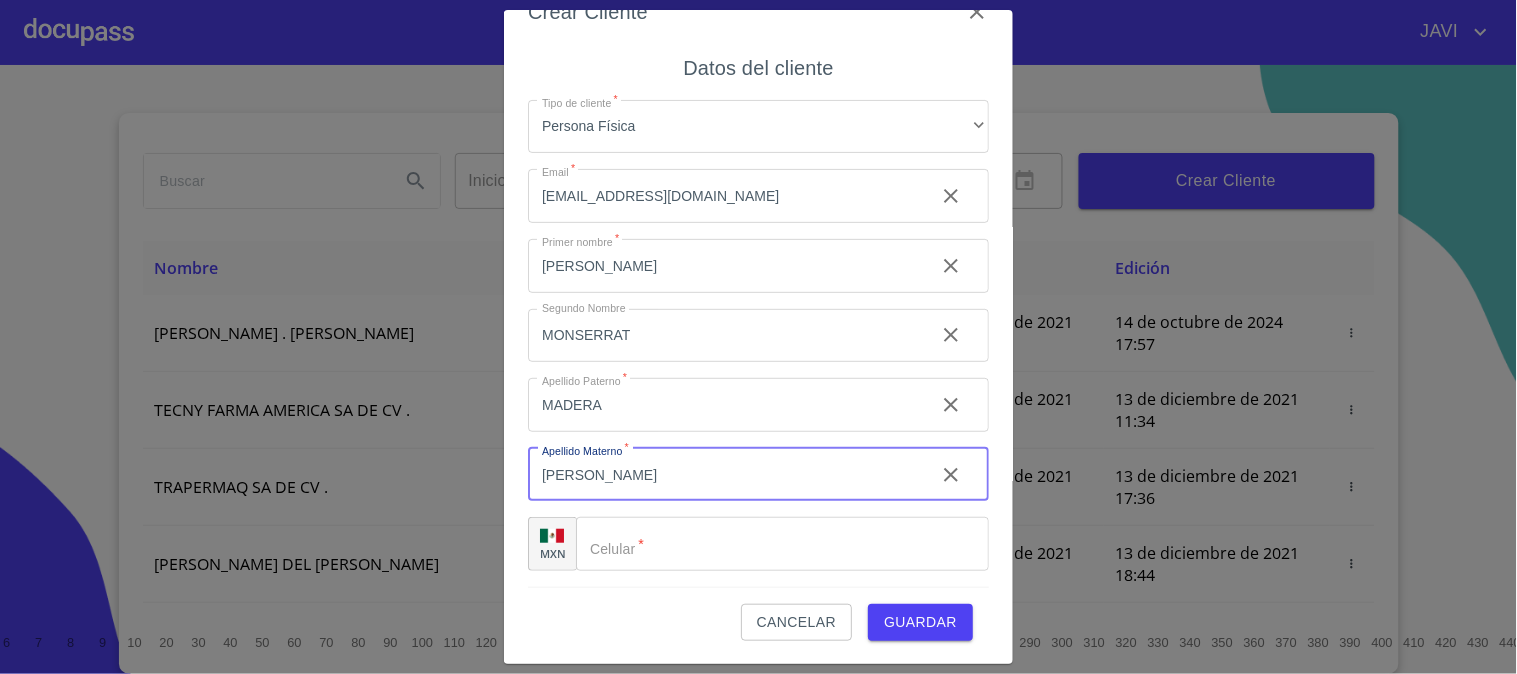 type on "[PERSON_NAME]" 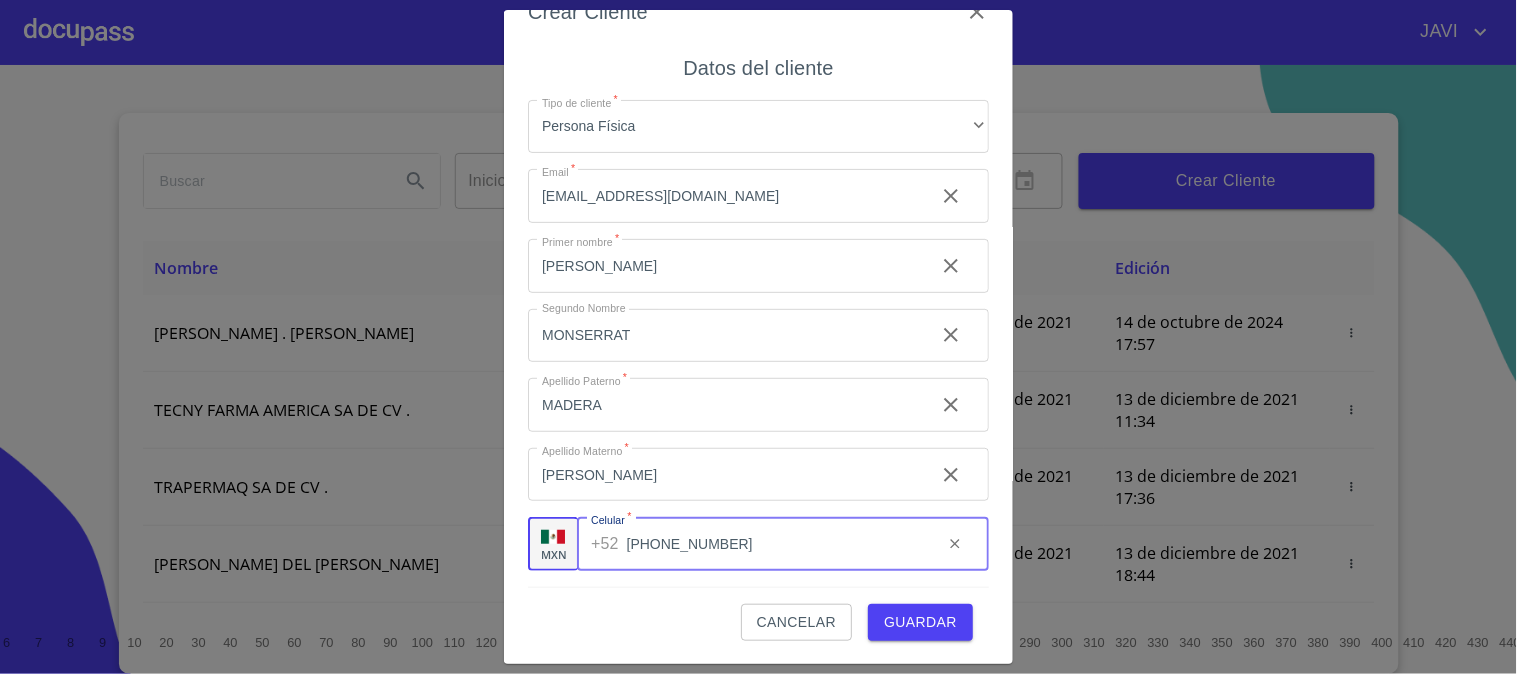 type on "[PHONE_NUMBER]" 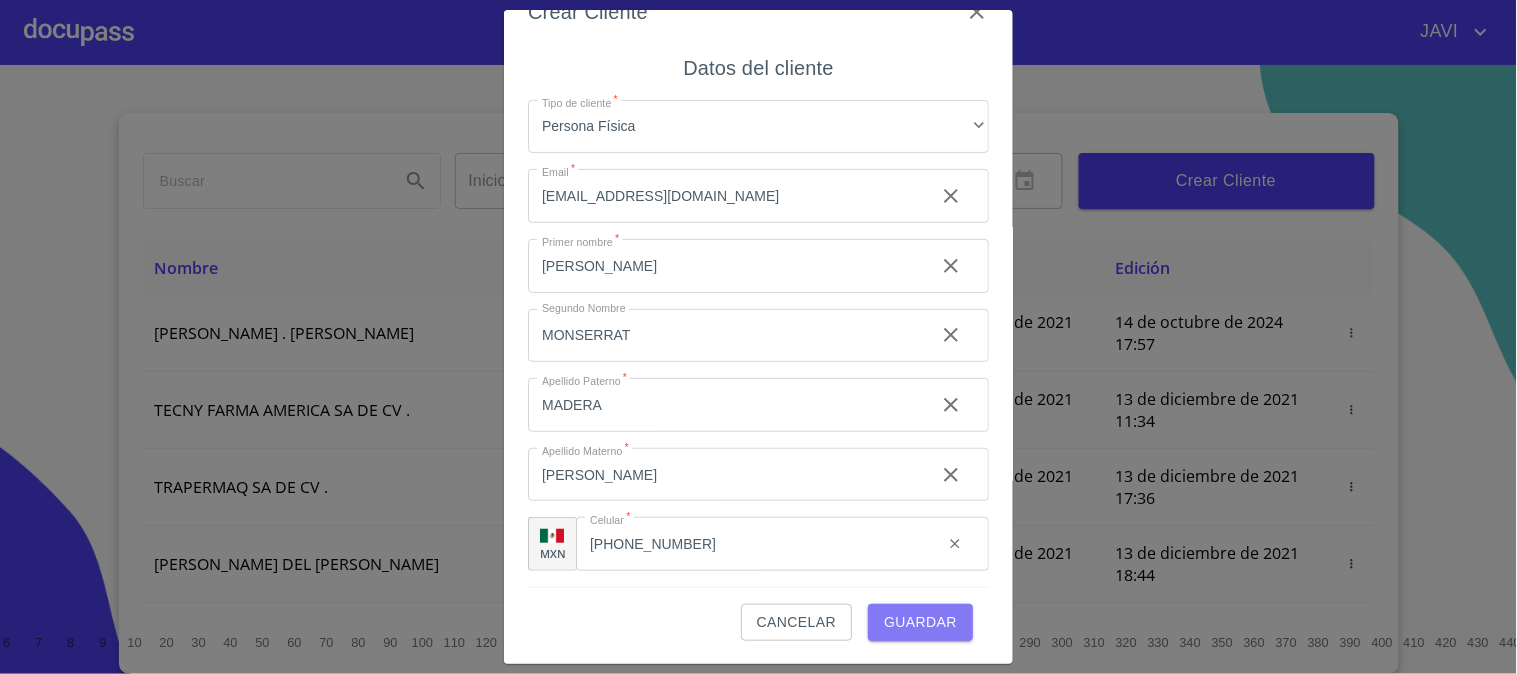 click on "Guardar" at bounding box center (920, 622) 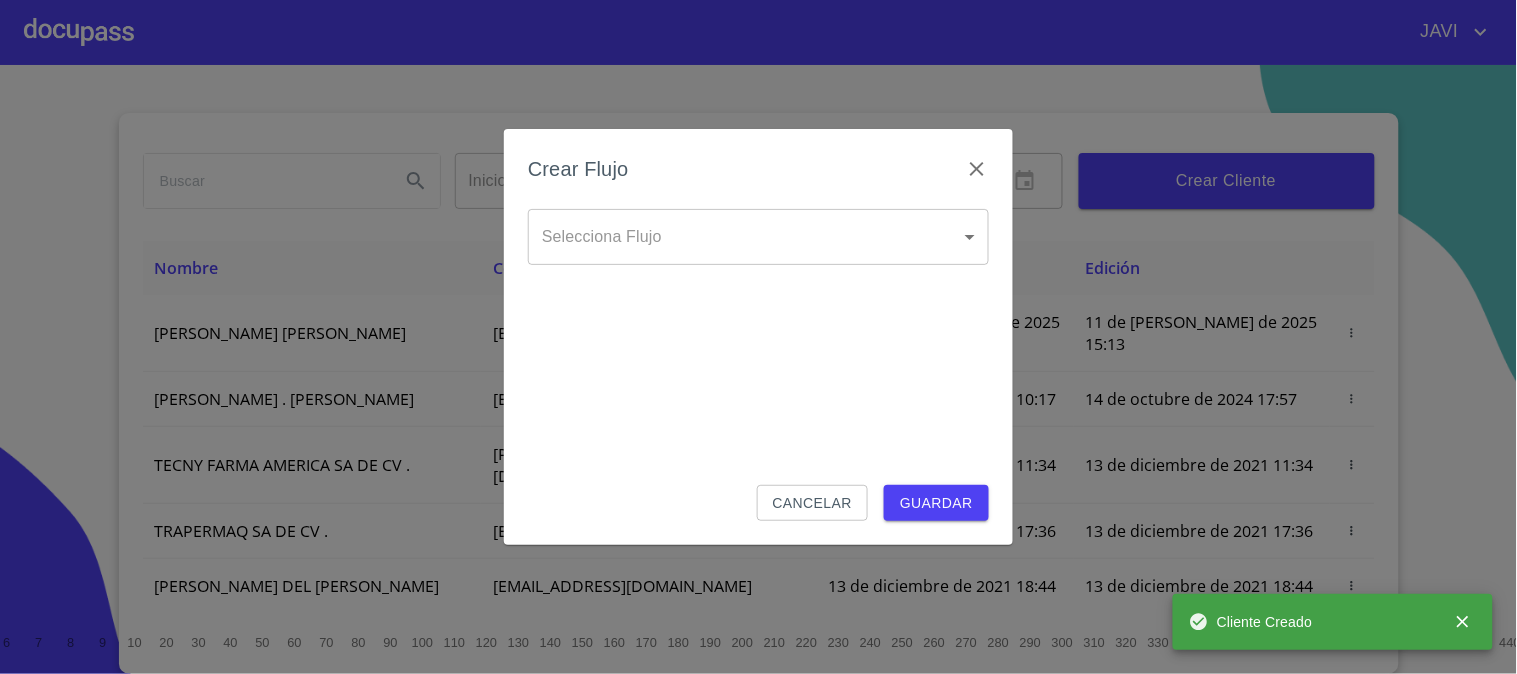 click on "JAVI Inicio ​ Fin ​ Crear Cliente Nombre   Correo electrónico   Registro   Edición     CYNTHIA MONSERRAT MADERA DIAZ cmonsemadera@hotmail.com 11 de julio de 2025 15:13 11 de julio de 2025 15:13 ROMEO . HERNANDEZ MARTINEZ rhernandezm93@gmail.com 13 de diciembre de 2021 10:17 14 de octubre de 2024 17:57 TECNY FARMA AMERICA  SA DE CV  . benjamin@tecnyfarma.com.mx 13 de diciembre de 2021 11:34 13 de diciembre de 2021 11:34 TRAPERMAQ SA DE CV  . trapermaq@outlook.com 13 de diciembre de 2021 17:36 13 de diciembre de 2021 17:36 MARIA DEL CARMEN TIRADO LOPEZ carmentirado65@hotmail.com 13 de diciembre de 2021 18:44 13 de diciembre de 2021 18:44 ENRIQUE  ANTONIO  RICAÑO  ALCAZAR  antonio_ric@hotmail.com 14 de diciembre de 2021 11:46 14 de diciembre de 2021 11:46 SOLUCION EN LIMPIEZA DE JOCOTEPEC SDRL DE CV . reynobanos@yahoo.com 14 de diciembre de 2021 12:14 15 de diciembre de 2021 18:52 ISRAEL LOPEZ LOPEZ copcom32@gmail.com 14 de diciembre de 2021 15:01 26 de abril de 2024 17:58 RAICES NATIVAS  SA DE CV ." at bounding box center [758, 337] 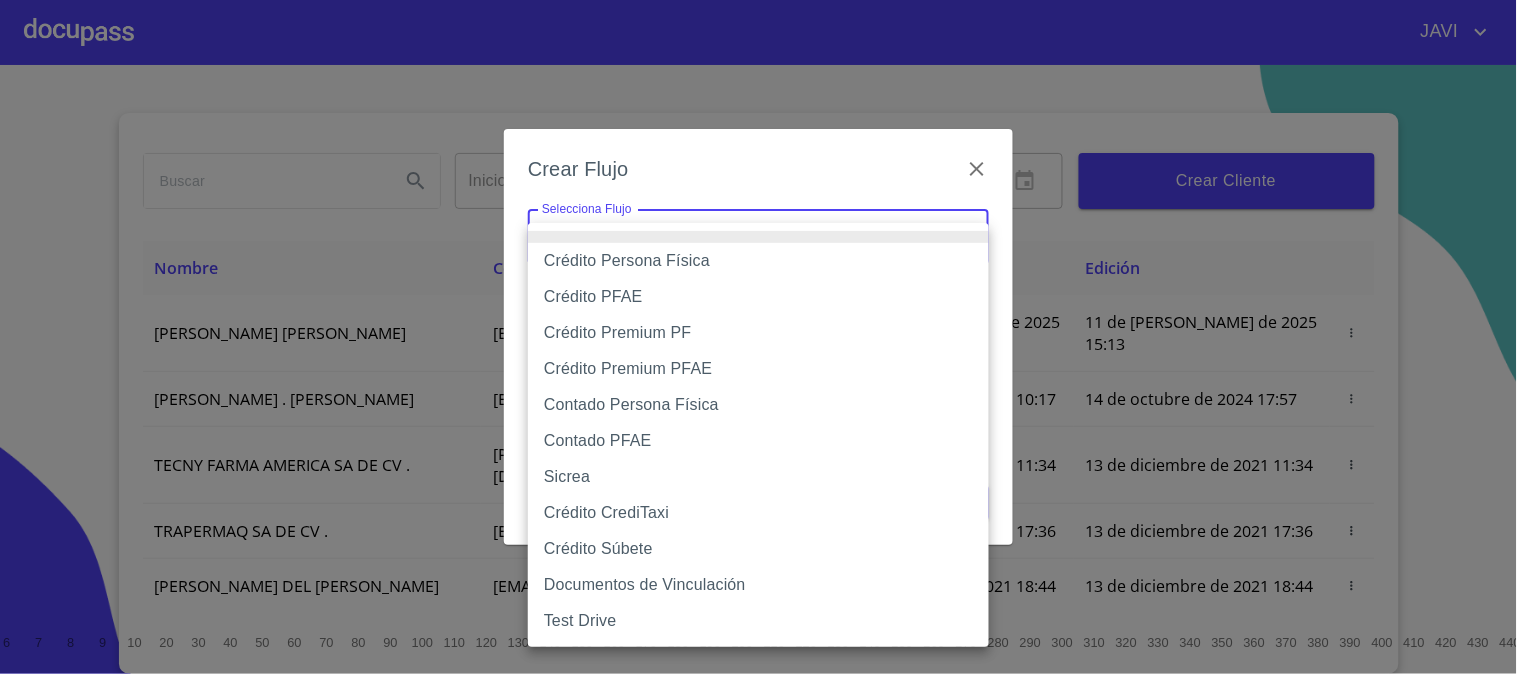 click on "Crédito Persona Física" at bounding box center (758, 261) 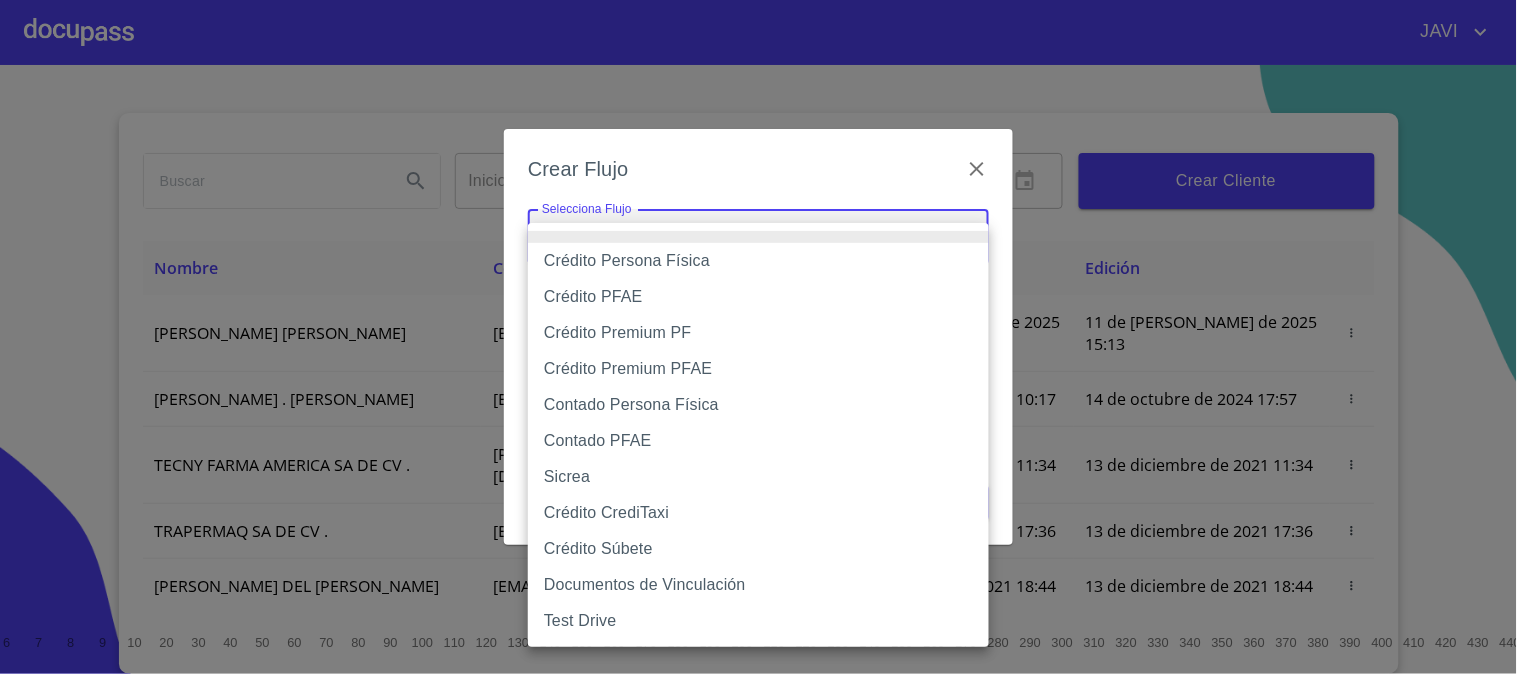 type on "61b033e49b8c202ad5bb7912" 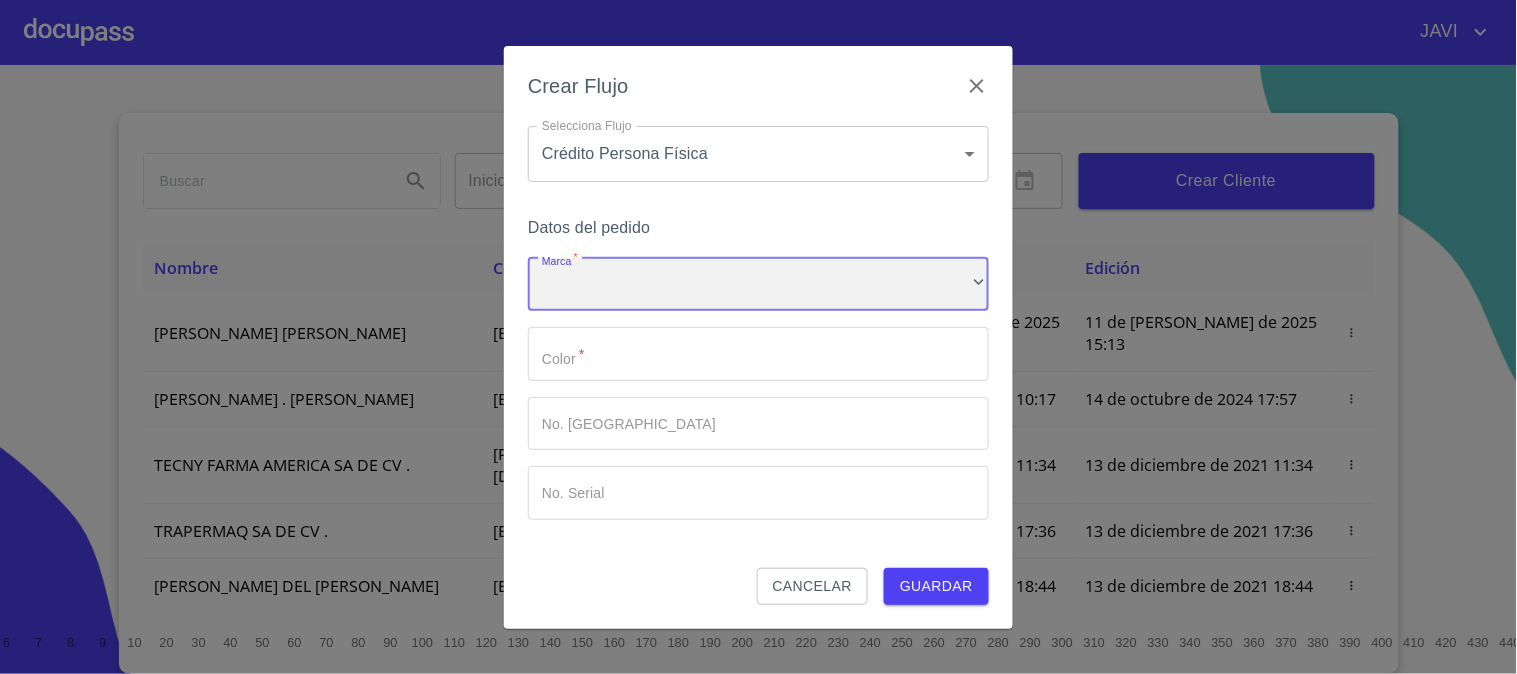 click on "​" at bounding box center (758, 285) 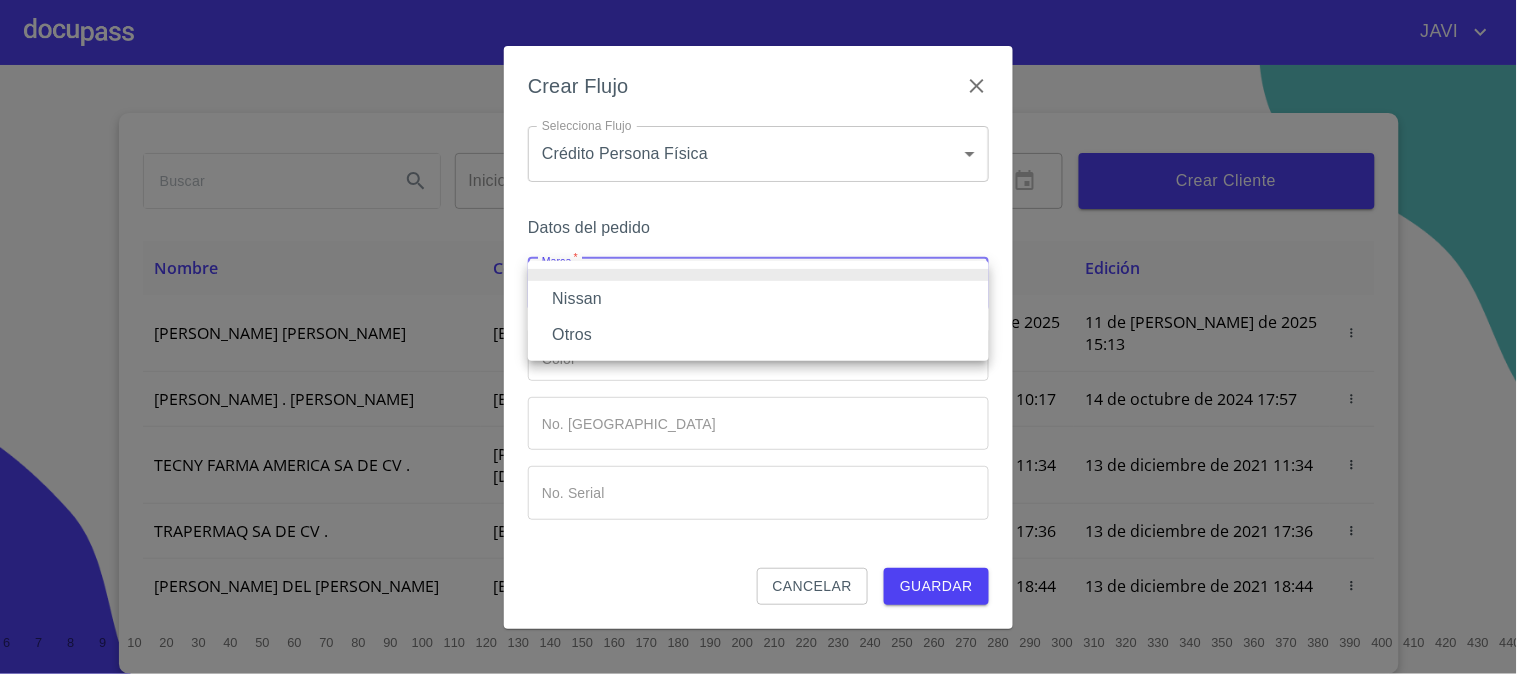 click on "Nissan" at bounding box center (758, 299) 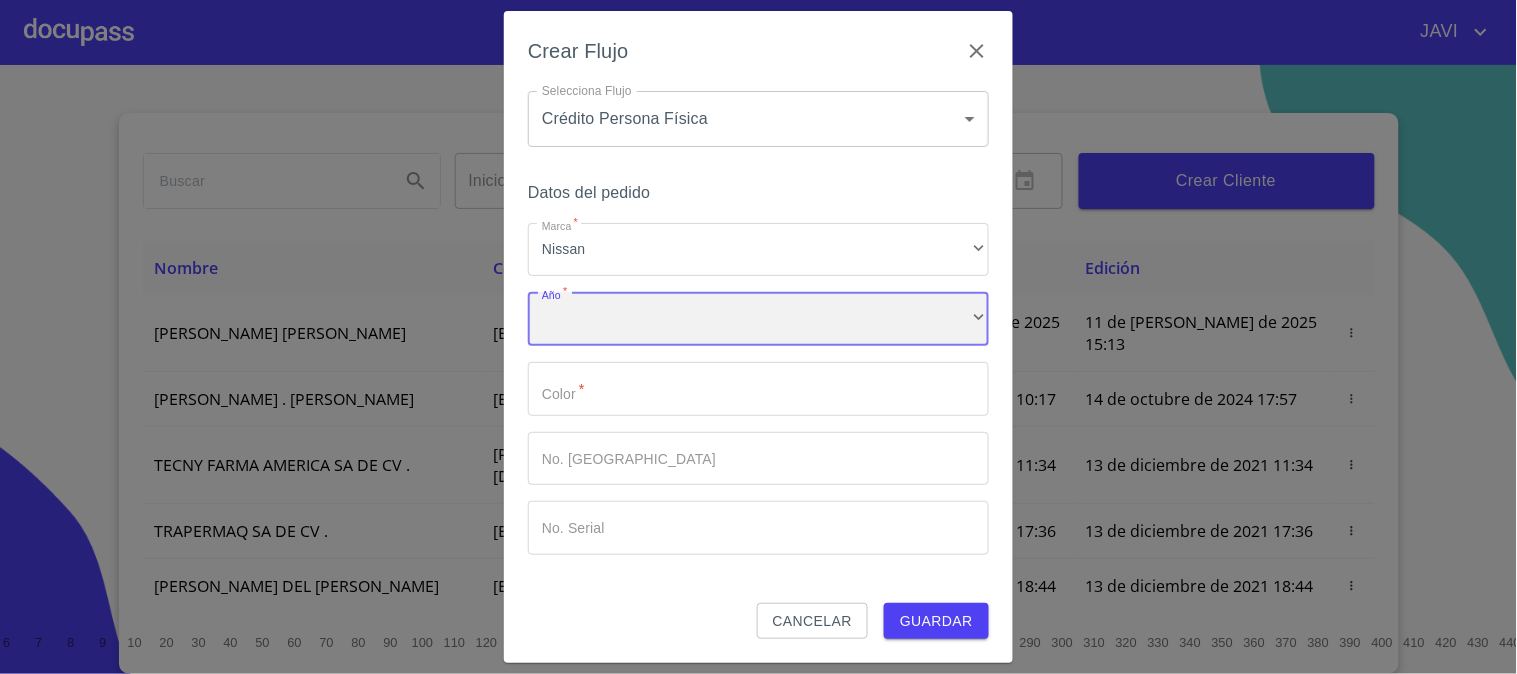 click on "​" at bounding box center (758, 319) 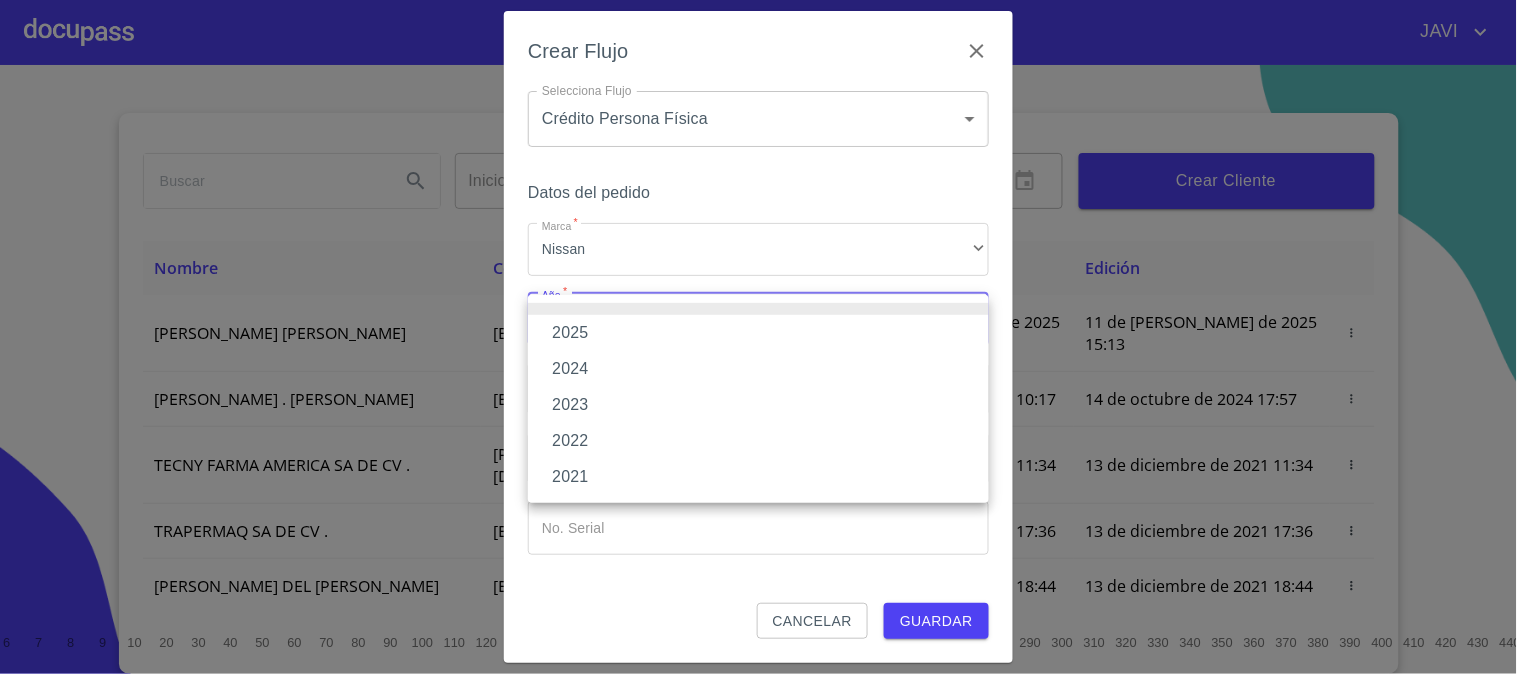 click on "2025" at bounding box center [758, 333] 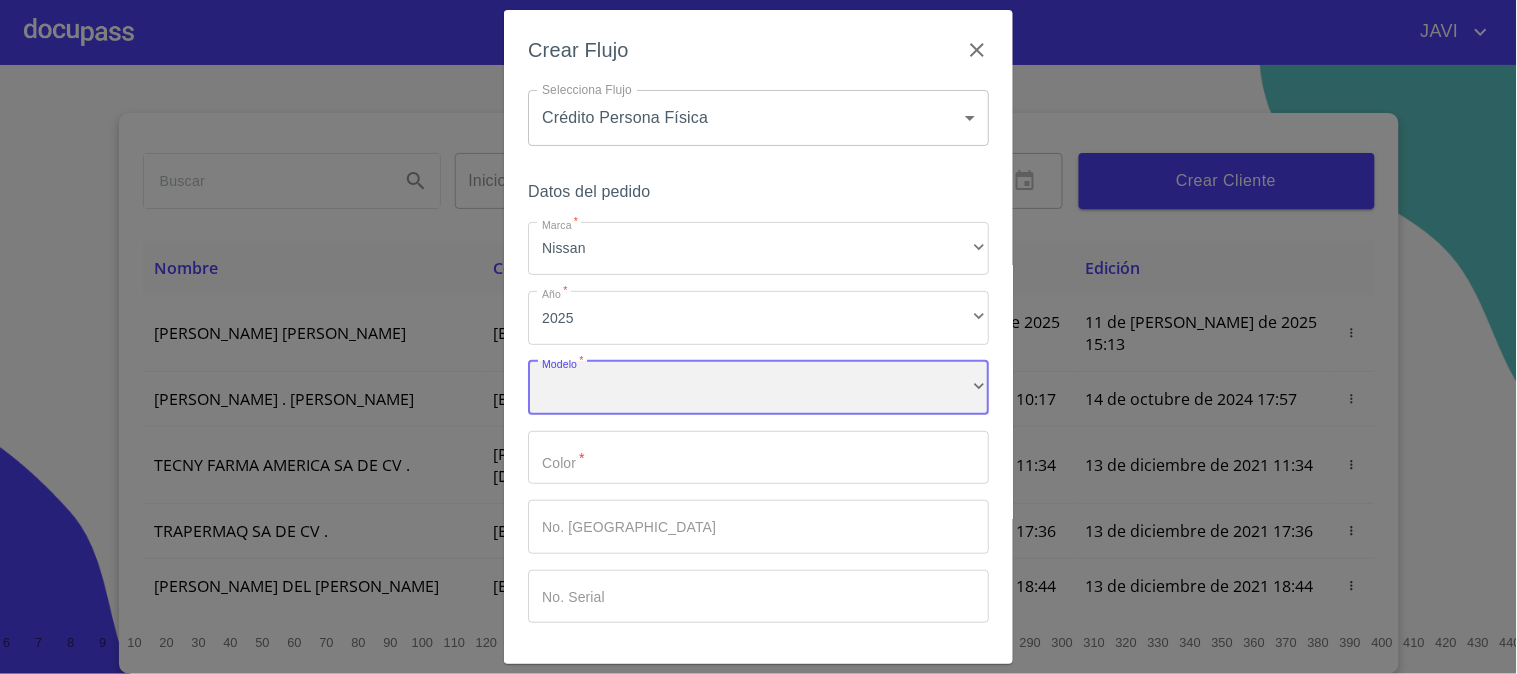 click on "​" at bounding box center (758, 388) 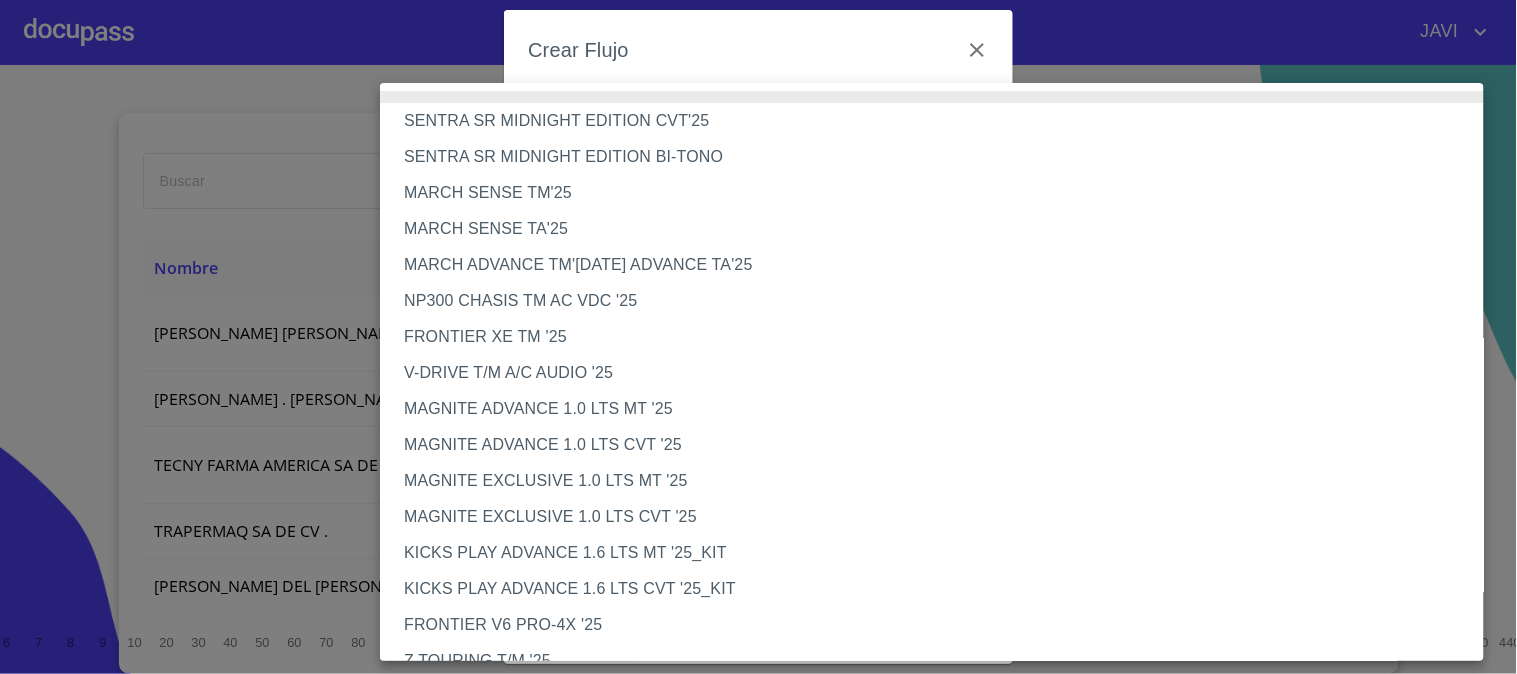 type 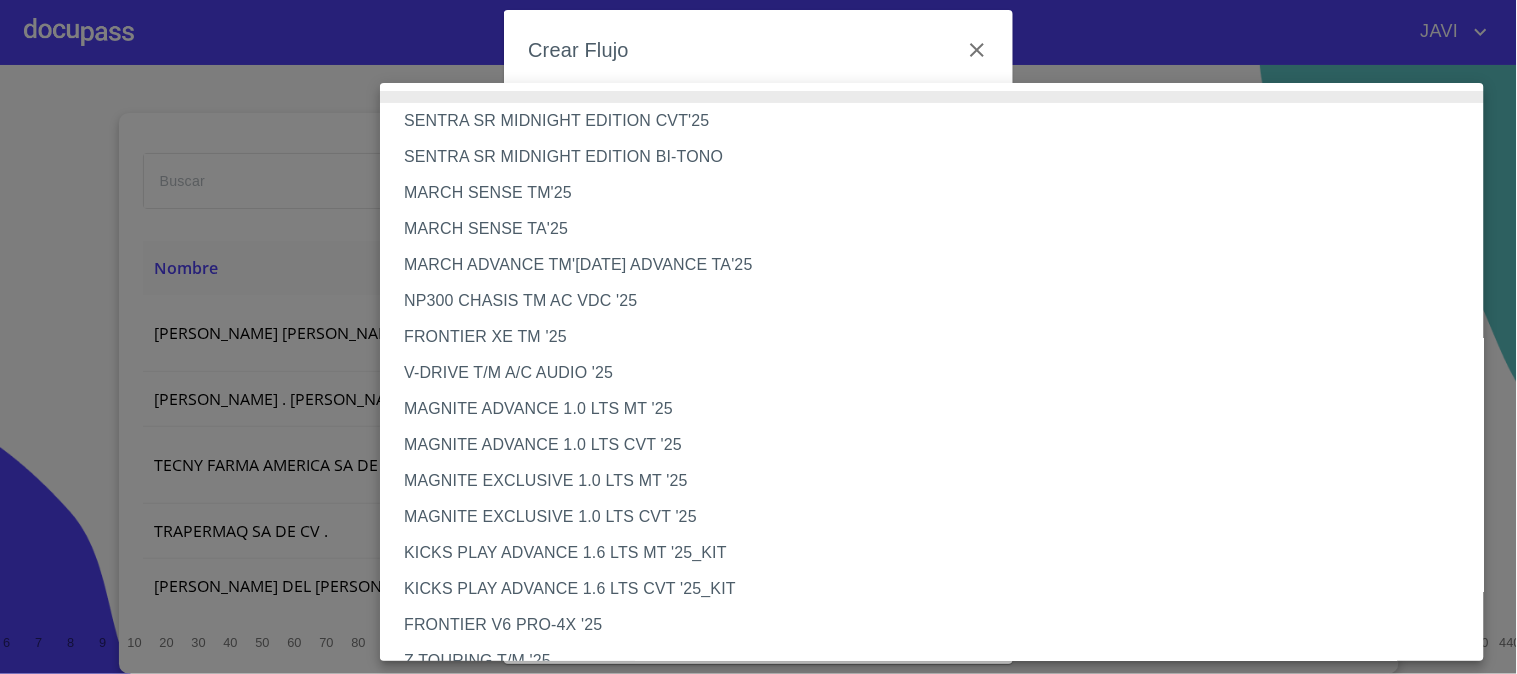 type 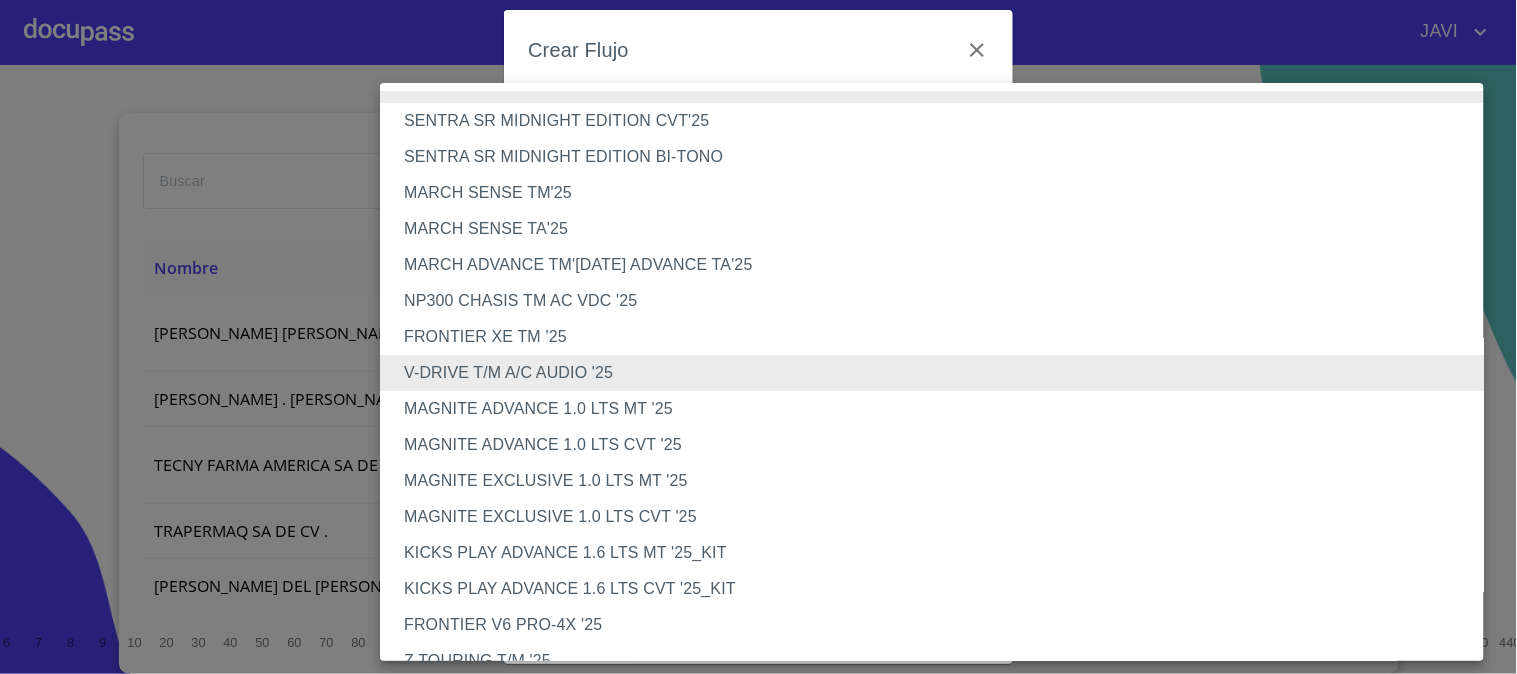 type 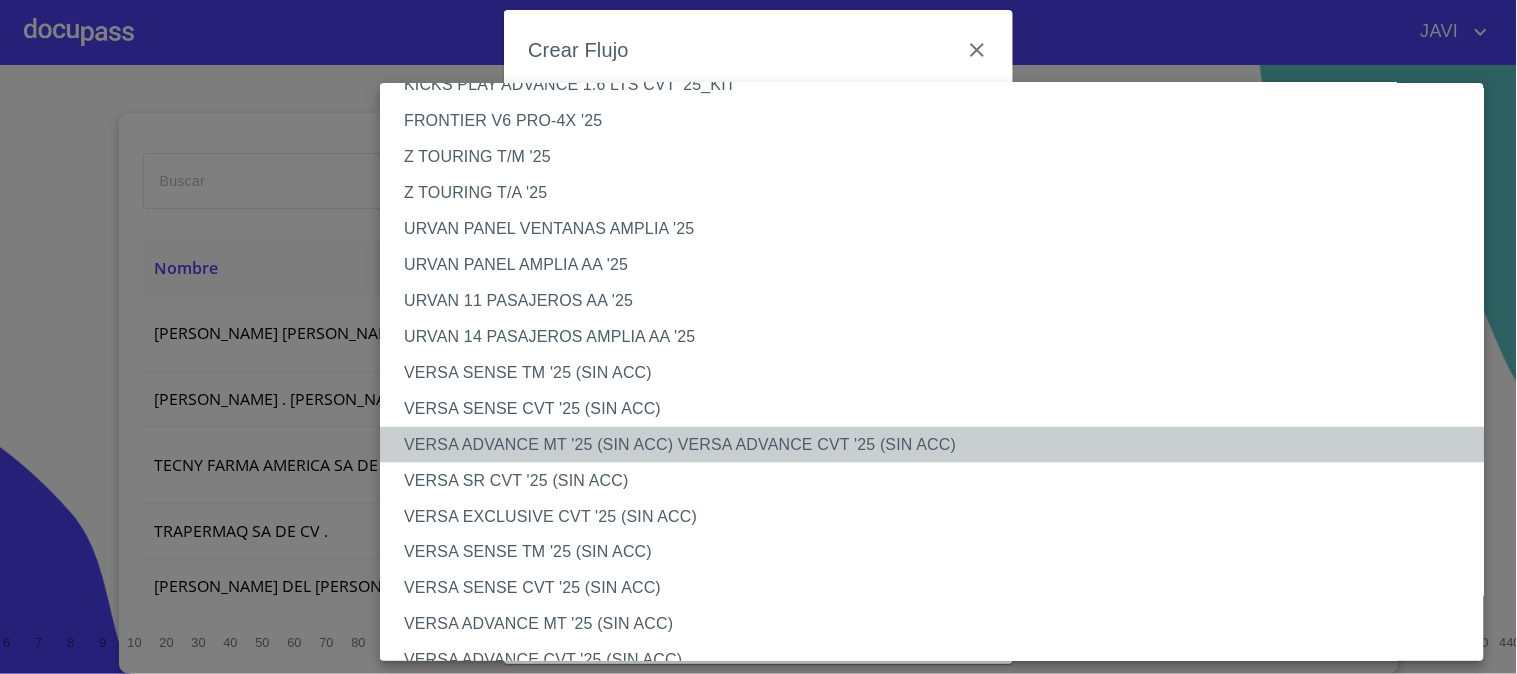 click on "VERSA ADVANCE MT '25 (SIN ACC) VERSA ADVANCE CVT '25 (SIN ACC)" at bounding box center (940, 445) 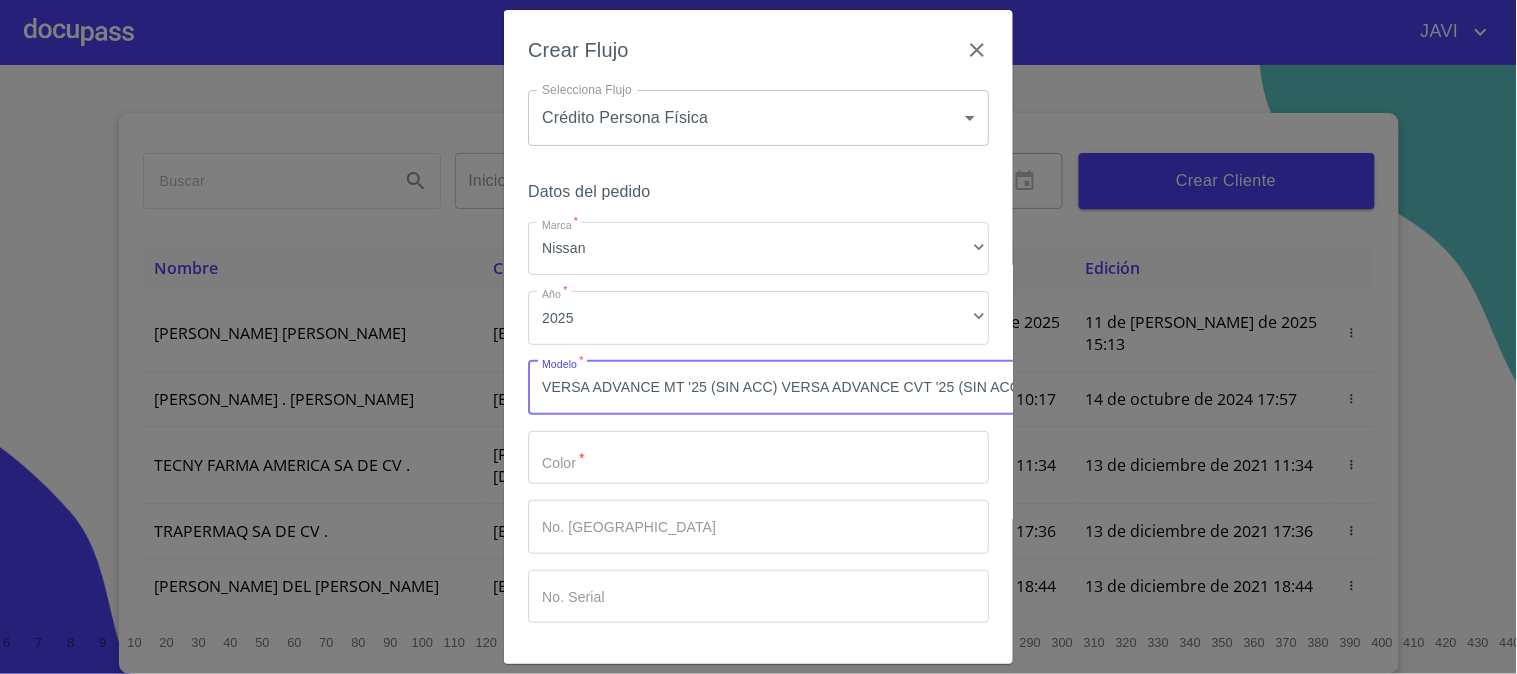 click on "Marca   *" at bounding box center [758, 458] 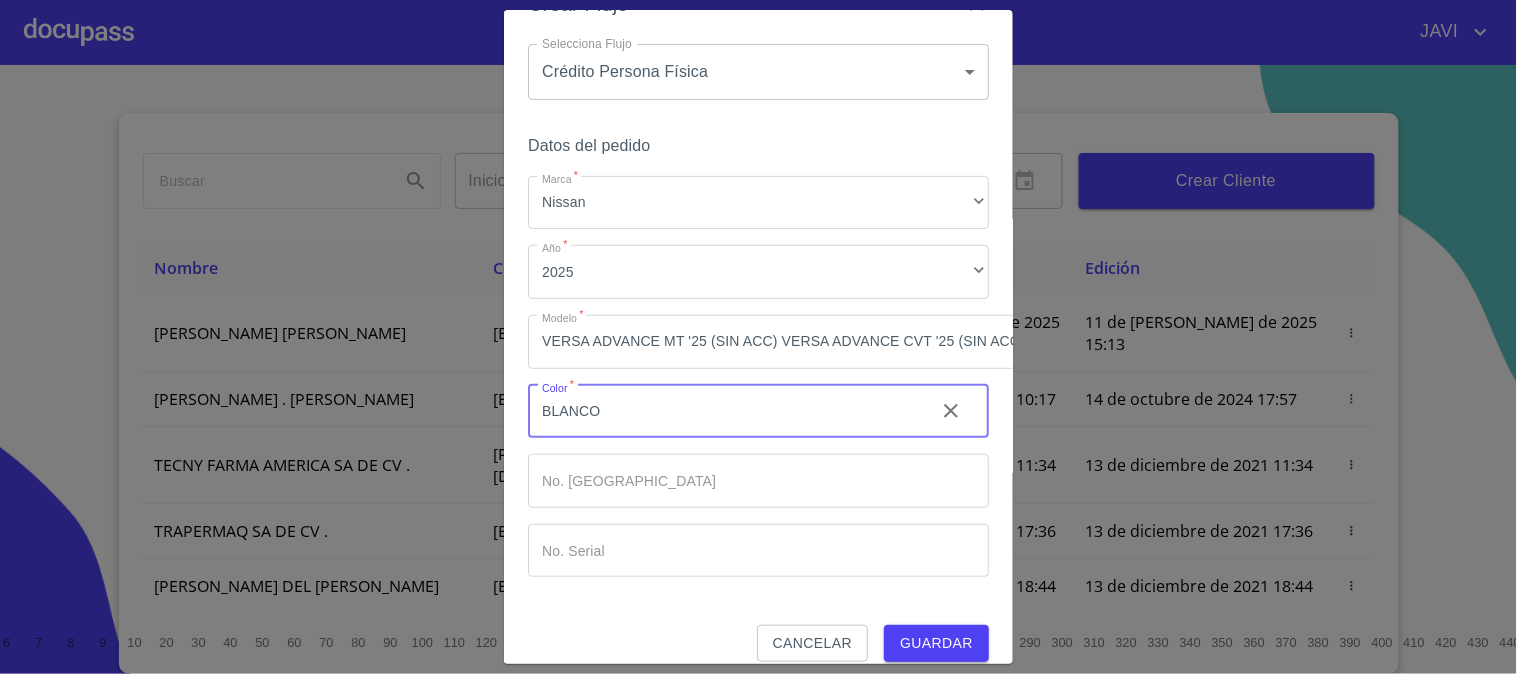 scroll, scrollTop: 84, scrollLeft: 0, axis: vertical 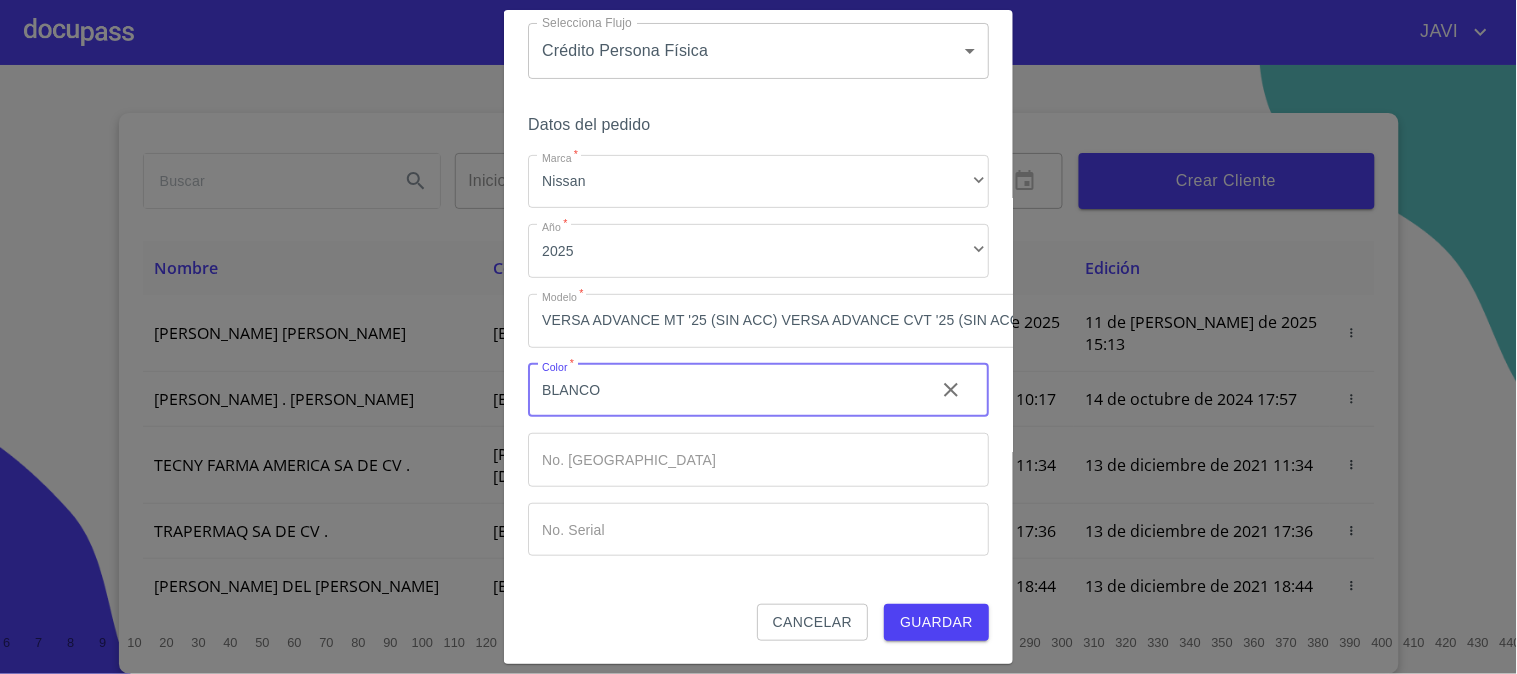 type on "BLANCO" 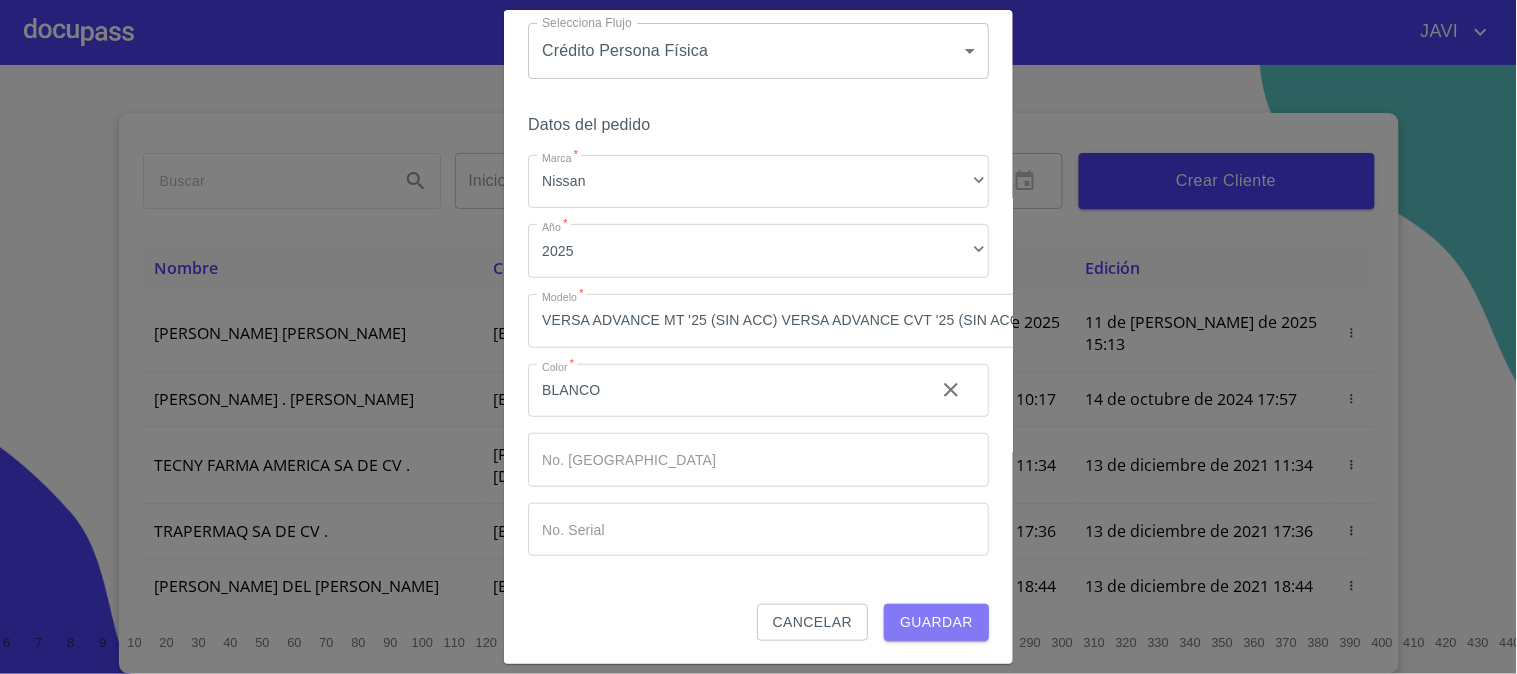 click on "Guardar" at bounding box center (936, 622) 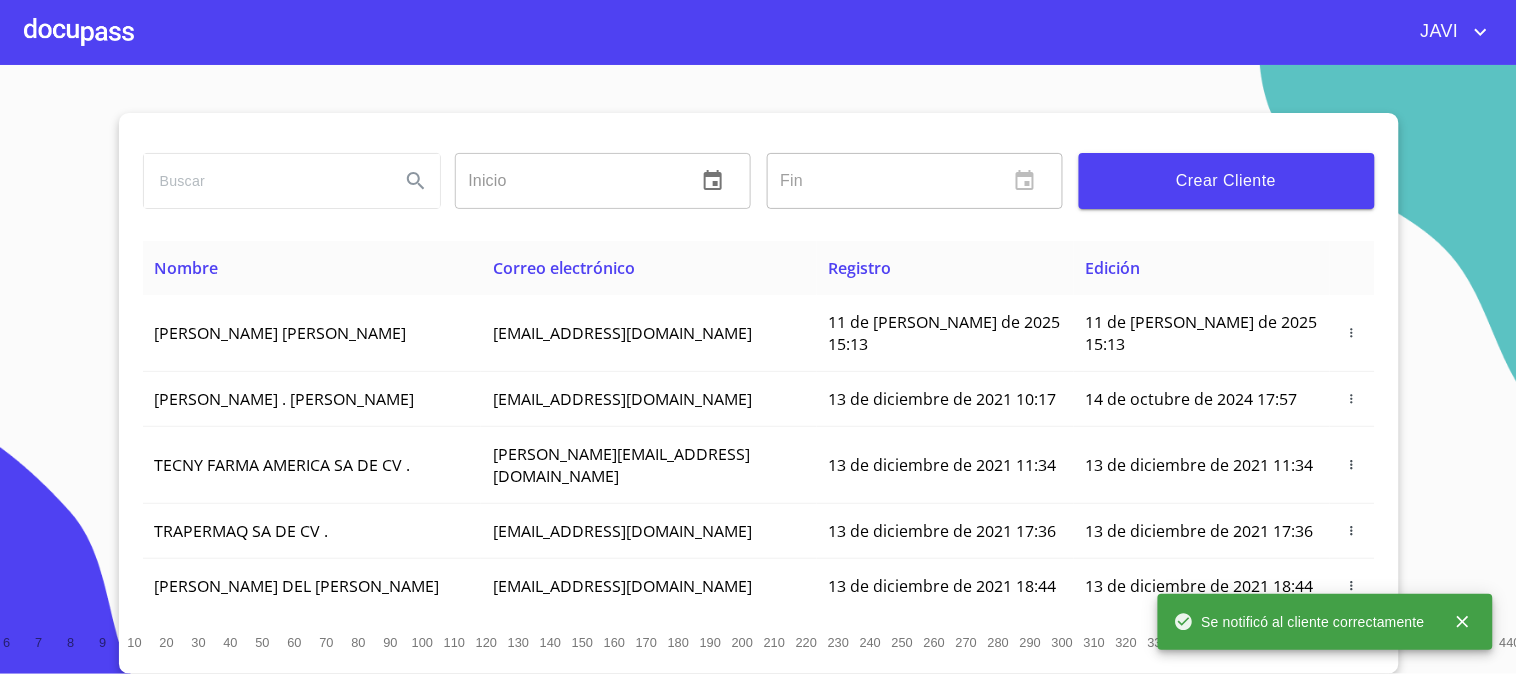 click at bounding box center (79, 32) 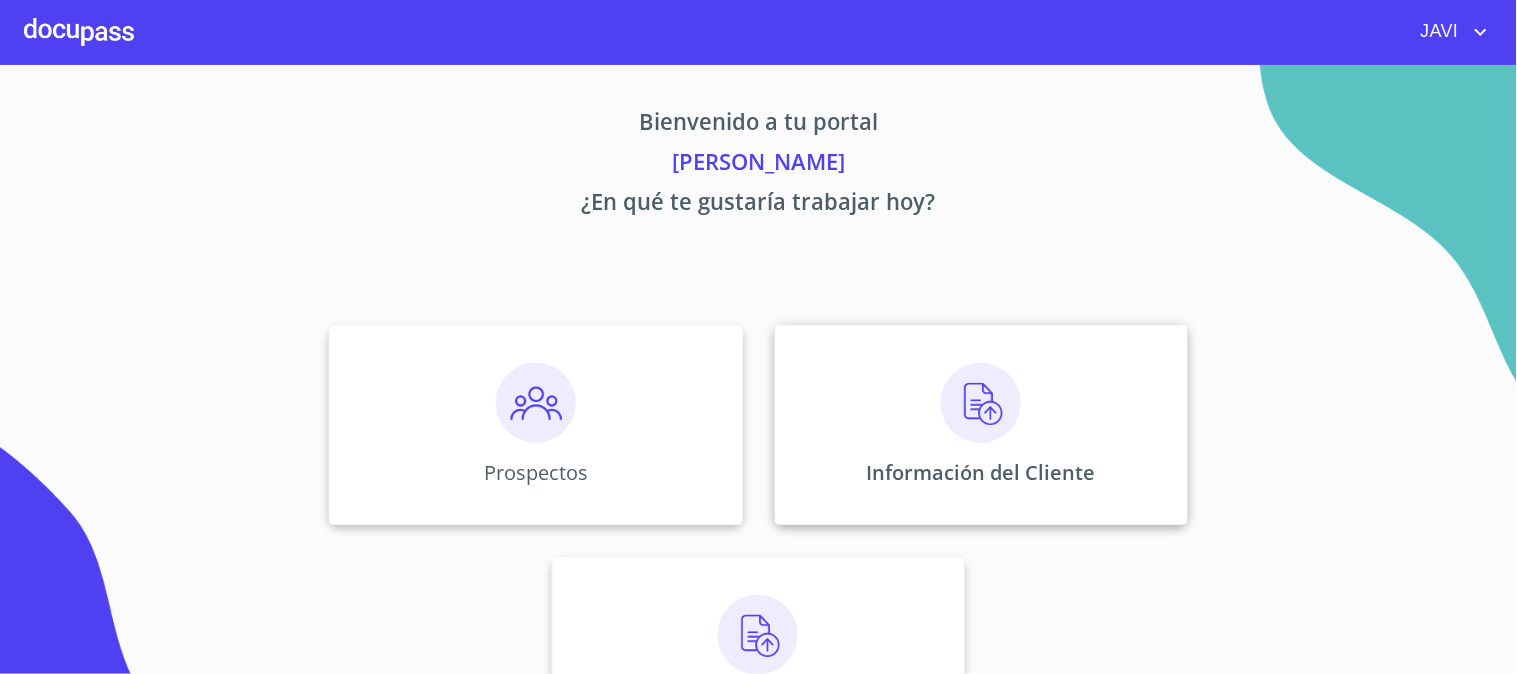 click at bounding box center [981, 403] 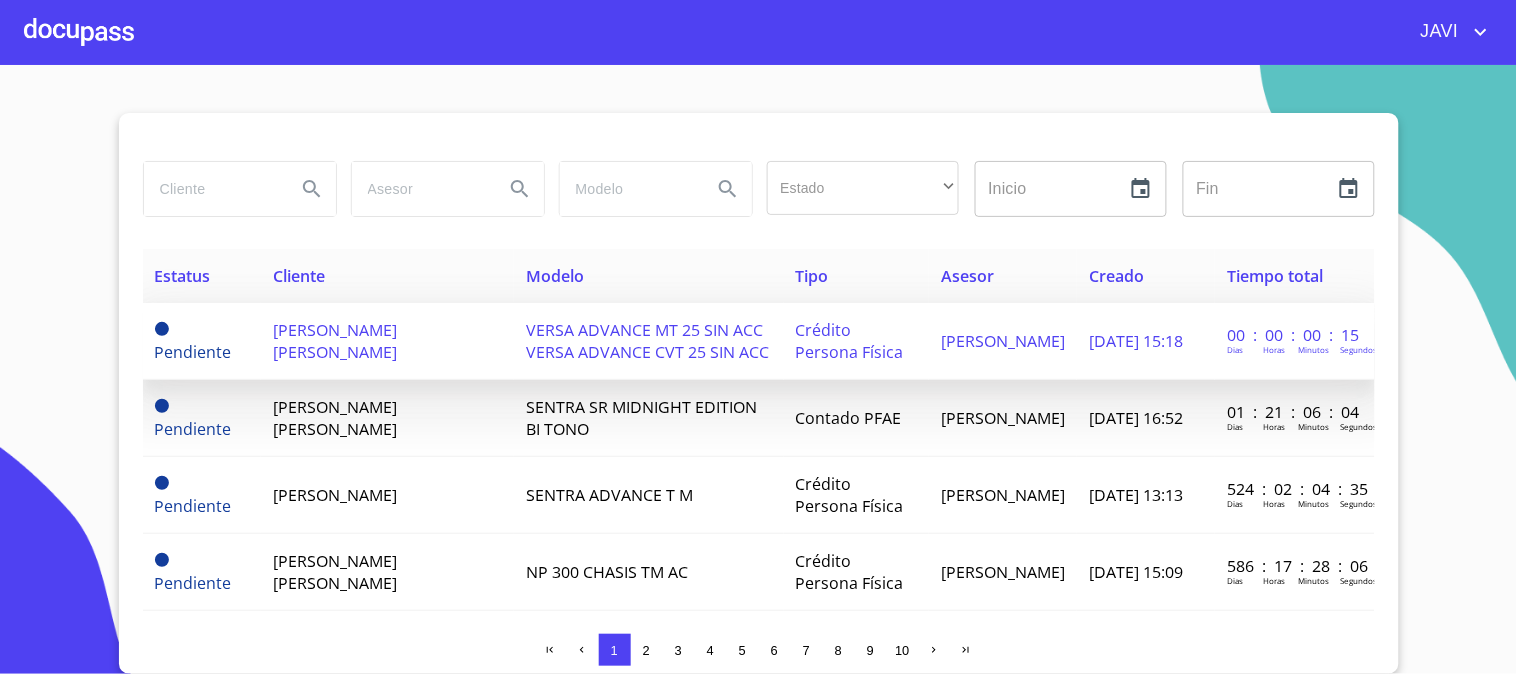 click on "[PERSON_NAME] [PERSON_NAME]" at bounding box center [335, 341] 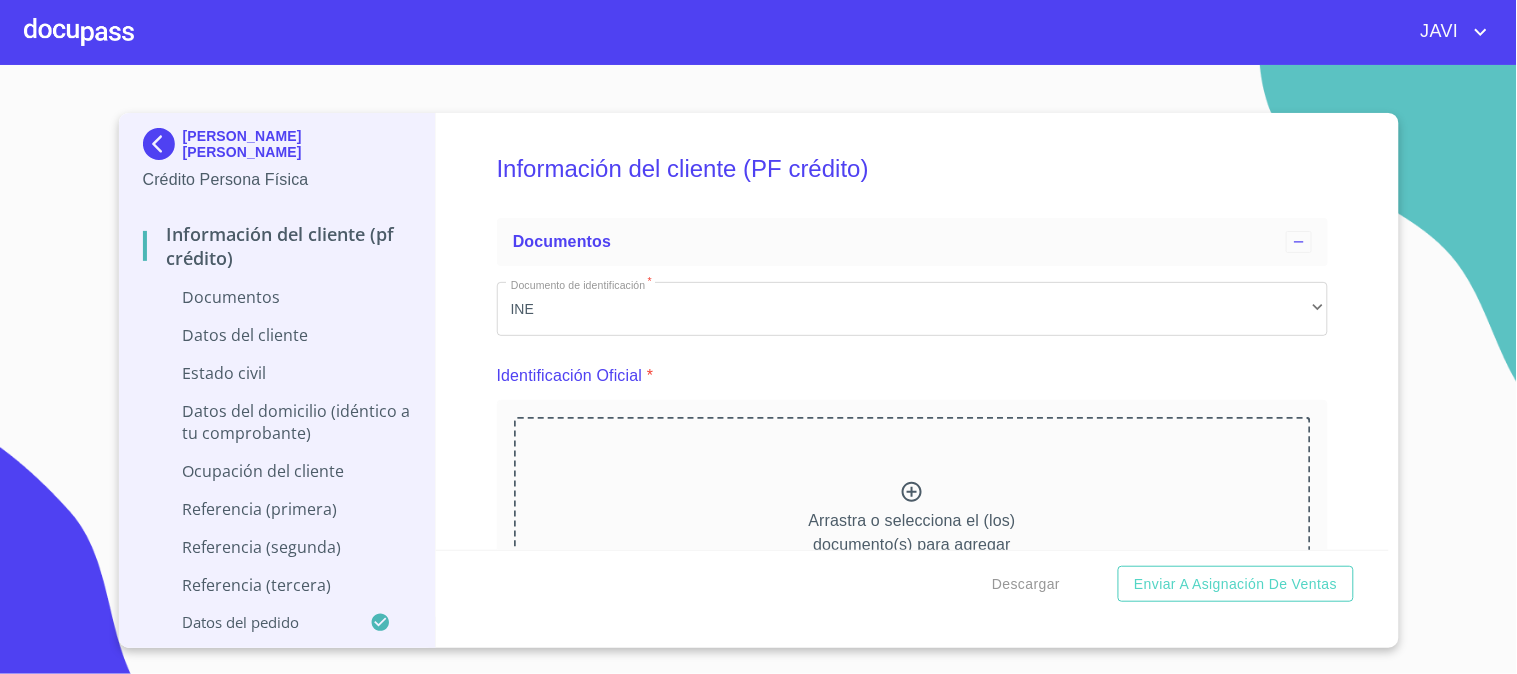 click at bounding box center [79, 32] 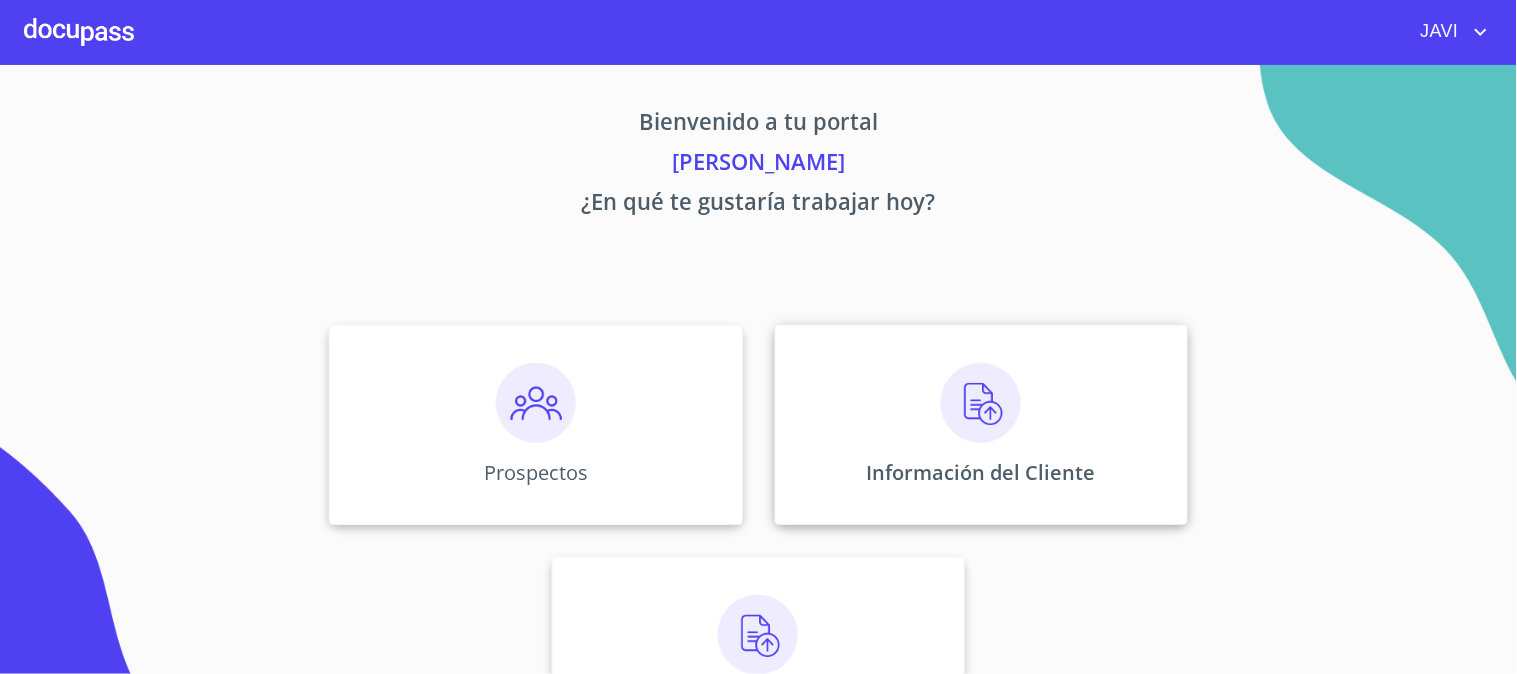 click at bounding box center (981, 403) 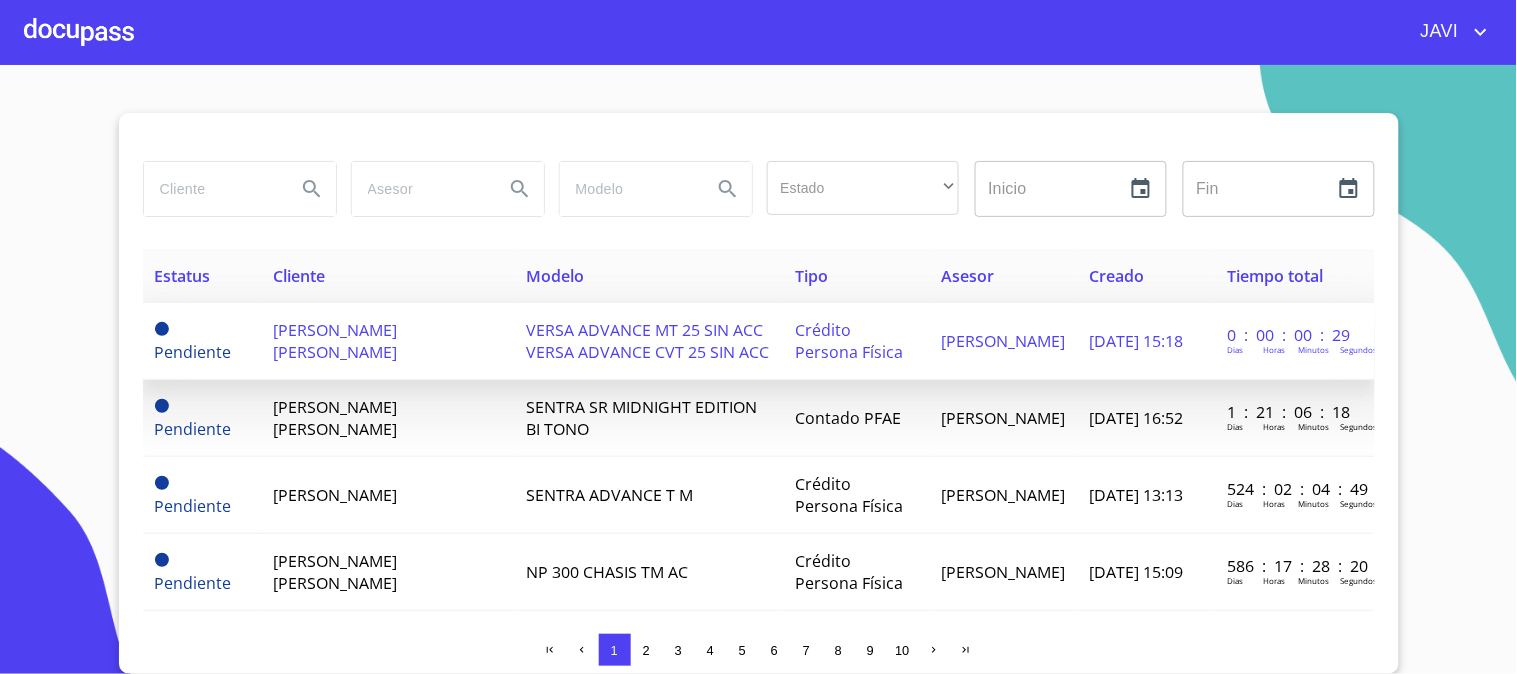 click on "VERSA ADVANCE MT 25 SIN ACC VERSA ADVANCE CVT 25 SIN ACC" at bounding box center [647, 341] 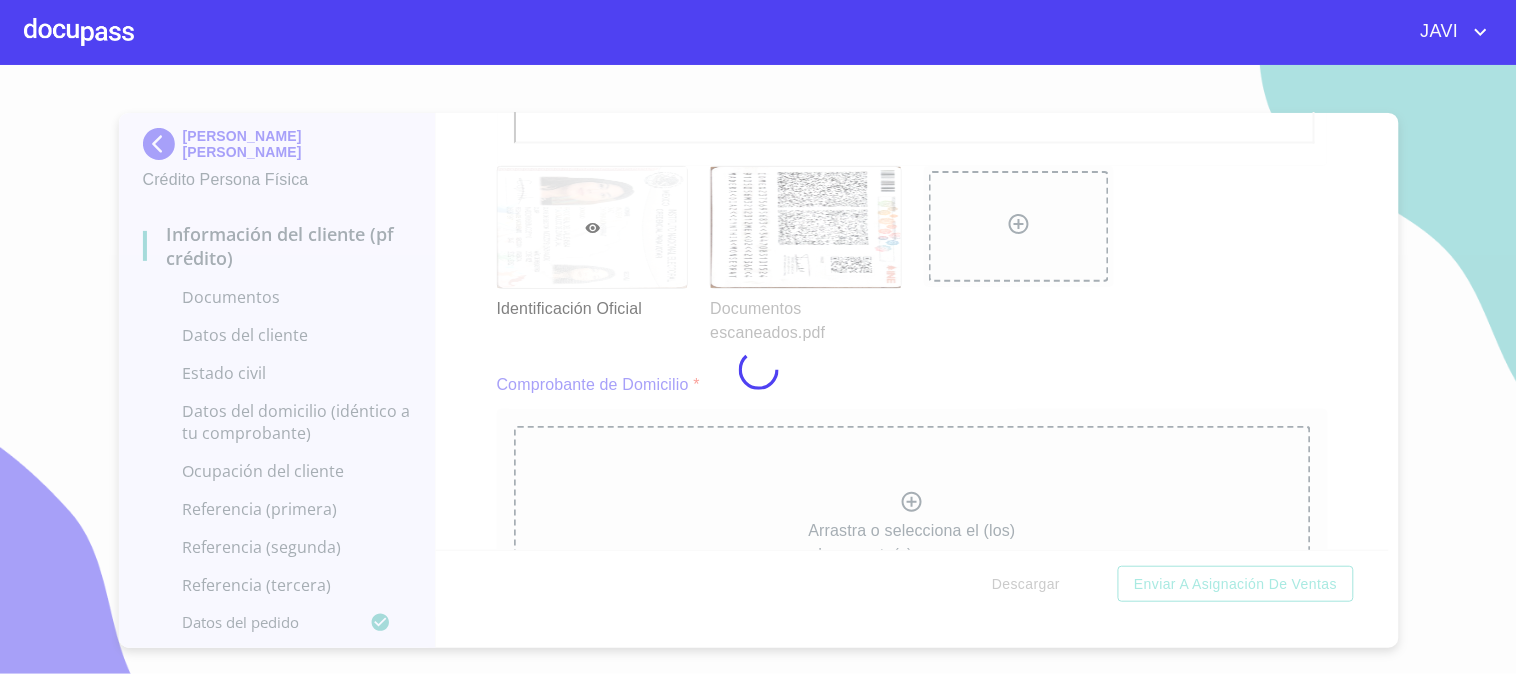 scroll, scrollTop: 420, scrollLeft: 0, axis: vertical 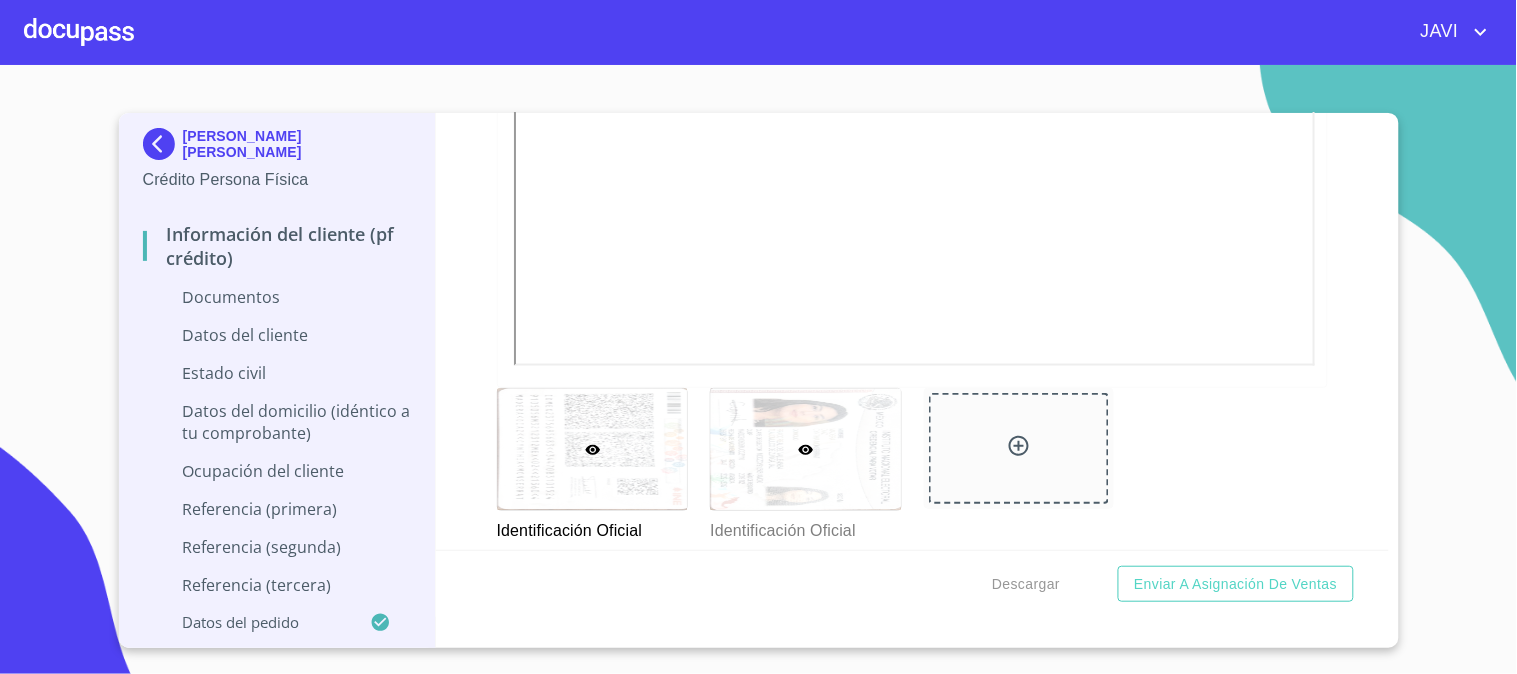 click at bounding box center [806, 449] 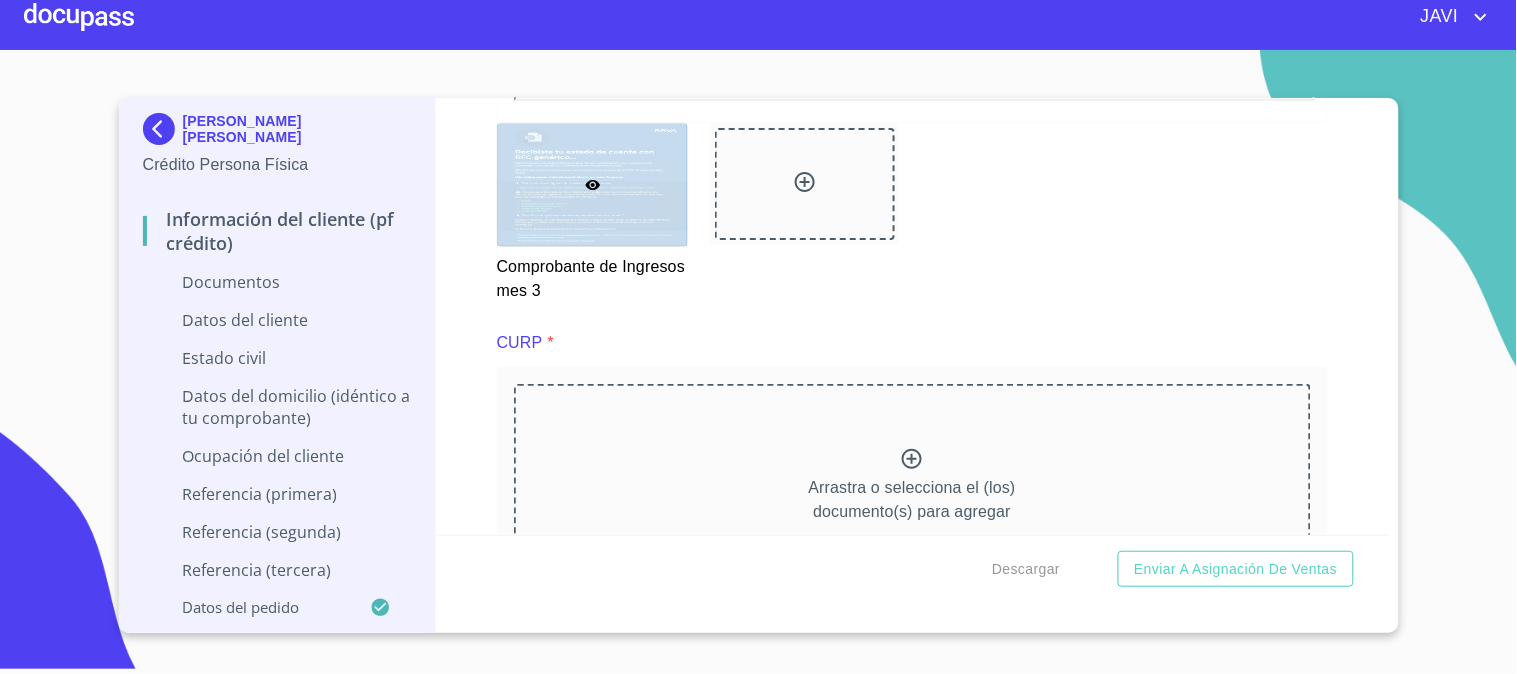 scroll, scrollTop: 4654, scrollLeft: 0, axis: vertical 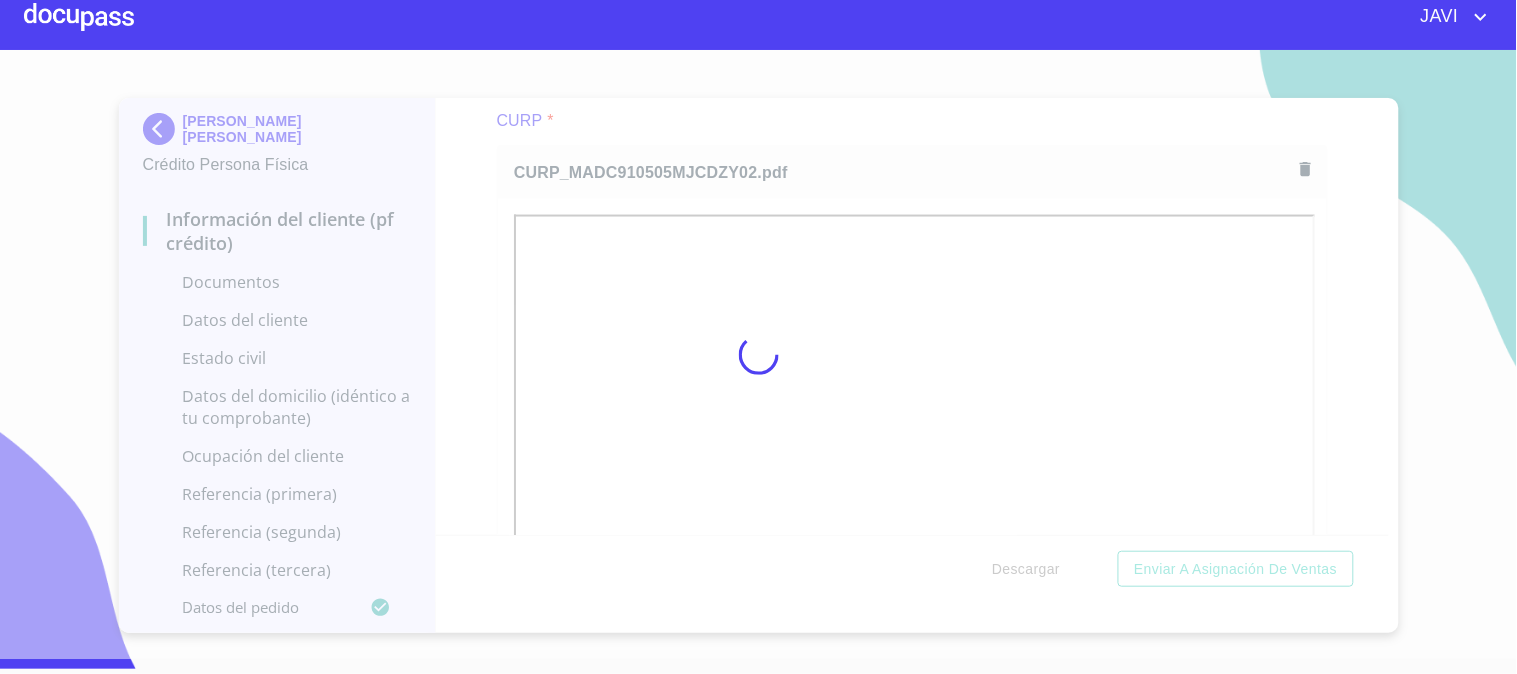 click at bounding box center [758, 354] 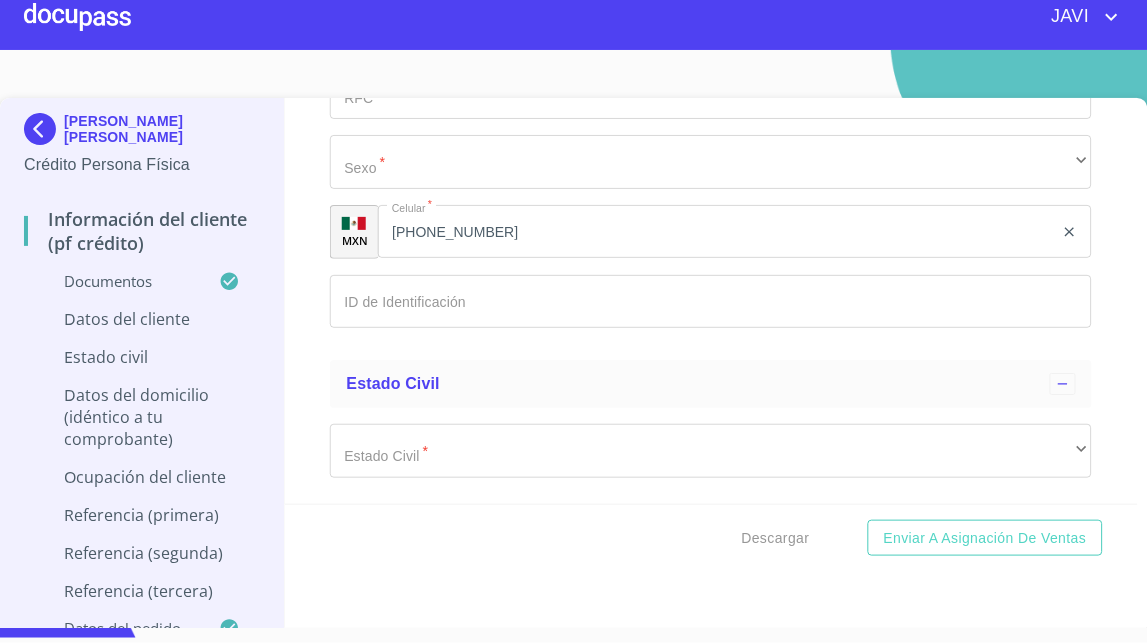 scroll, scrollTop: 6321, scrollLeft: 0, axis: vertical 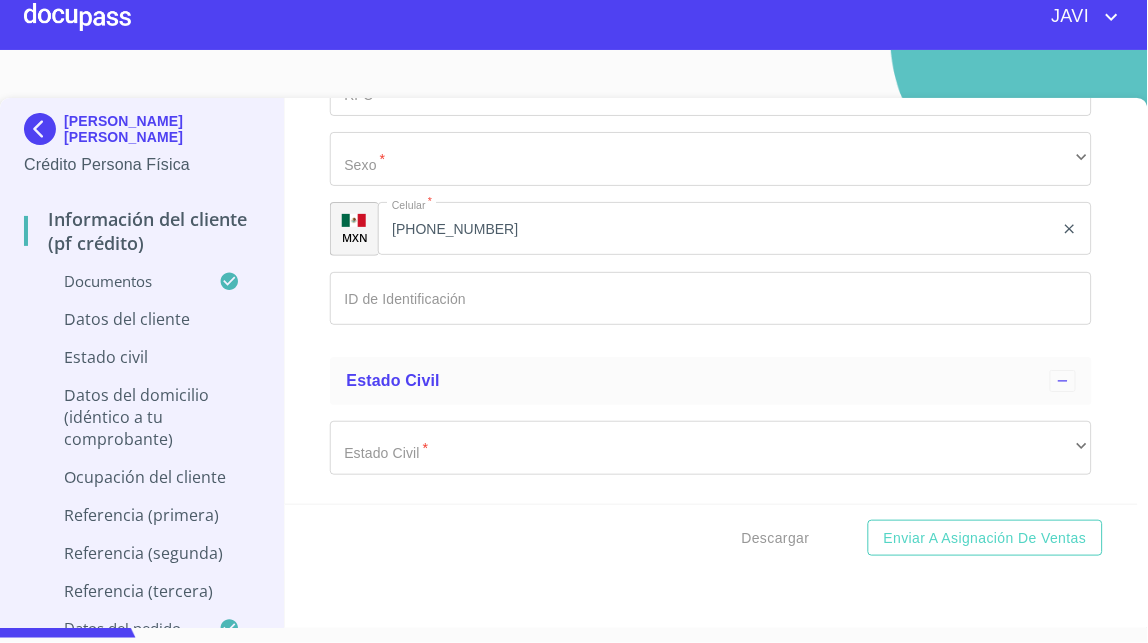 click 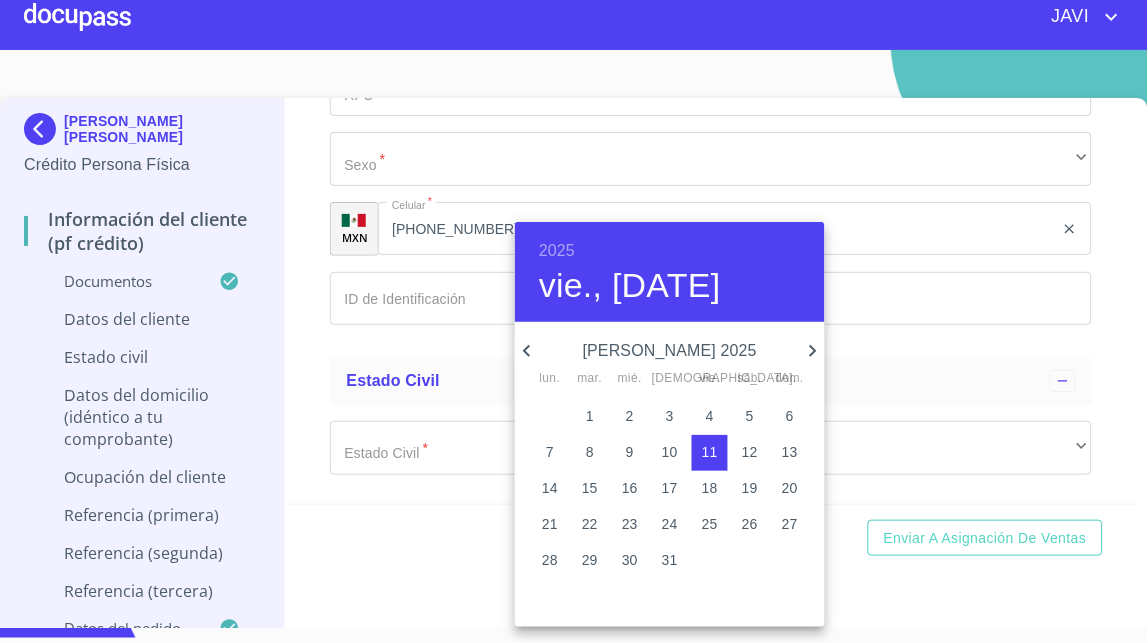 click on "2025" at bounding box center (557, 251) 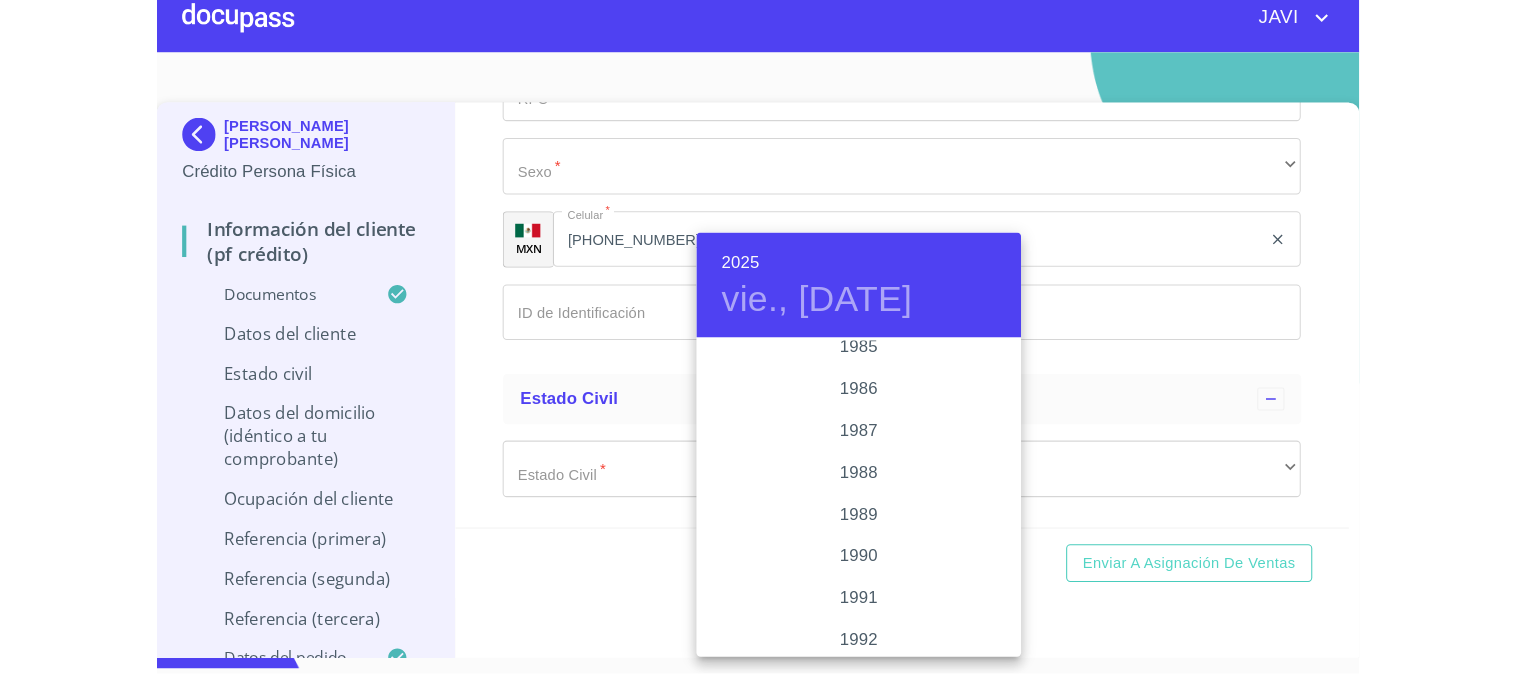 scroll, scrollTop: 2525, scrollLeft: 0, axis: vertical 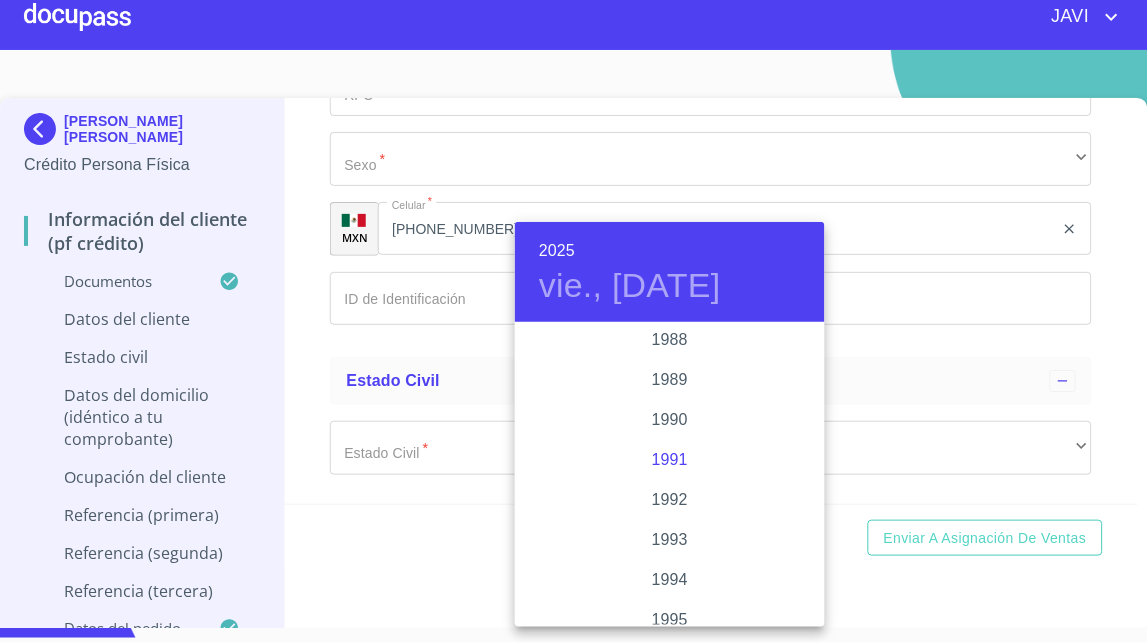 click on "1991" at bounding box center (670, 460) 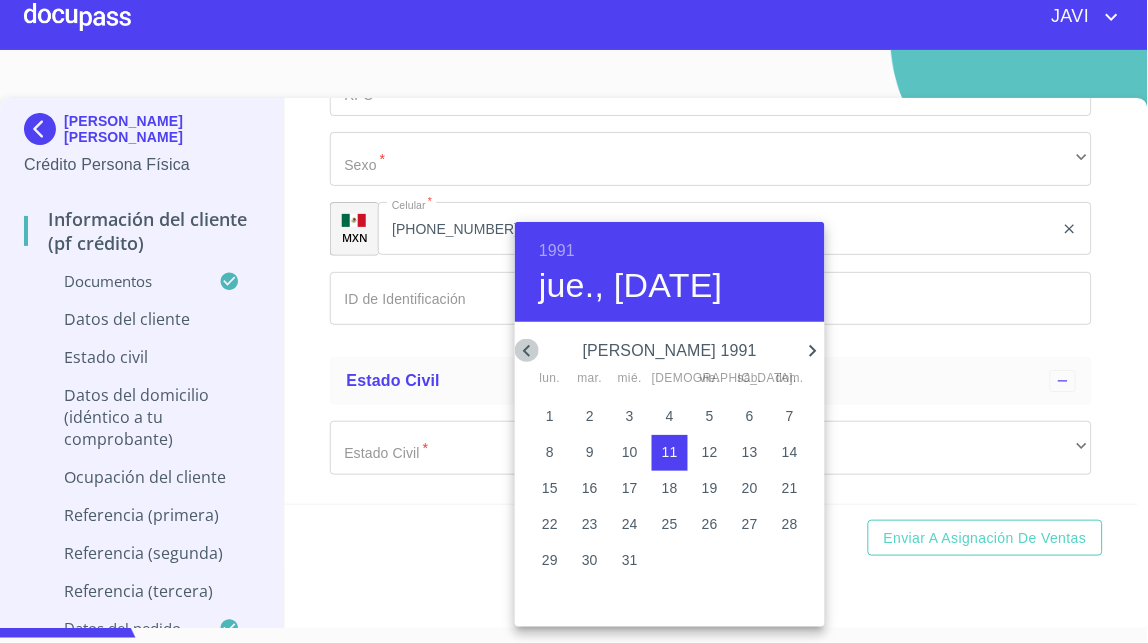 click 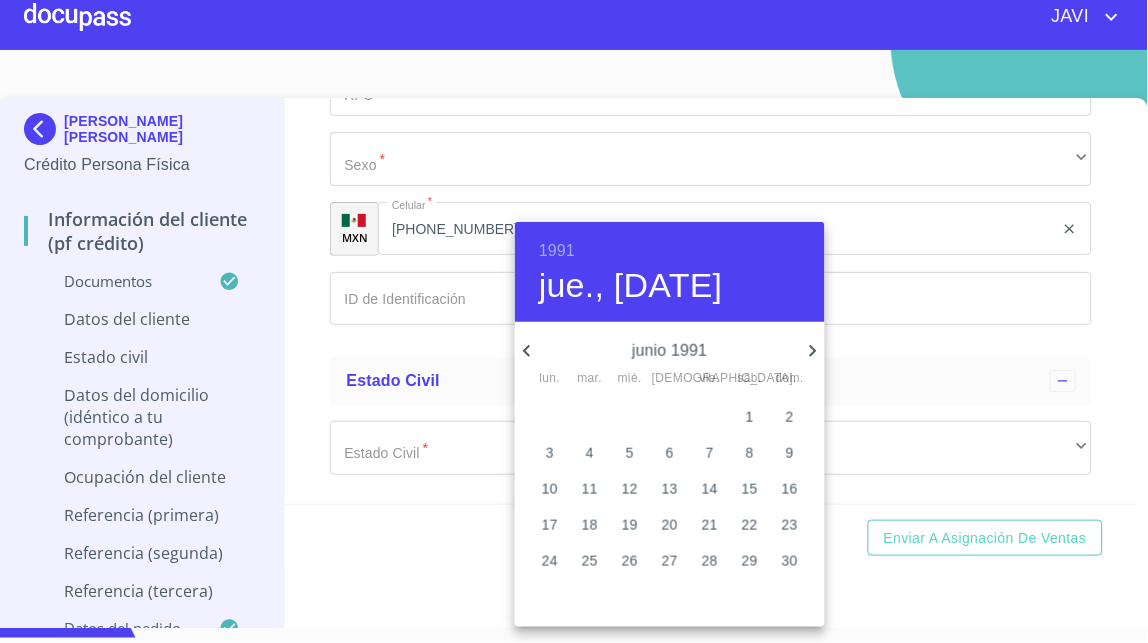 click 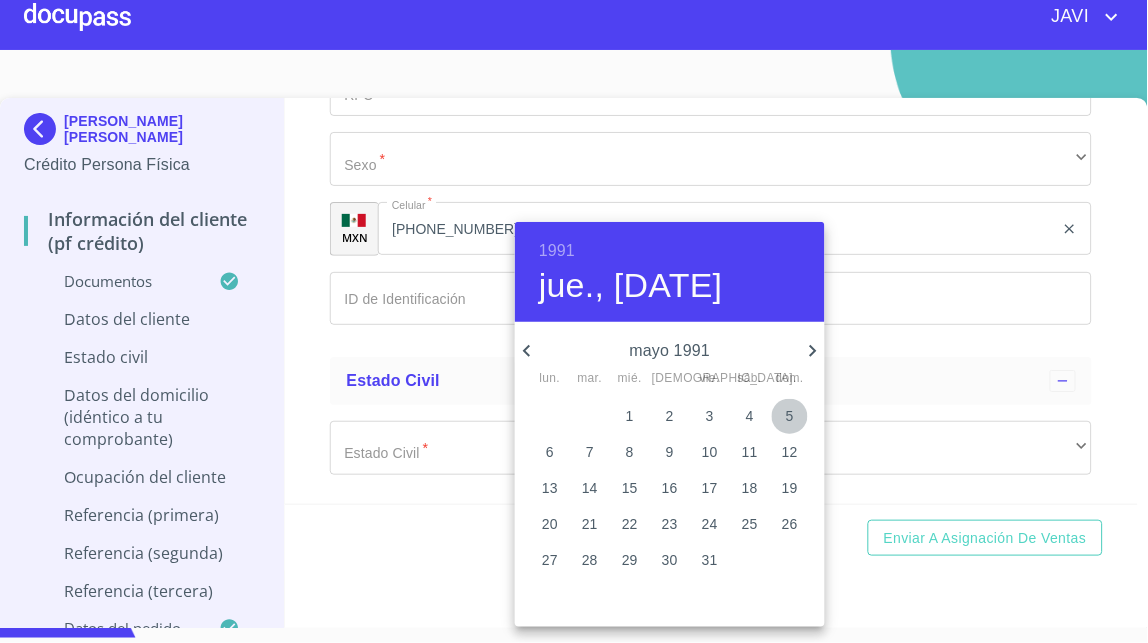 click on "5" at bounding box center [790, 416] 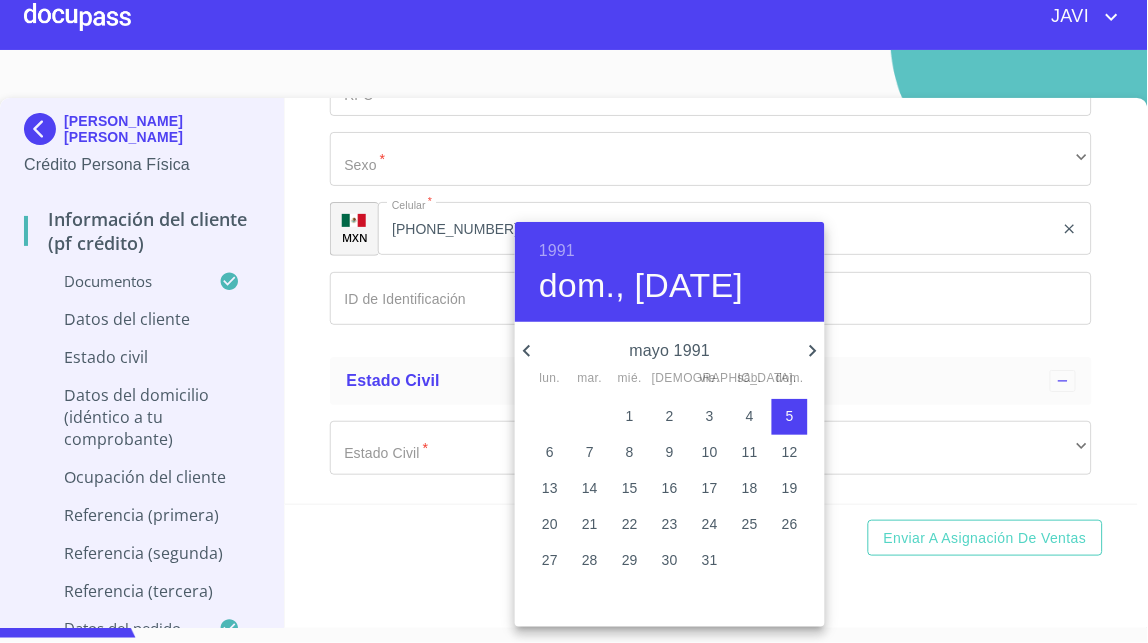click at bounding box center [574, 321] 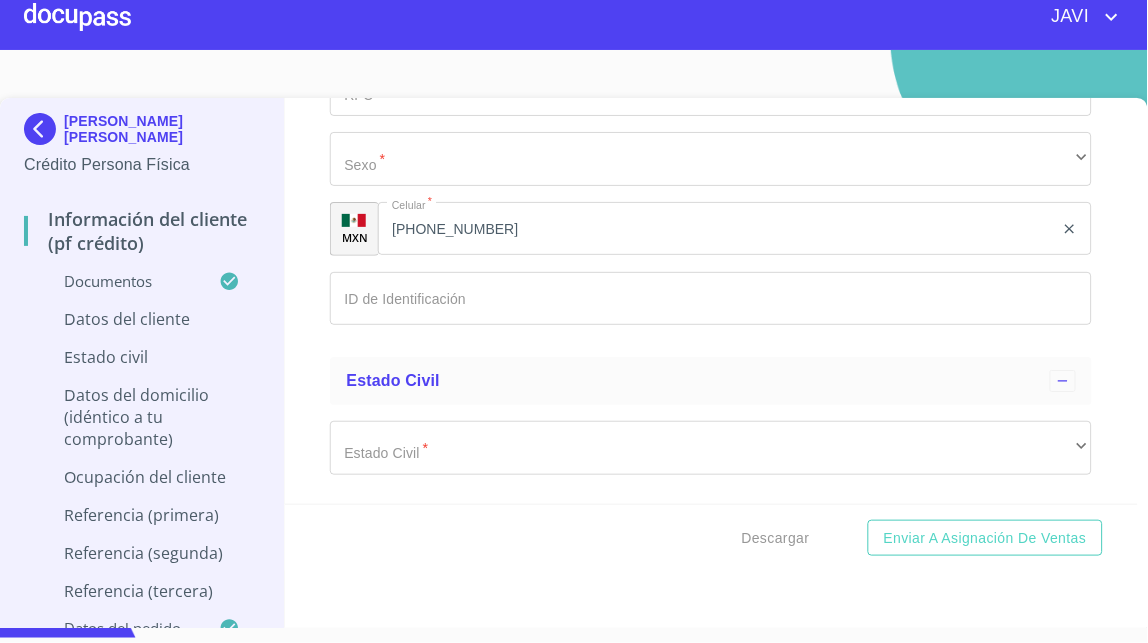 click on "​" at bounding box center (711, -119) 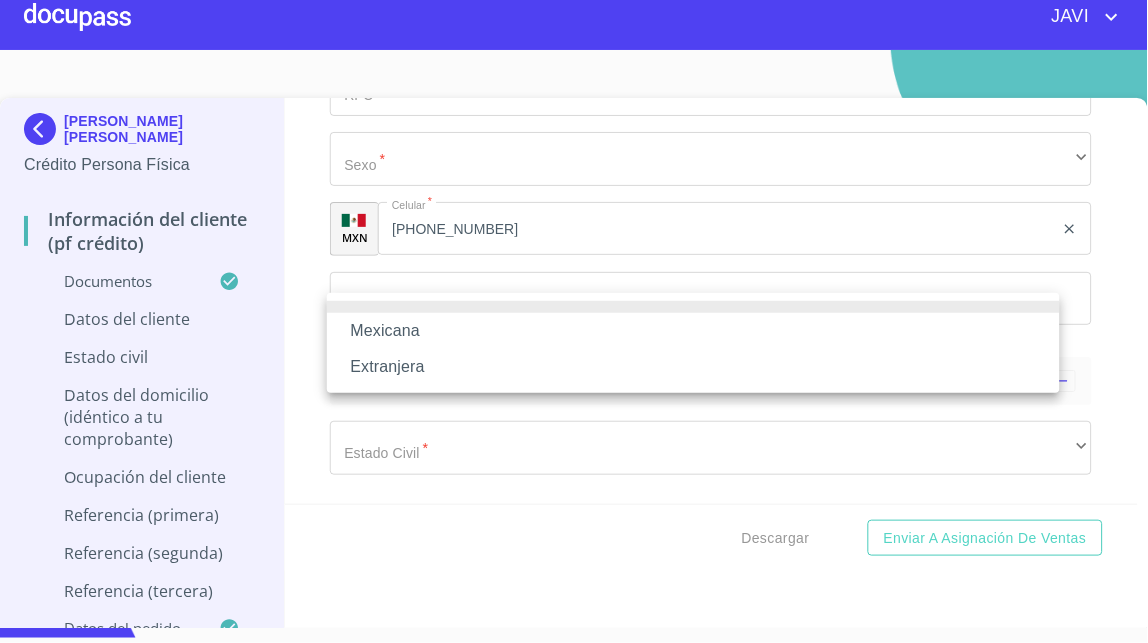 click on "Mexicana" at bounding box center (693, 331) 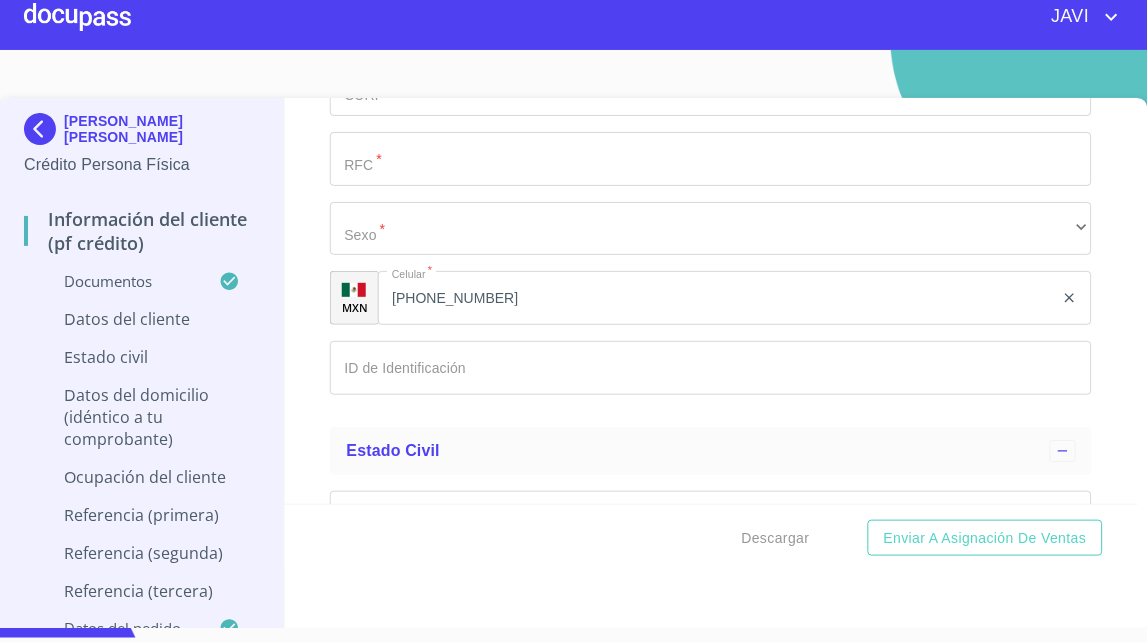 click on "Información del cliente (PF crédito)   Documentos Documento de identificación   * INE ​ Identificación Oficial * Identificación Oficial Identificación Oficial Identificación Oficial Comprobante de Domicilio * Comprobante de Domicilio Comprobante de Domicilio Fuente de ingresos   * Independiente/Dueño de negocio/Persona Moral ​ Comprobante de Ingresos mes 1 * Comprobante de Ingresos mes 1 Comprobante de Ingresos mes 1 Comprobante de Ingresos mes 2 * Comprobante de Ingresos mes 2 Comprobante de Ingresos mes 2 Comprobante de Ingresos mes 3 * Comprobante de Ingresos mes 3 Comprobante de Ingresos mes 3 CURP * CURP CURP Constancia de situación fiscal Constancia de situación fiscal Constancia de situación fiscal Datos del cliente Apellido Paterno   * MADERA ​ Apellido Materno   * DIAZ ​ Primer nombre   * CYNTHIA ​ Segundo Nombre MONSERRAT ​ Fecha de nacimiento * 5 de may. de 1991 ​ Nacionalidad   * Mexicana ​ País de nacimiento   * ​ Estado de nacimiento   * ​ ​ CURP" at bounding box center [712, 301] 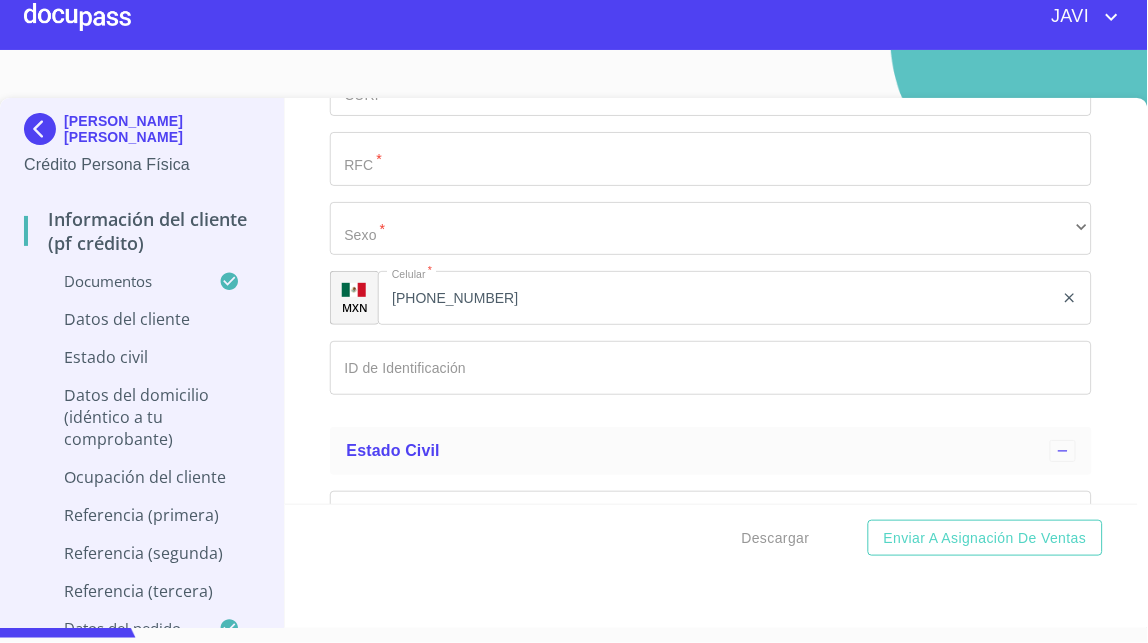 click on "Documento de identificación   *" at bounding box center [711, -50] 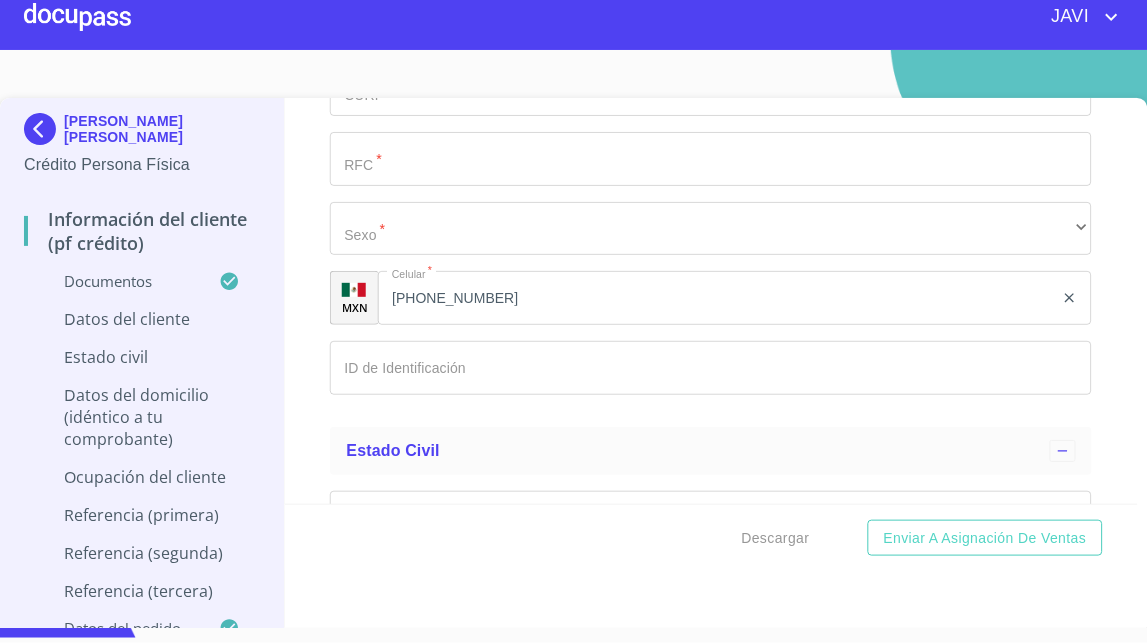 click on "[GEOGRAPHIC_DATA]" at bounding box center (688, -50) 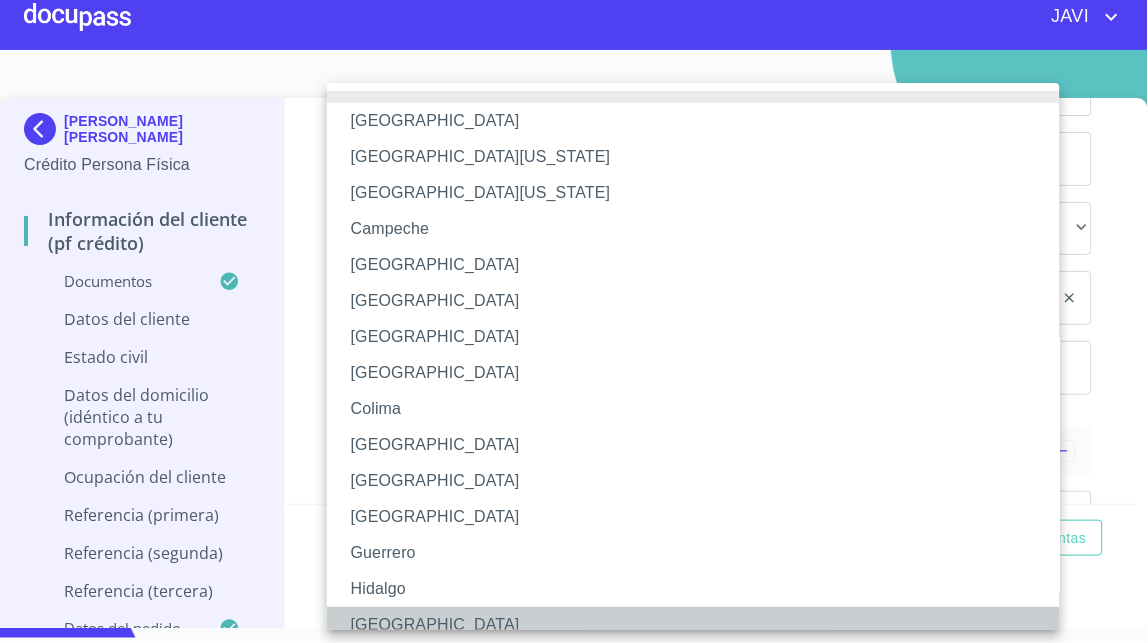 click on "[GEOGRAPHIC_DATA]" at bounding box center (702, 625) 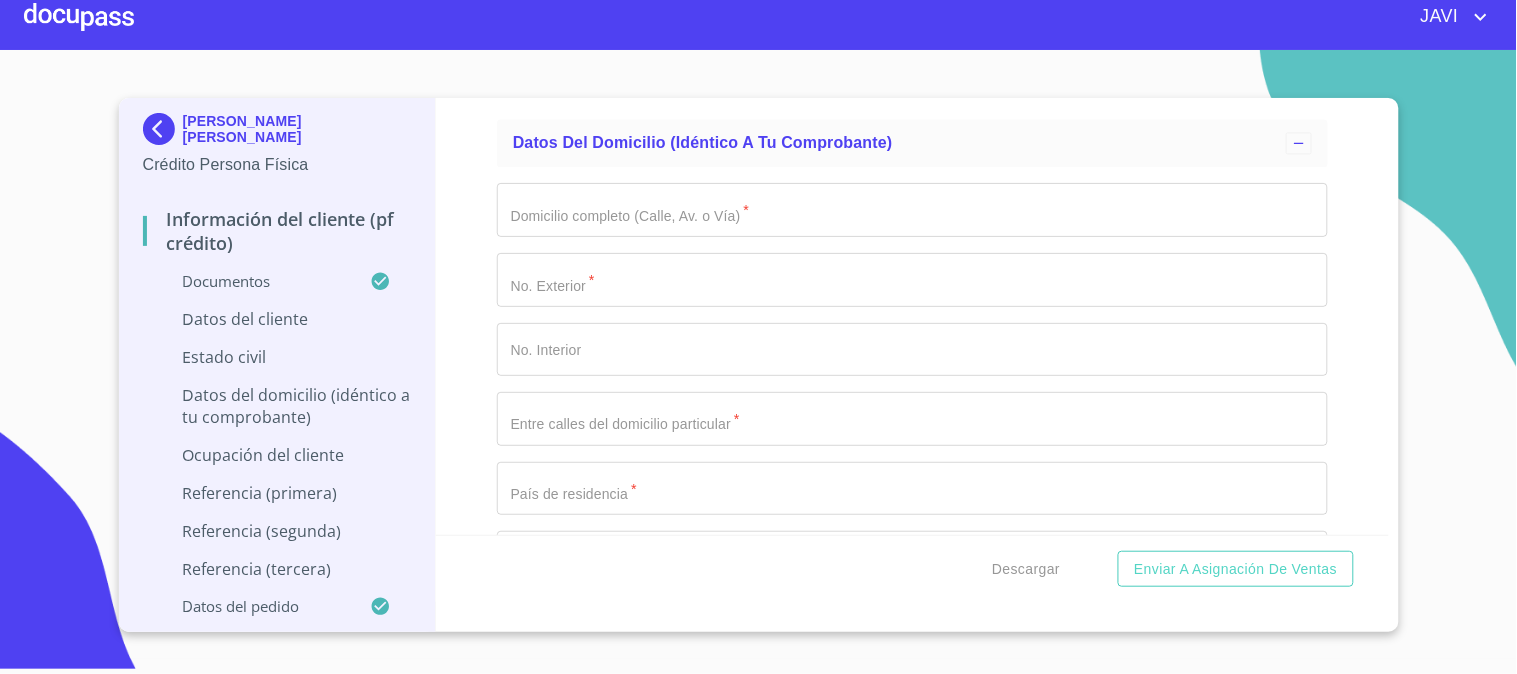 scroll, scrollTop: 6987, scrollLeft: 0, axis: vertical 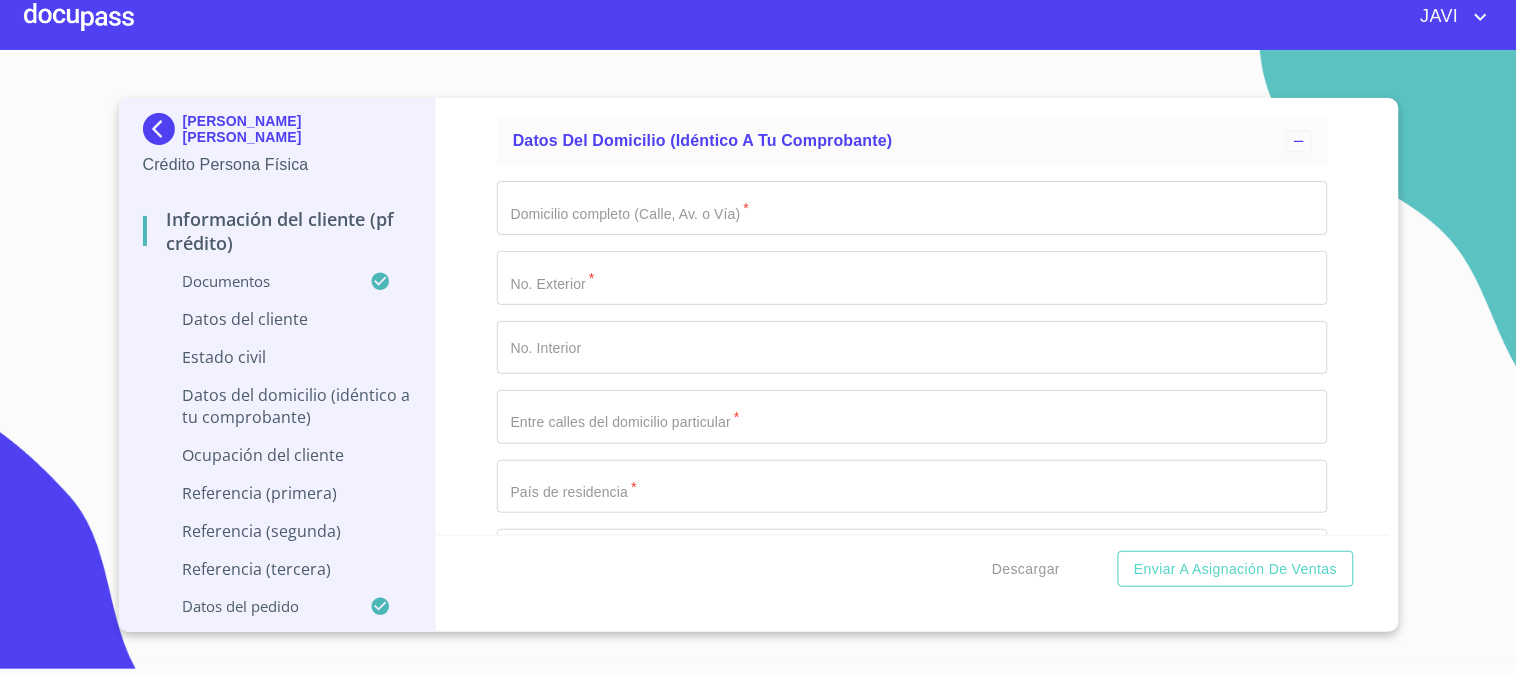 click on "Documento de identificación   *" at bounding box center [889, -927] 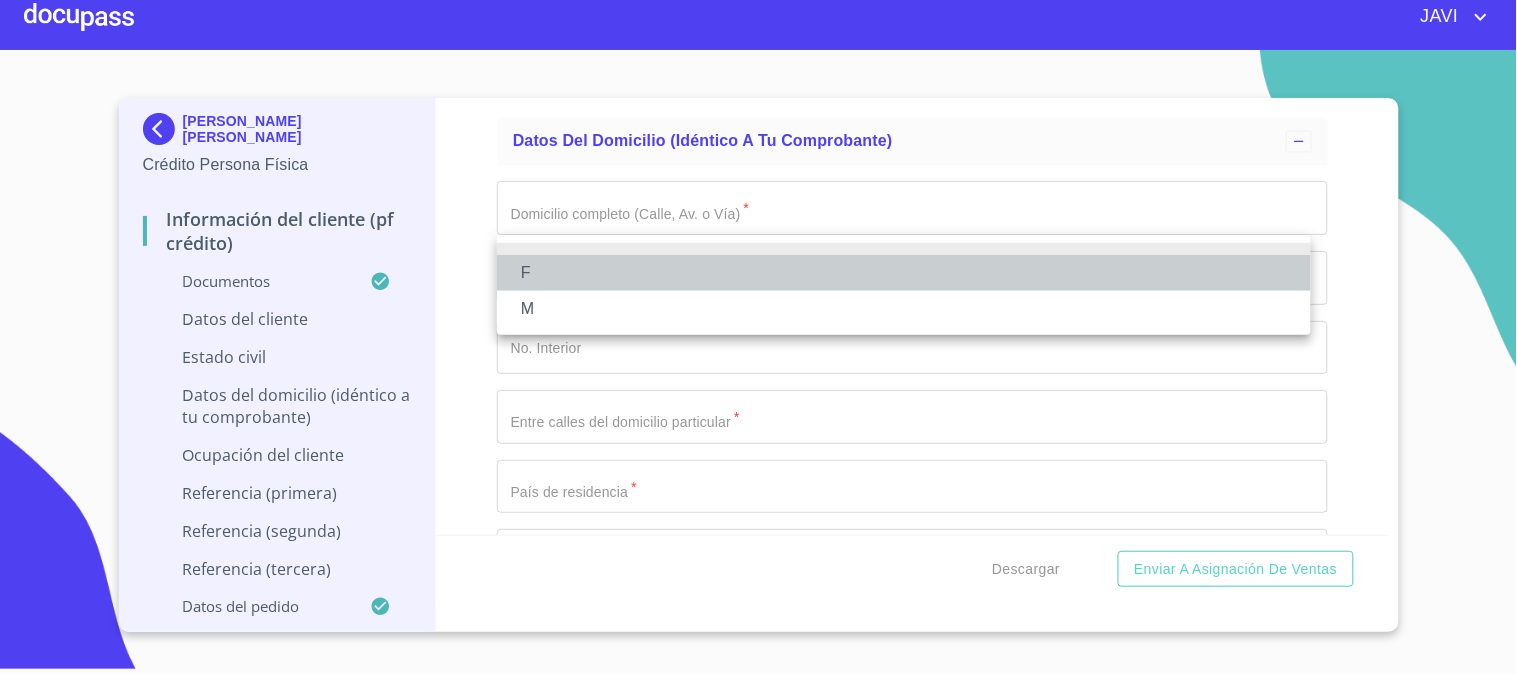 click on "F" at bounding box center [904, 273] 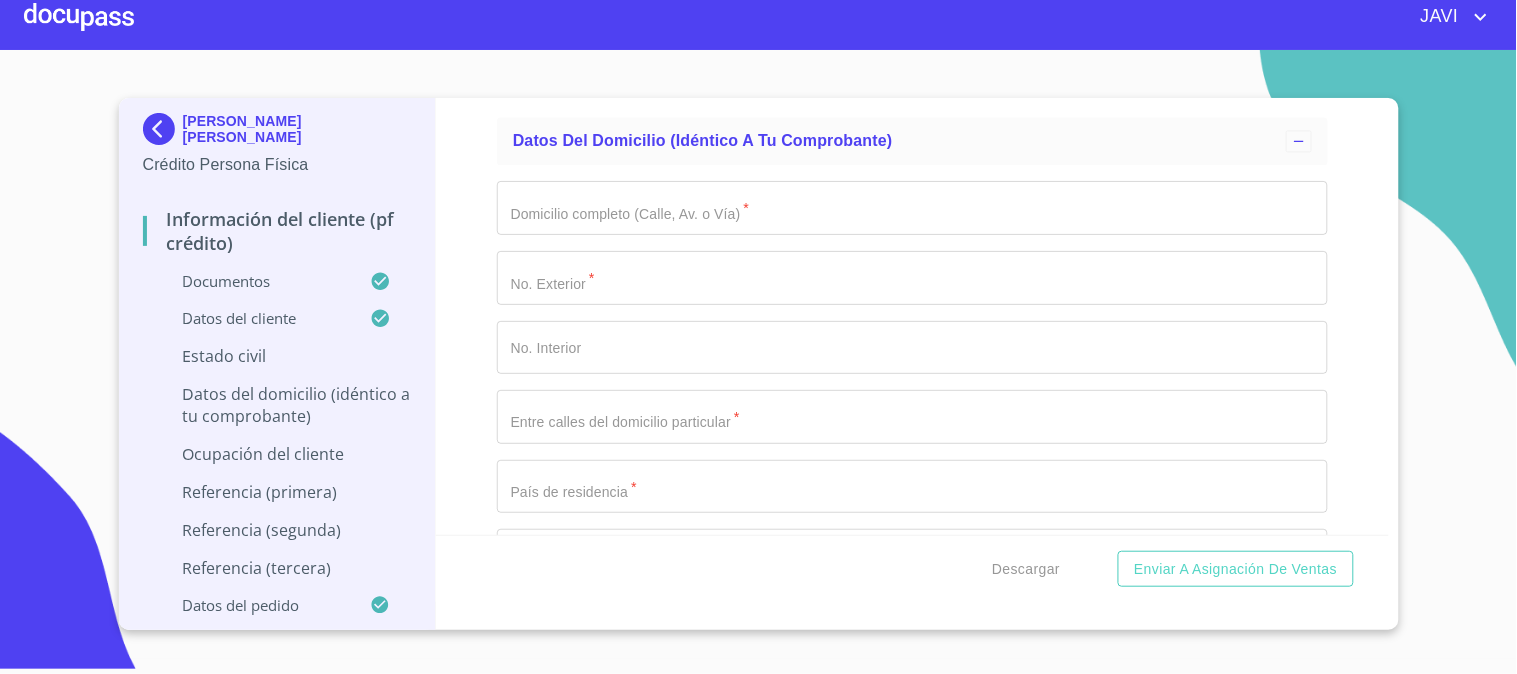 click on "Documento de identificación   *" at bounding box center [889, -927] 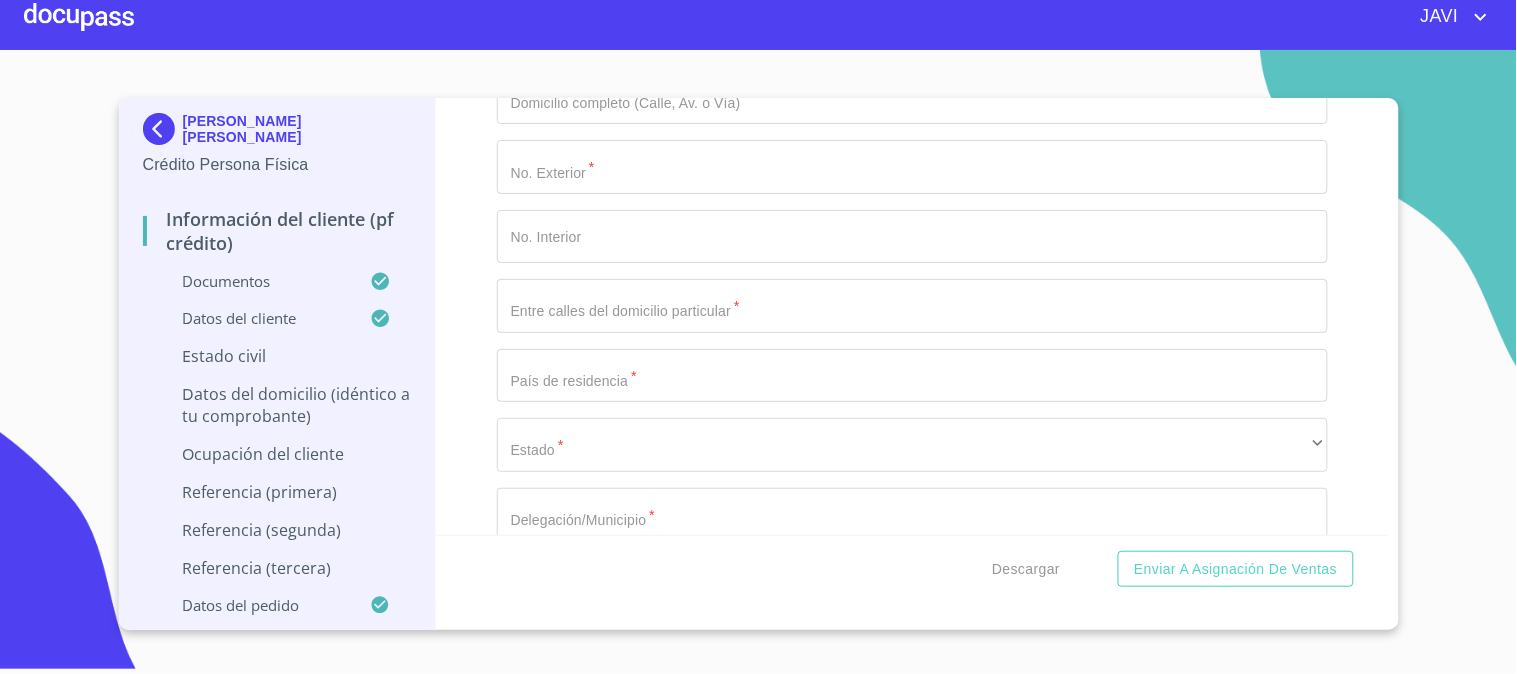 scroll, scrollTop: 7210, scrollLeft: 0, axis: vertical 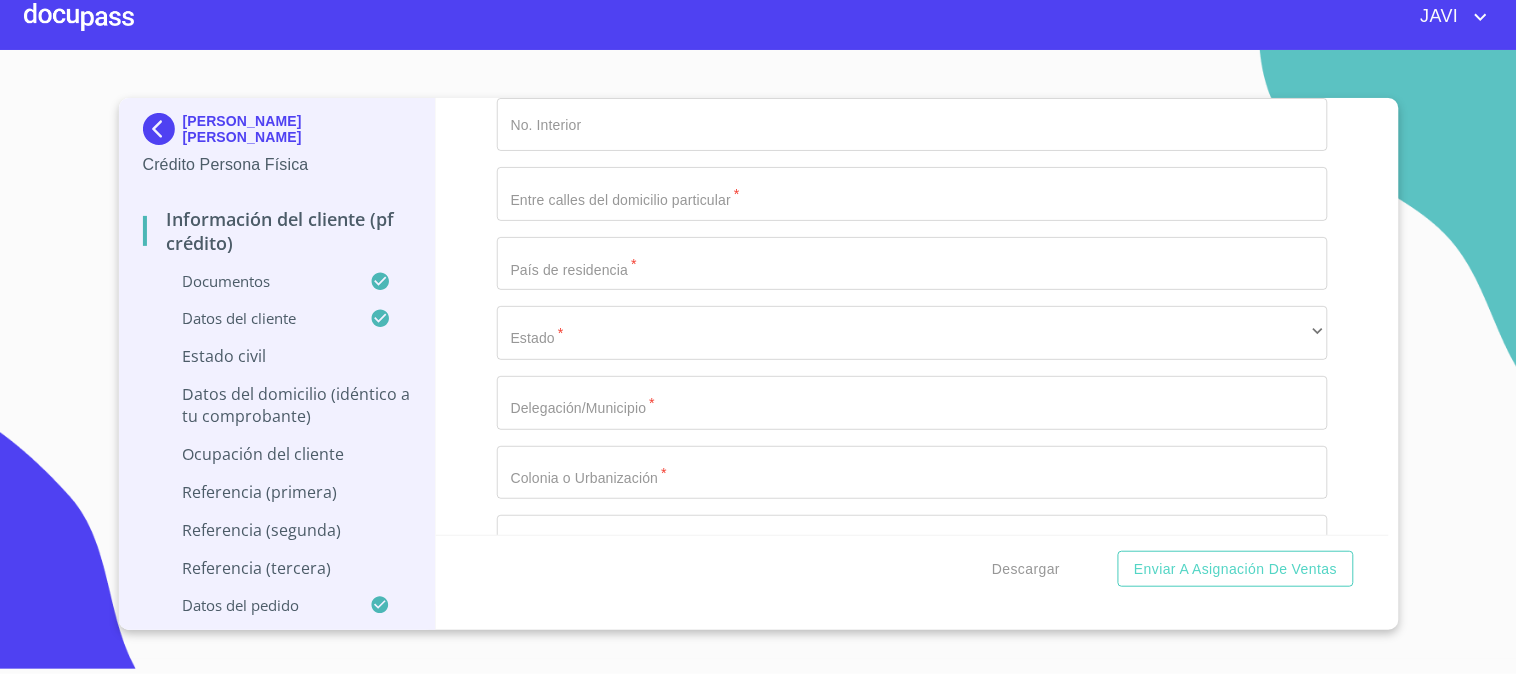 type on "2375695683" 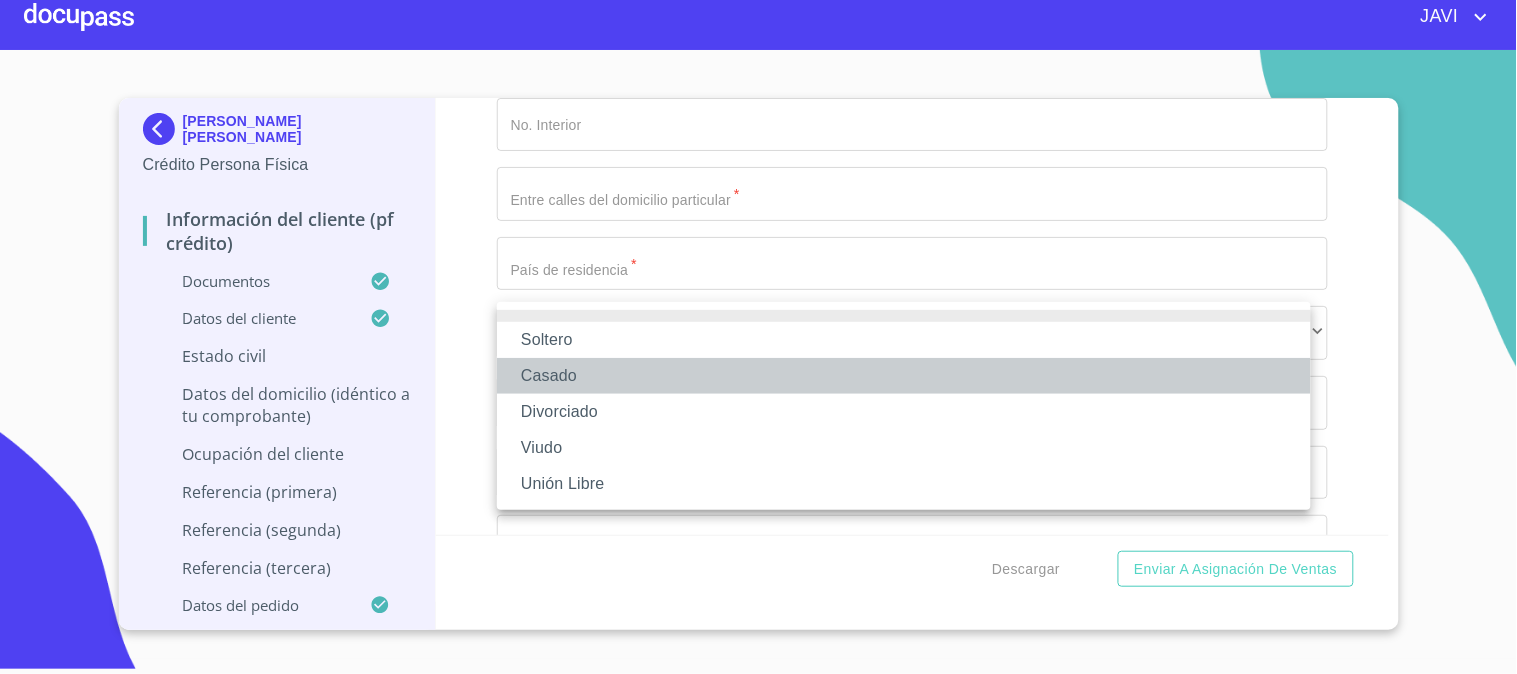 click on "Casado" at bounding box center (904, 376) 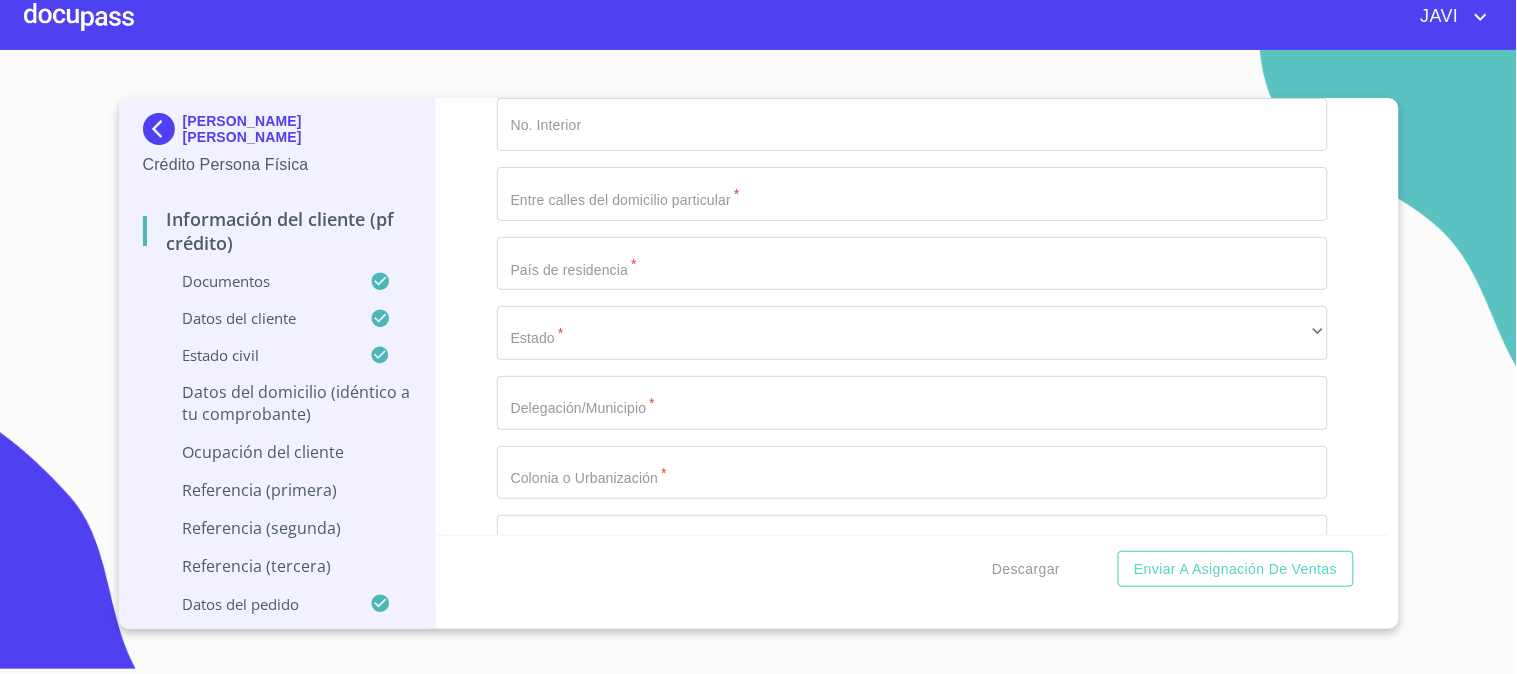 click on "Casado" at bounding box center [912, -164] 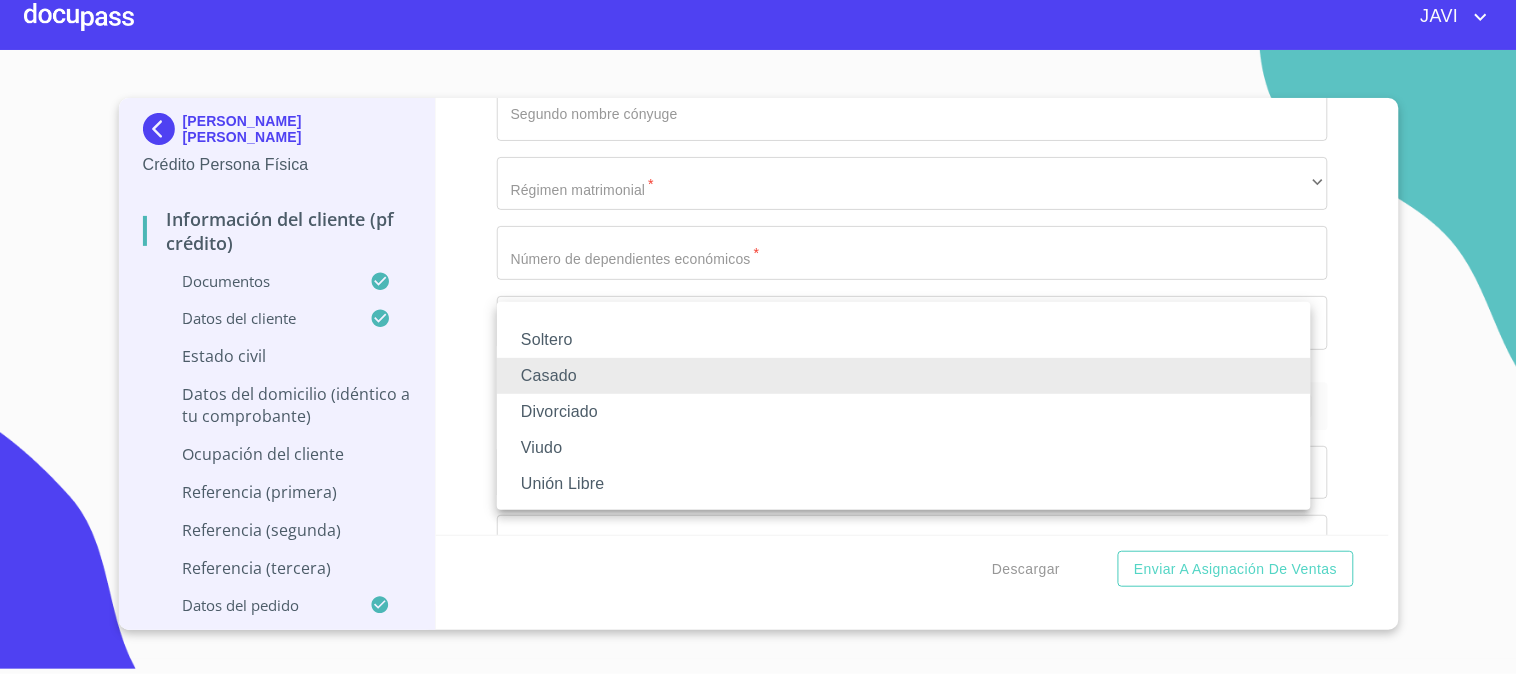 click on "Casado" at bounding box center (904, 376) 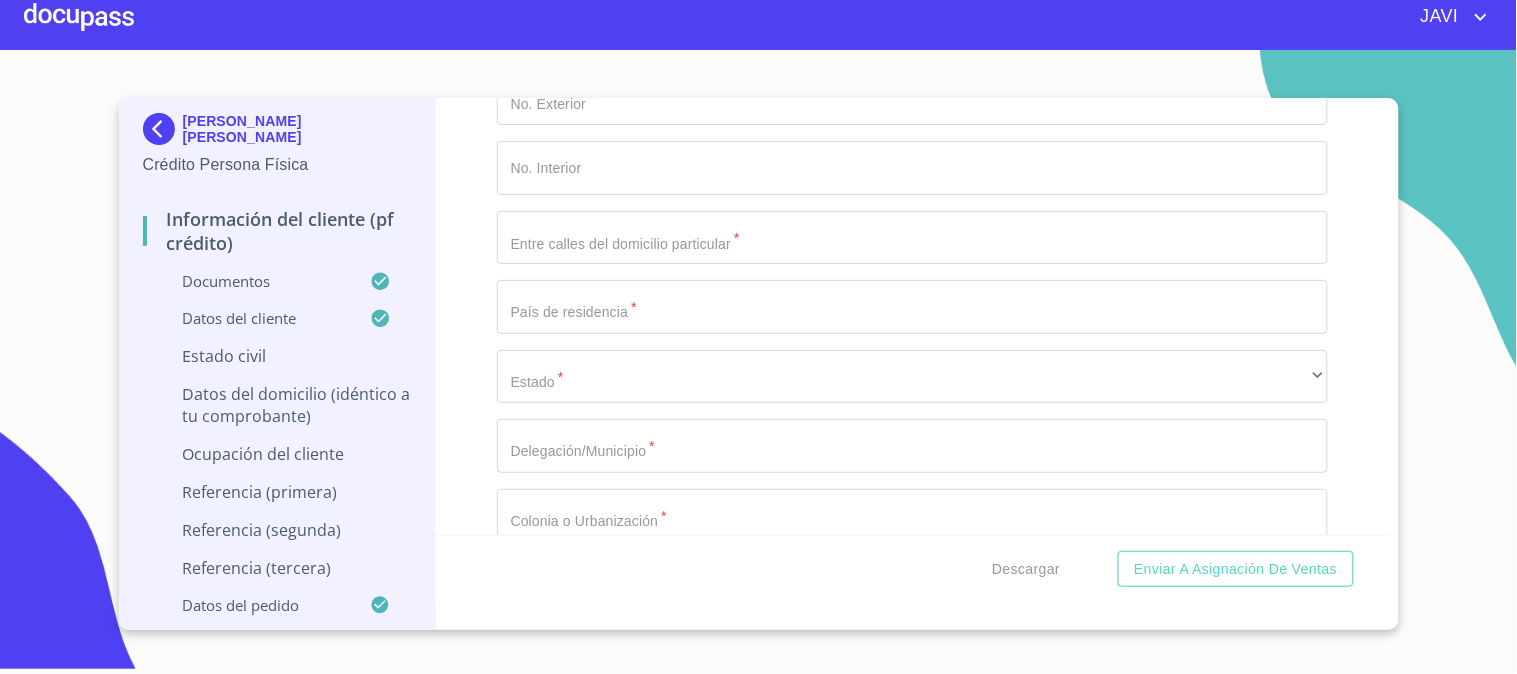 scroll, scrollTop: 7765, scrollLeft: 0, axis: vertical 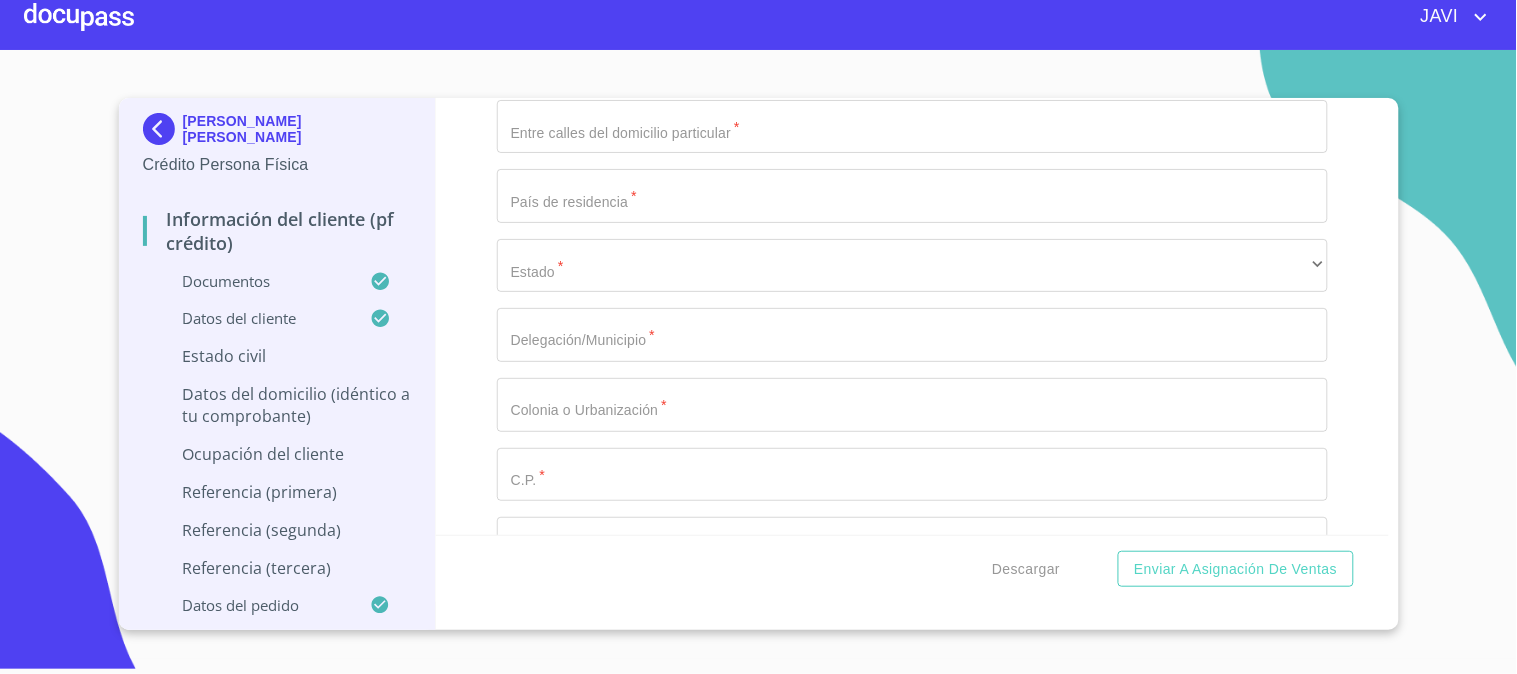 click on "Documento de identificación   *" at bounding box center (912, -302) 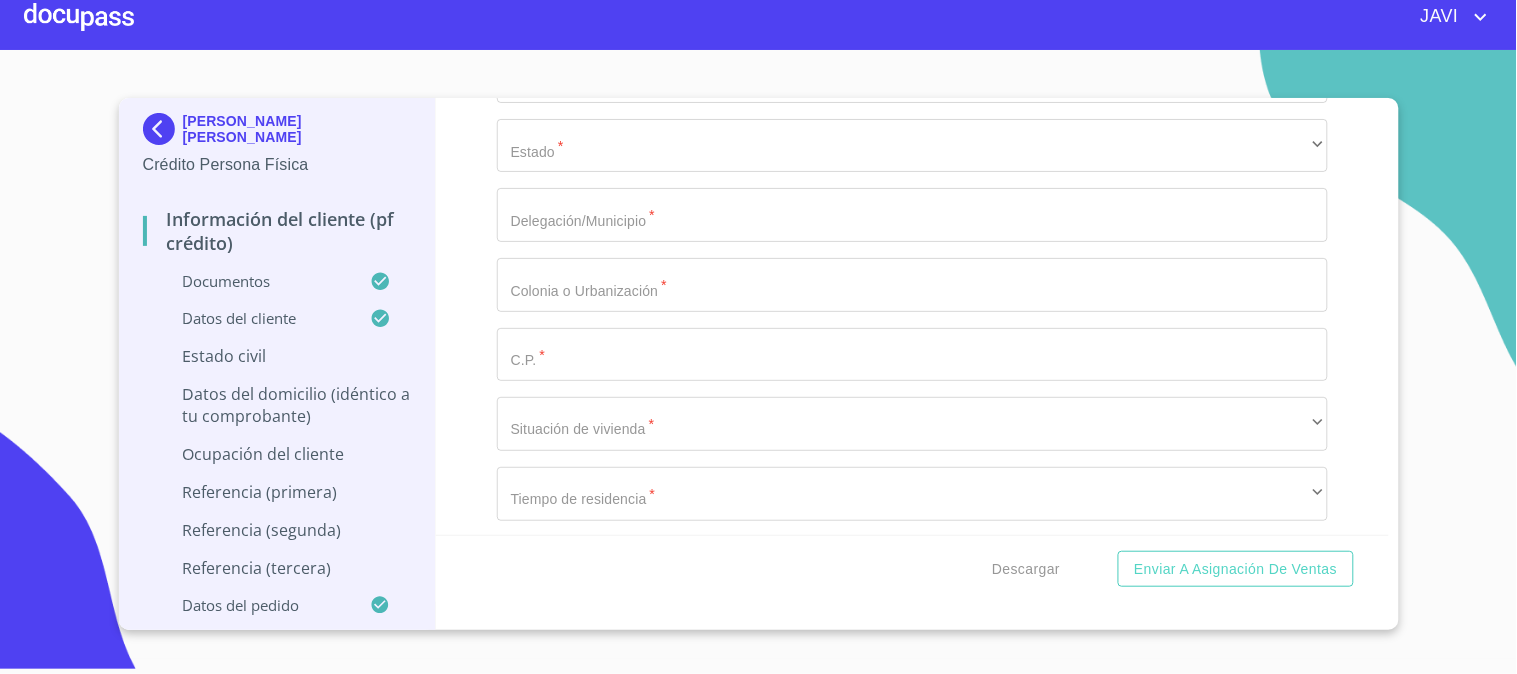 scroll, scrollTop: 7987, scrollLeft: 0, axis: vertical 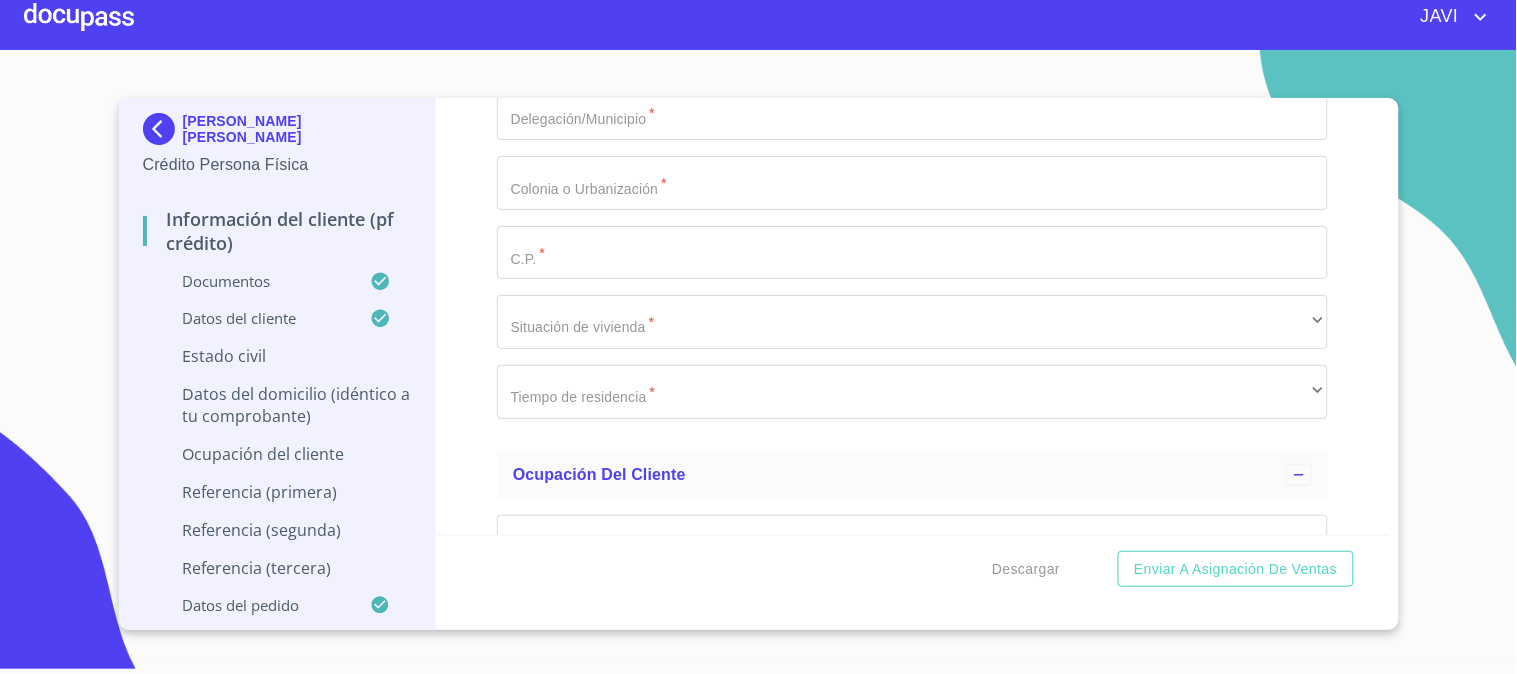 type on "101" 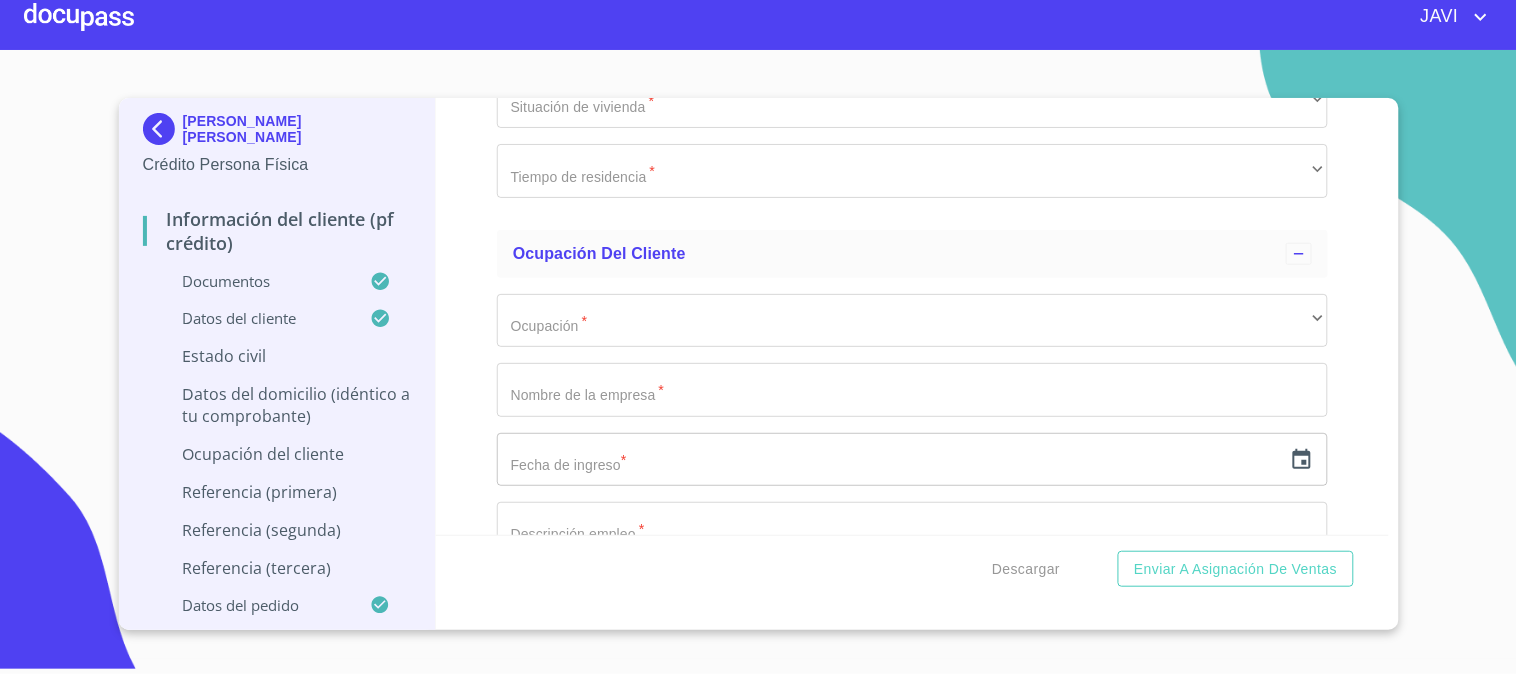 scroll, scrollTop: 8210, scrollLeft: 0, axis: vertical 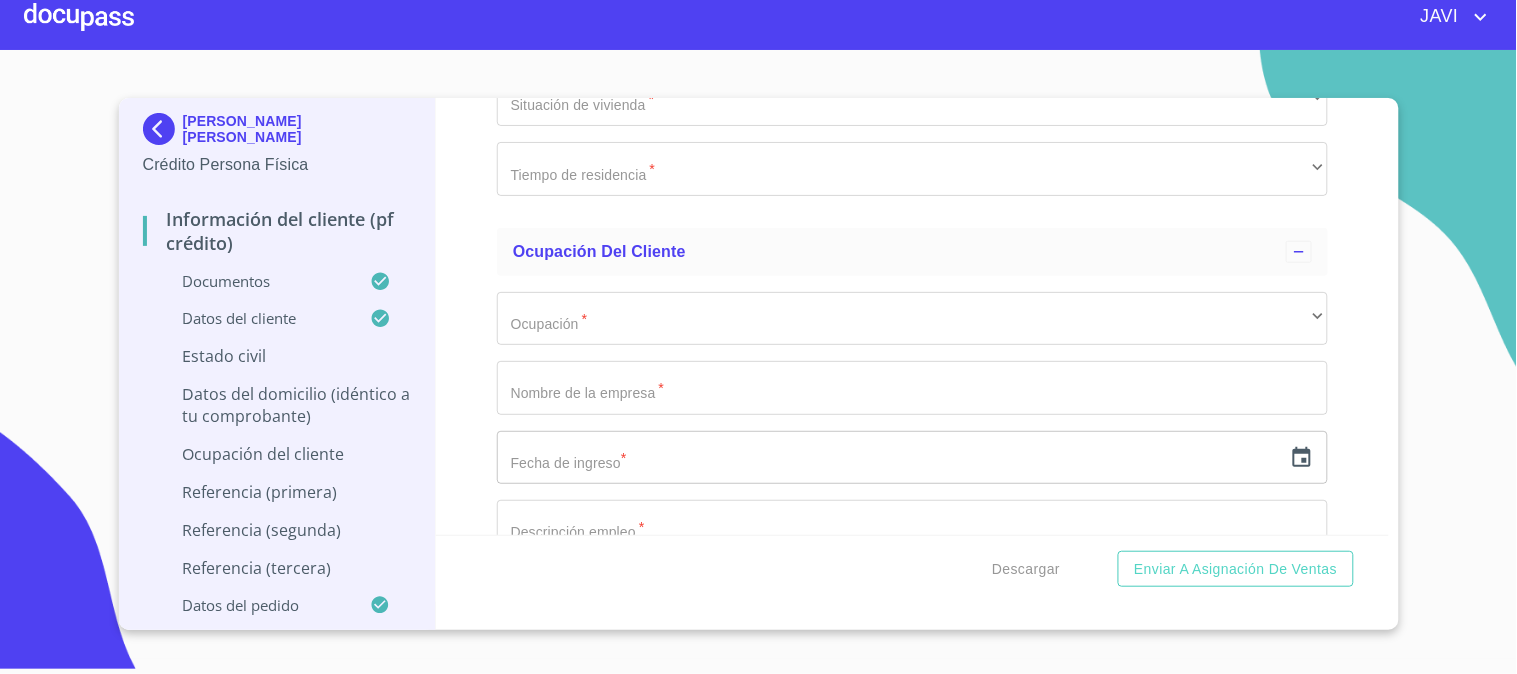 type on "[GEOGRAPHIC_DATA]" 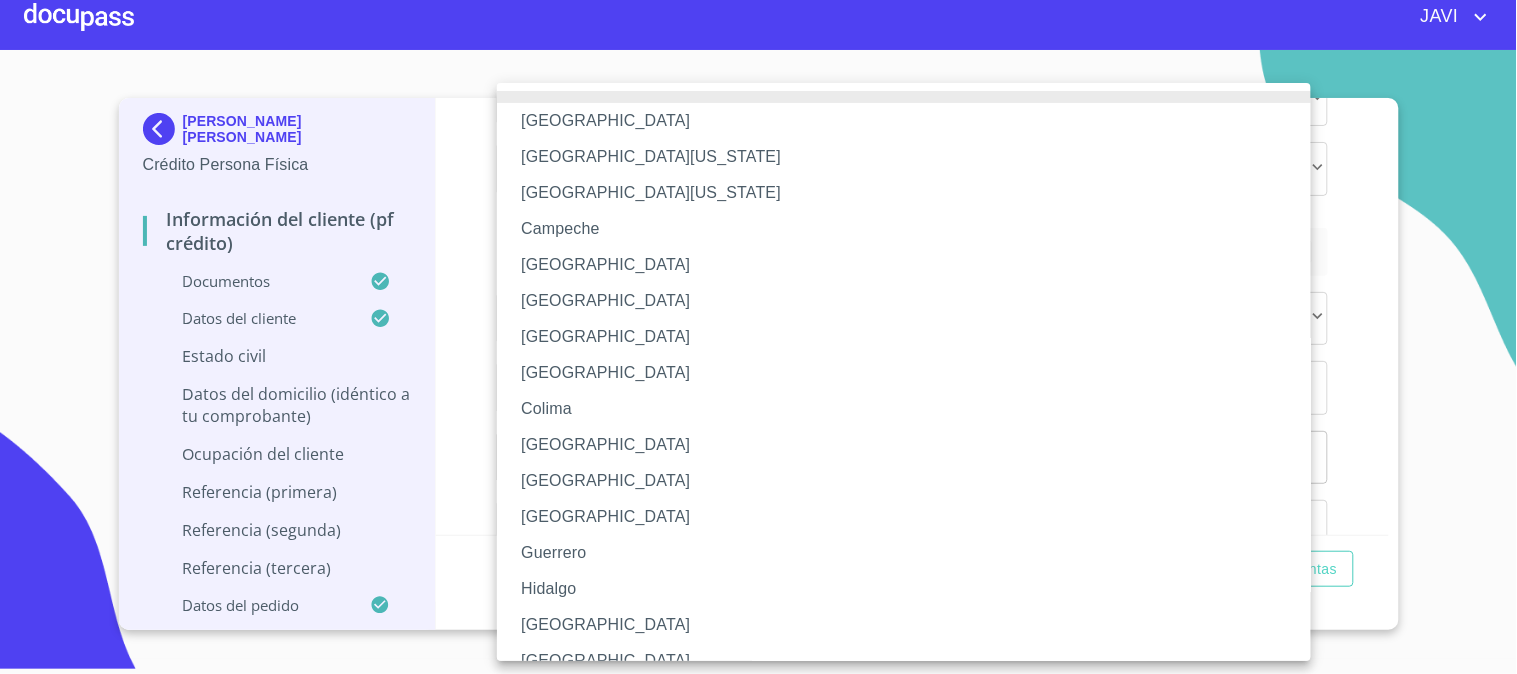 type 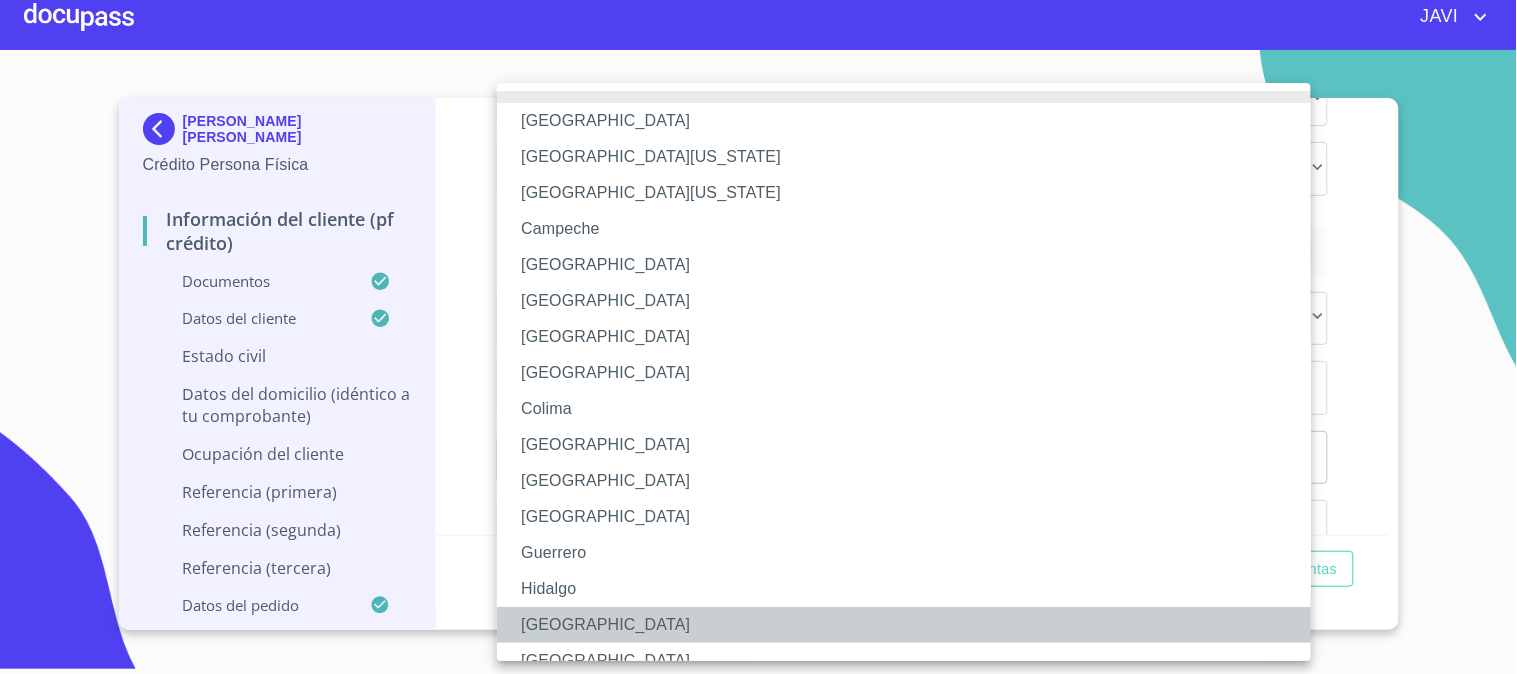 click on "[GEOGRAPHIC_DATA]" at bounding box center [912, 625] 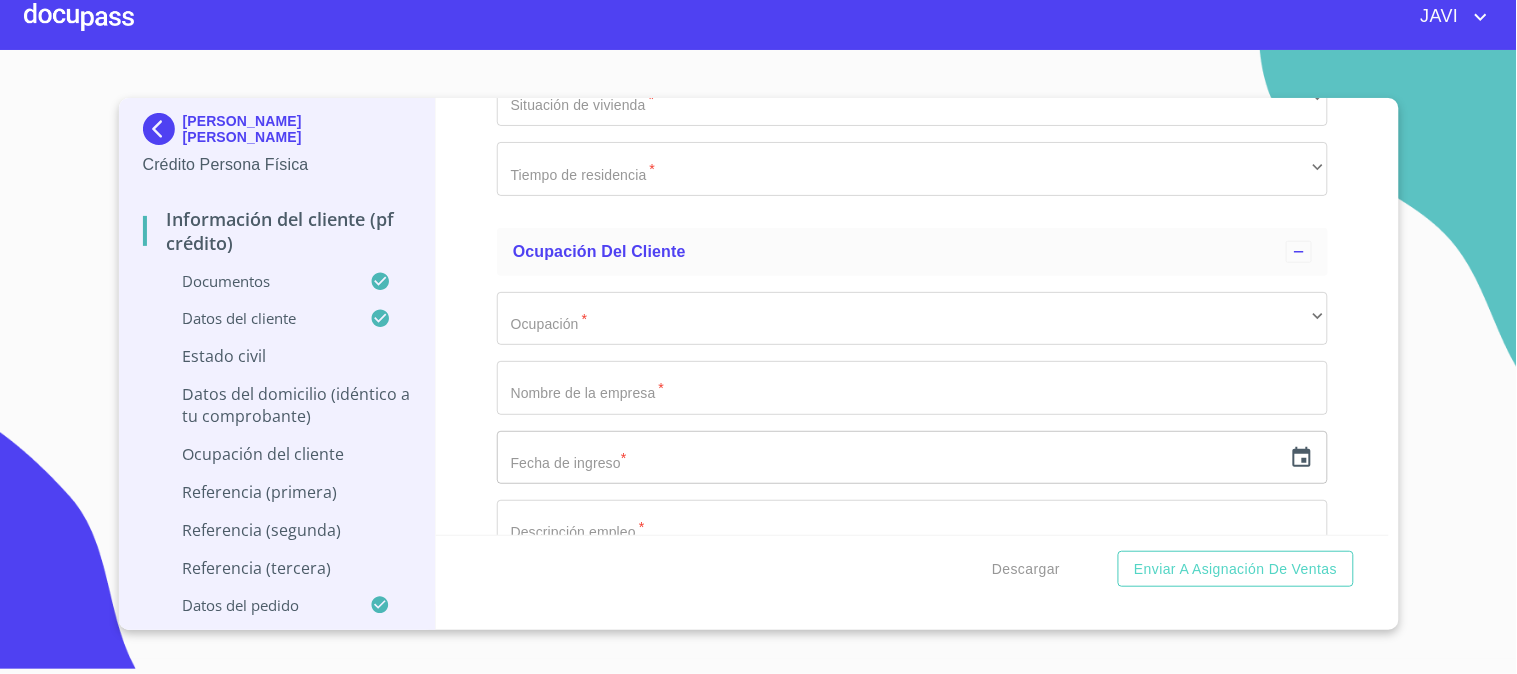 click on "Documento de identificación   *" at bounding box center (889, -2150) 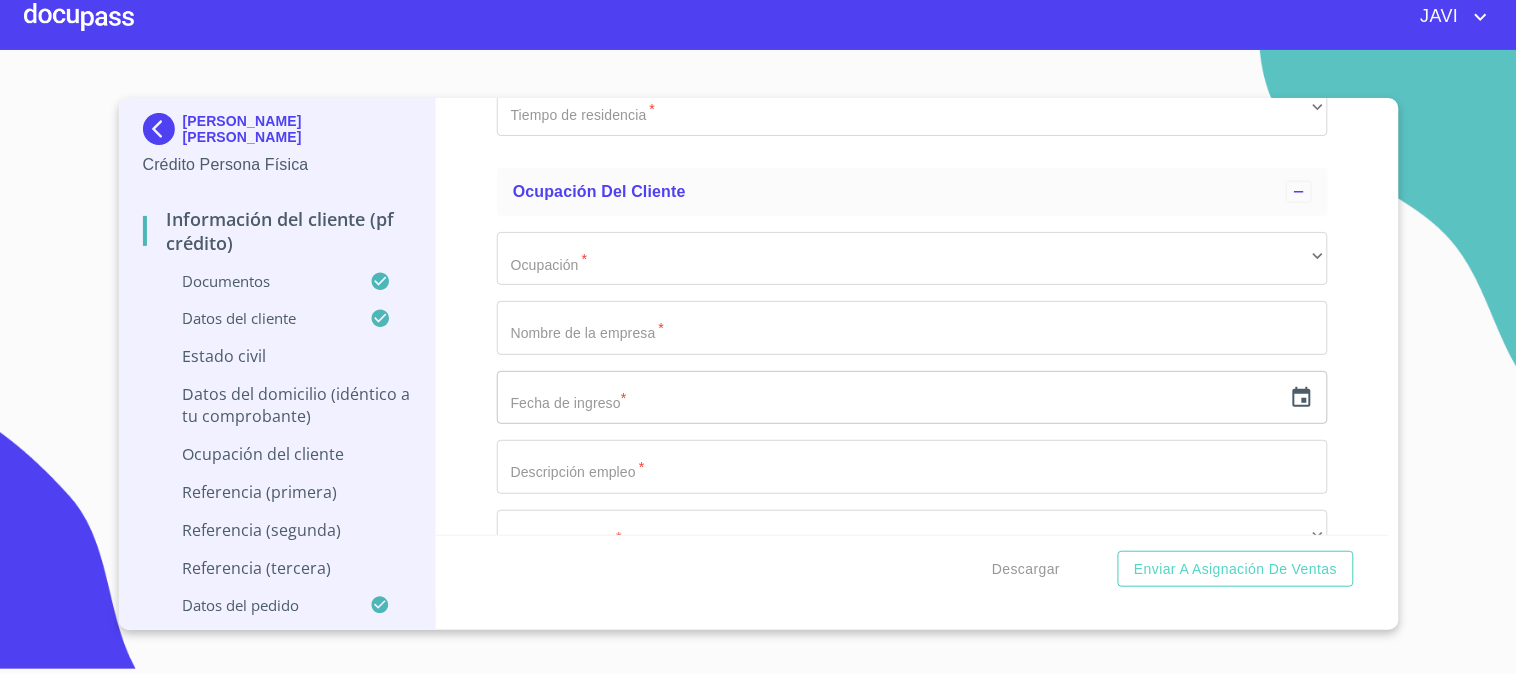 scroll, scrollTop: 8321, scrollLeft: 0, axis: vertical 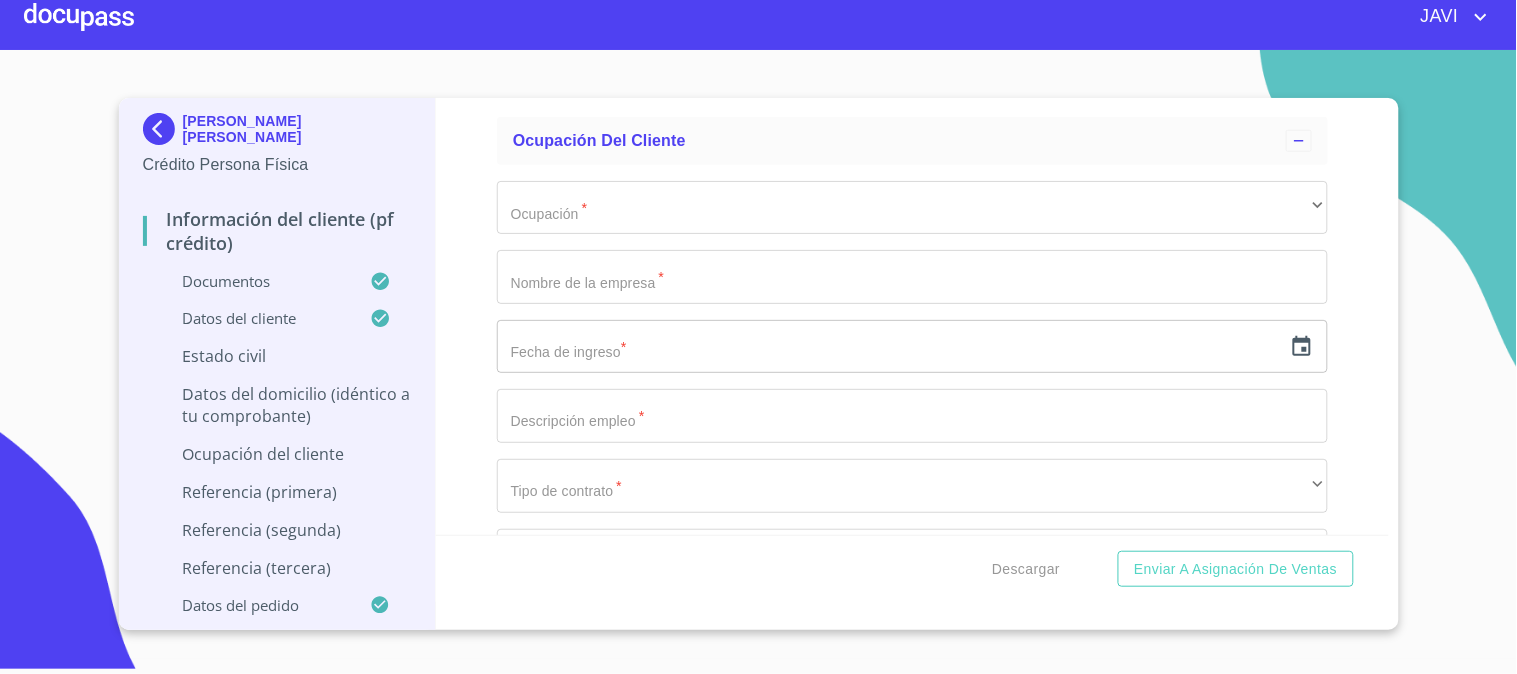 type on "FRACC REAL DEL VALLE" 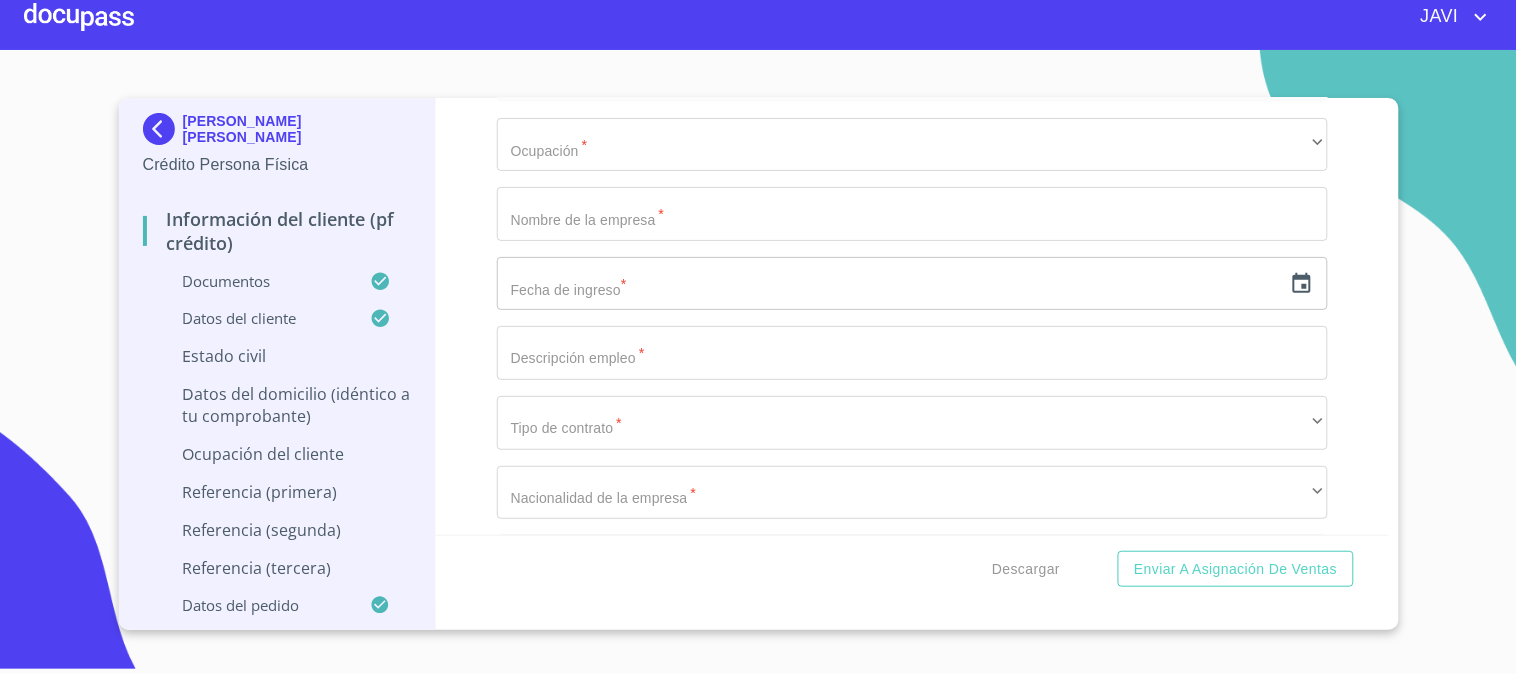 scroll, scrollTop: 8432, scrollLeft: 0, axis: vertical 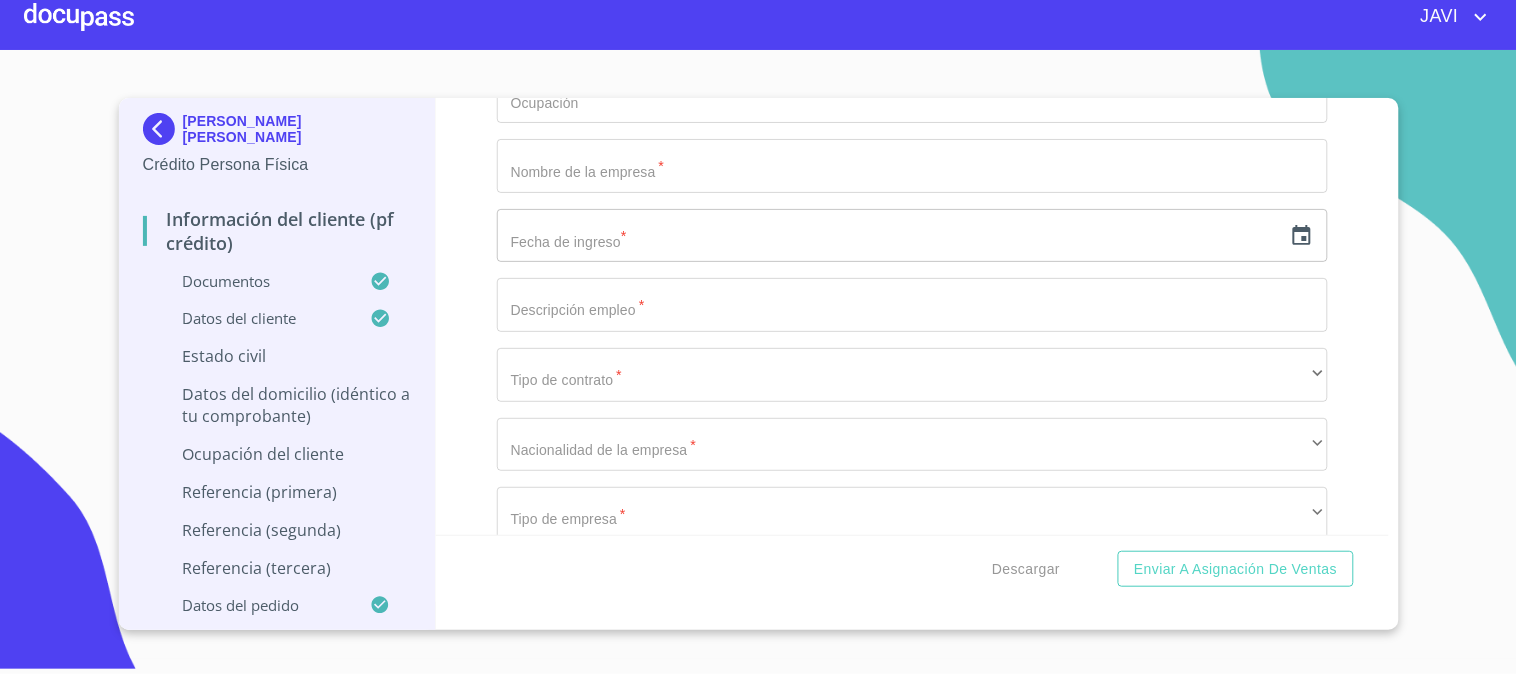 type on "45654" 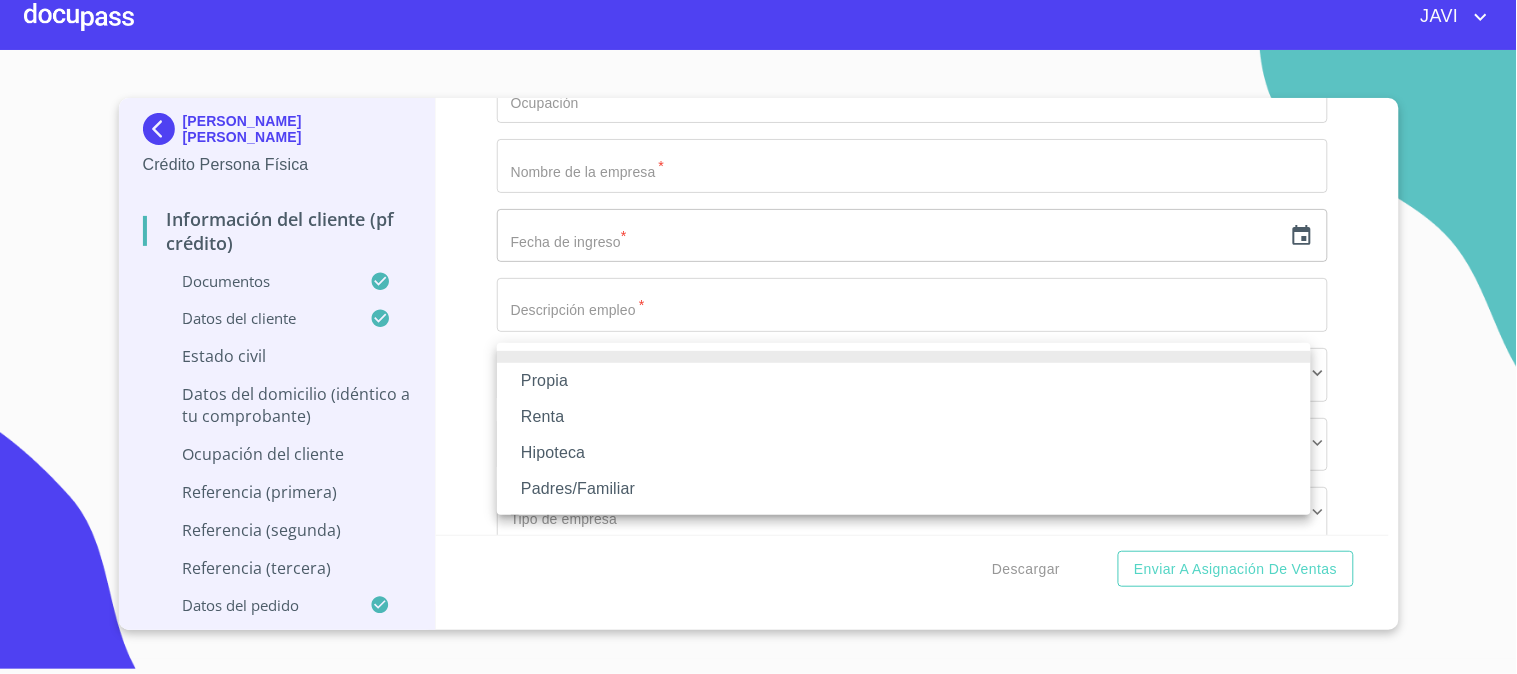 click on "Propia" at bounding box center (904, 381) 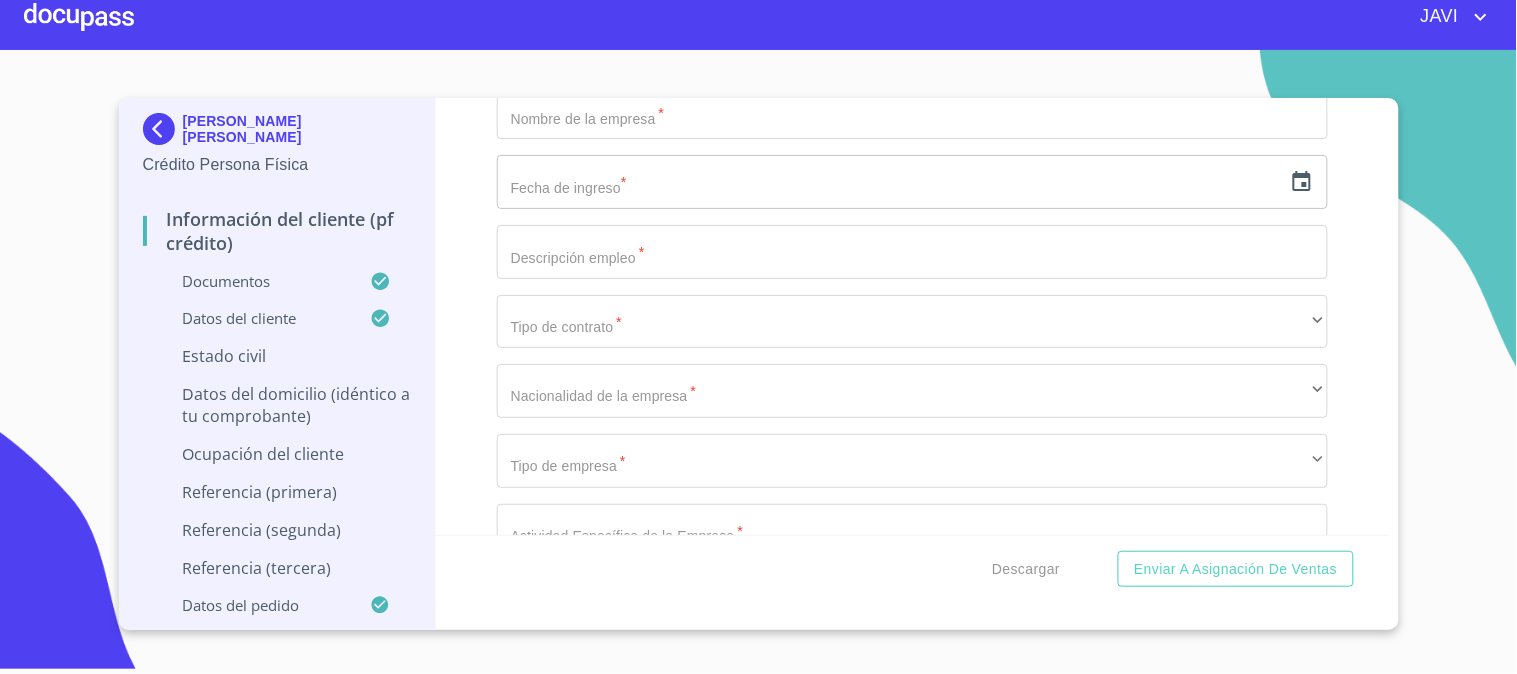 scroll, scrollTop: 8654, scrollLeft: 0, axis: vertical 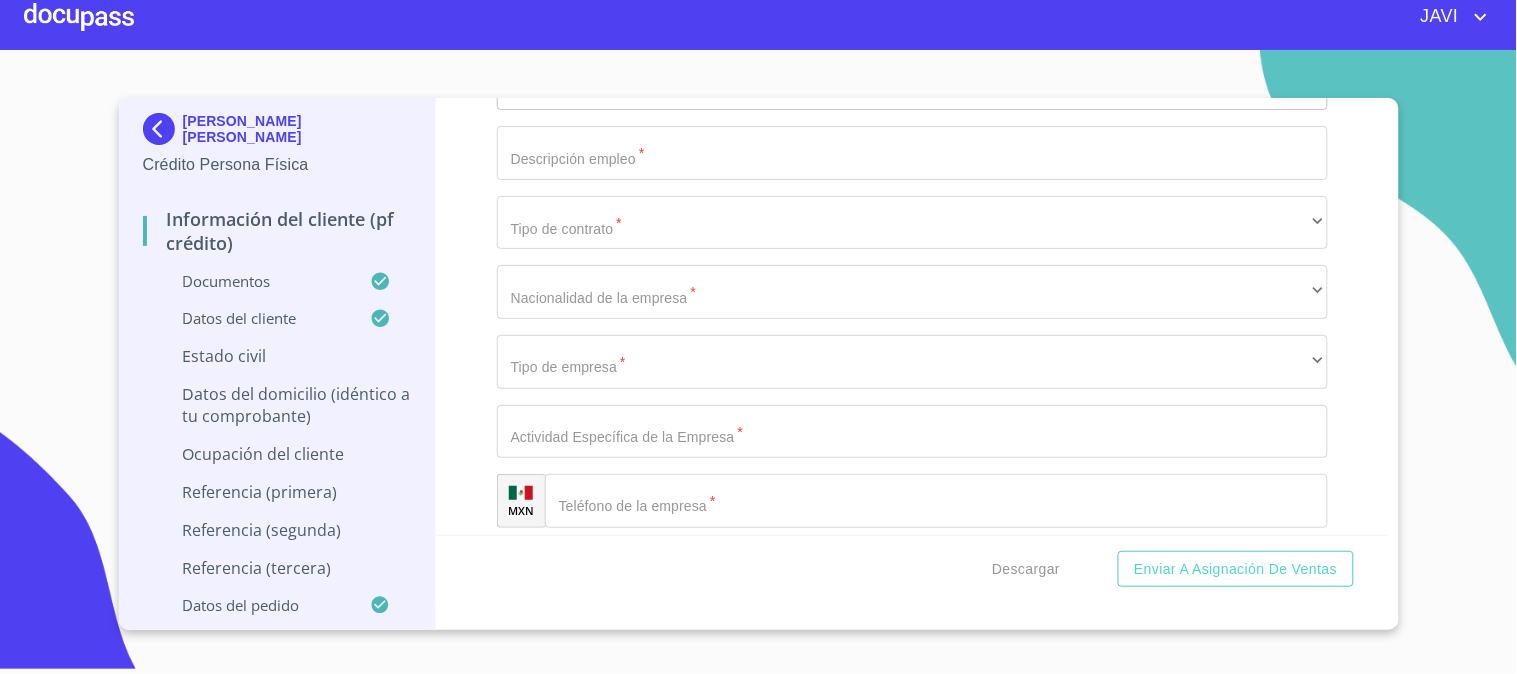 click on "Documento de identificación   *" at bounding box center [912, -275] 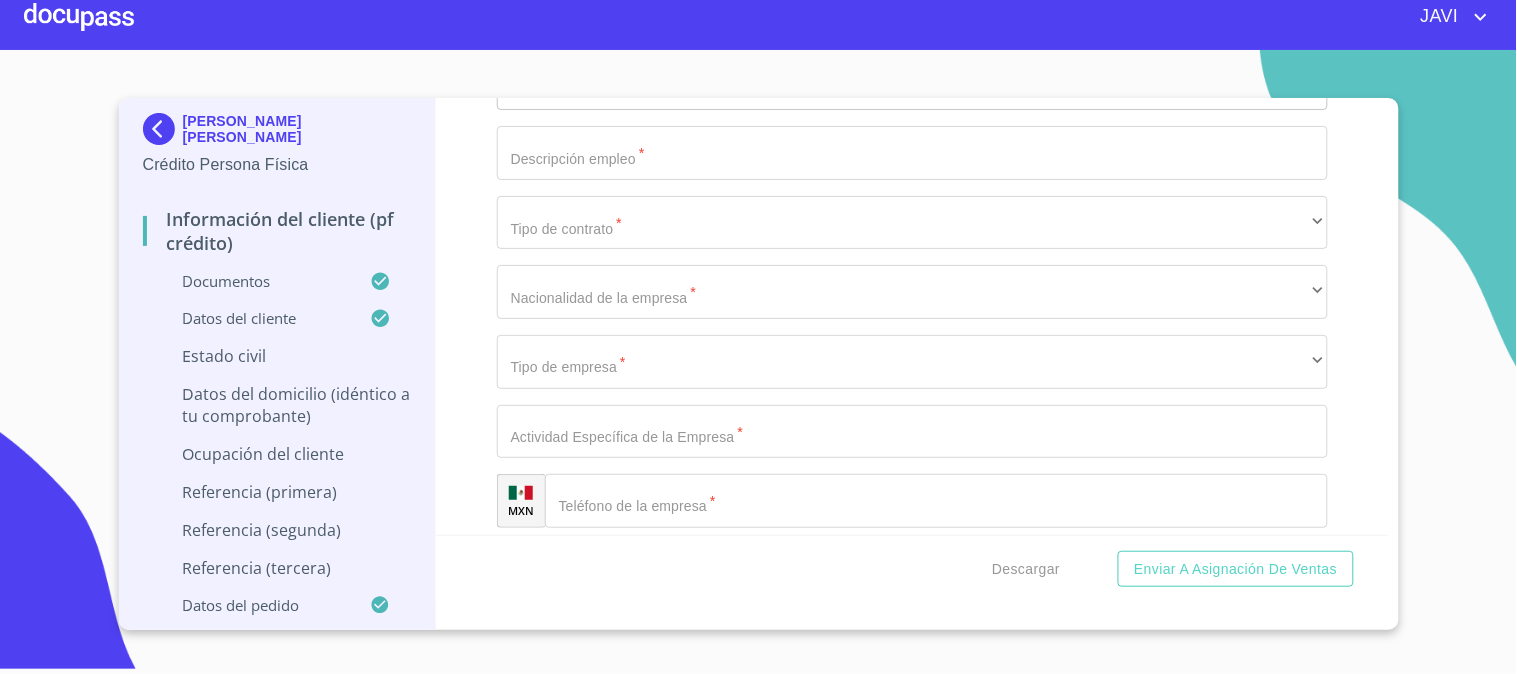 type on "$2,500,000.00" 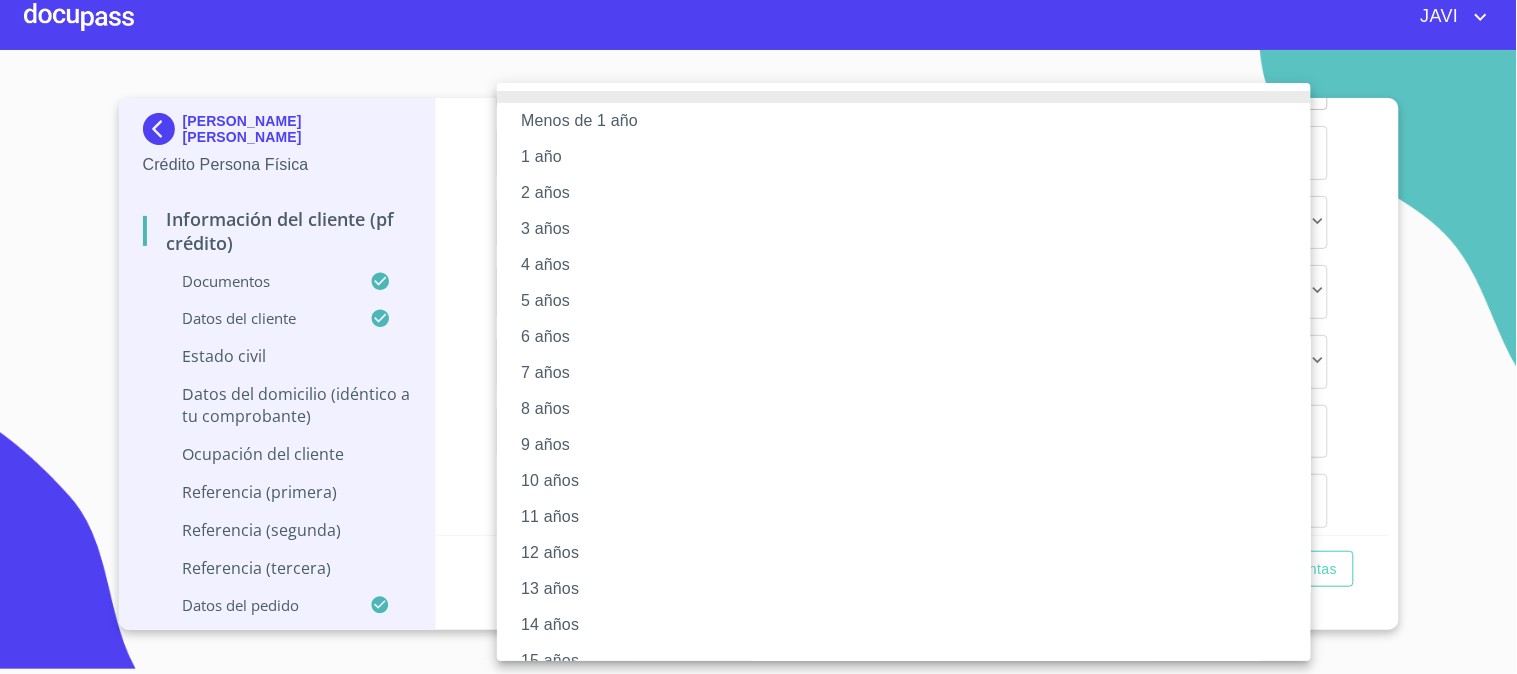 type 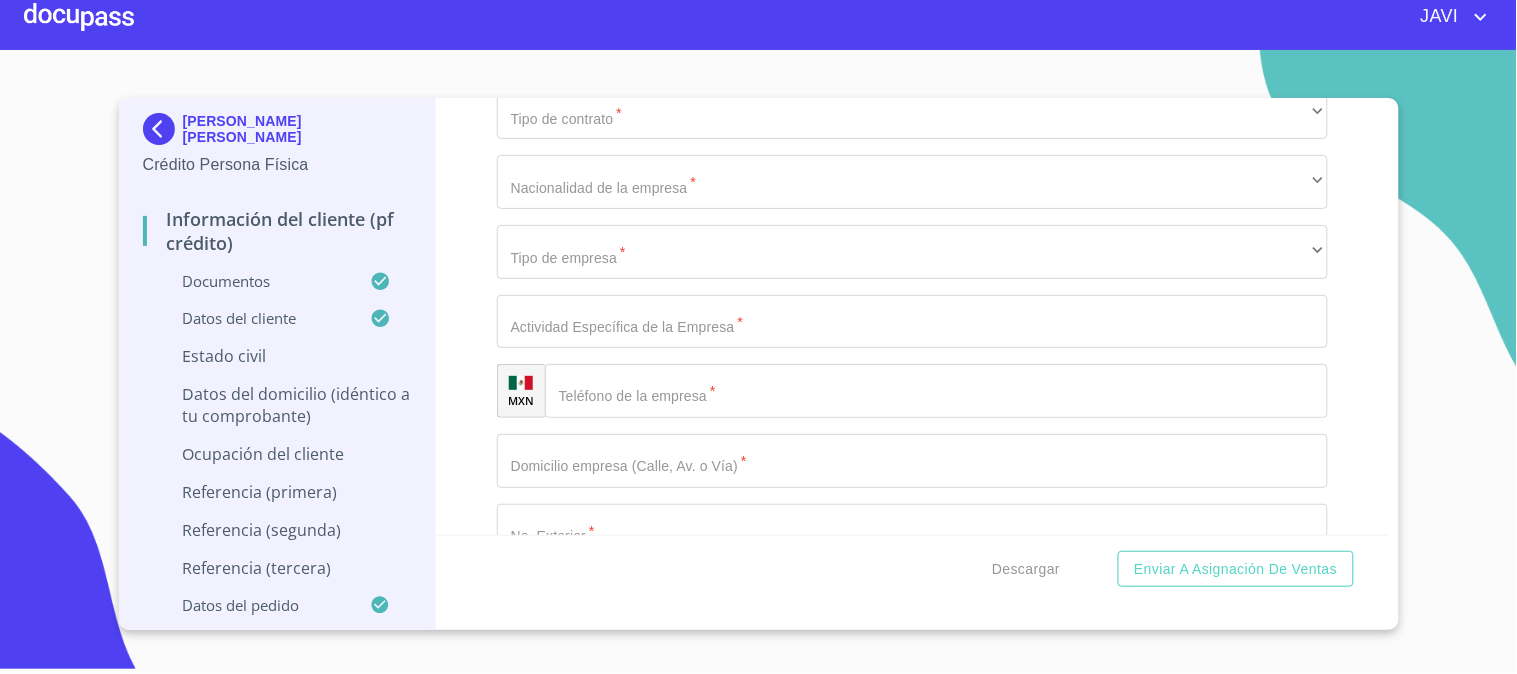 scroll, scrollTop: 8876, scrollLeft: 0, axis: vertical 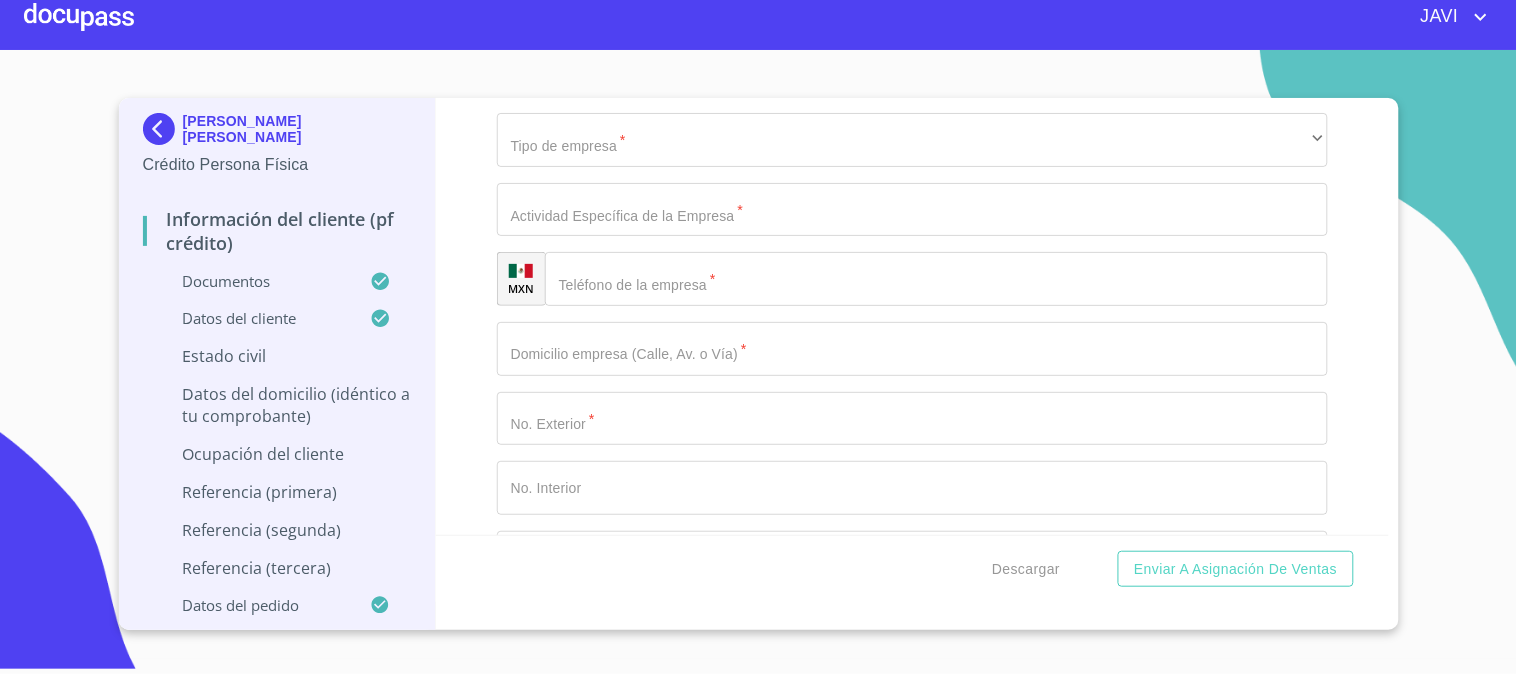 click on "​" at bounding box center (912, -278) 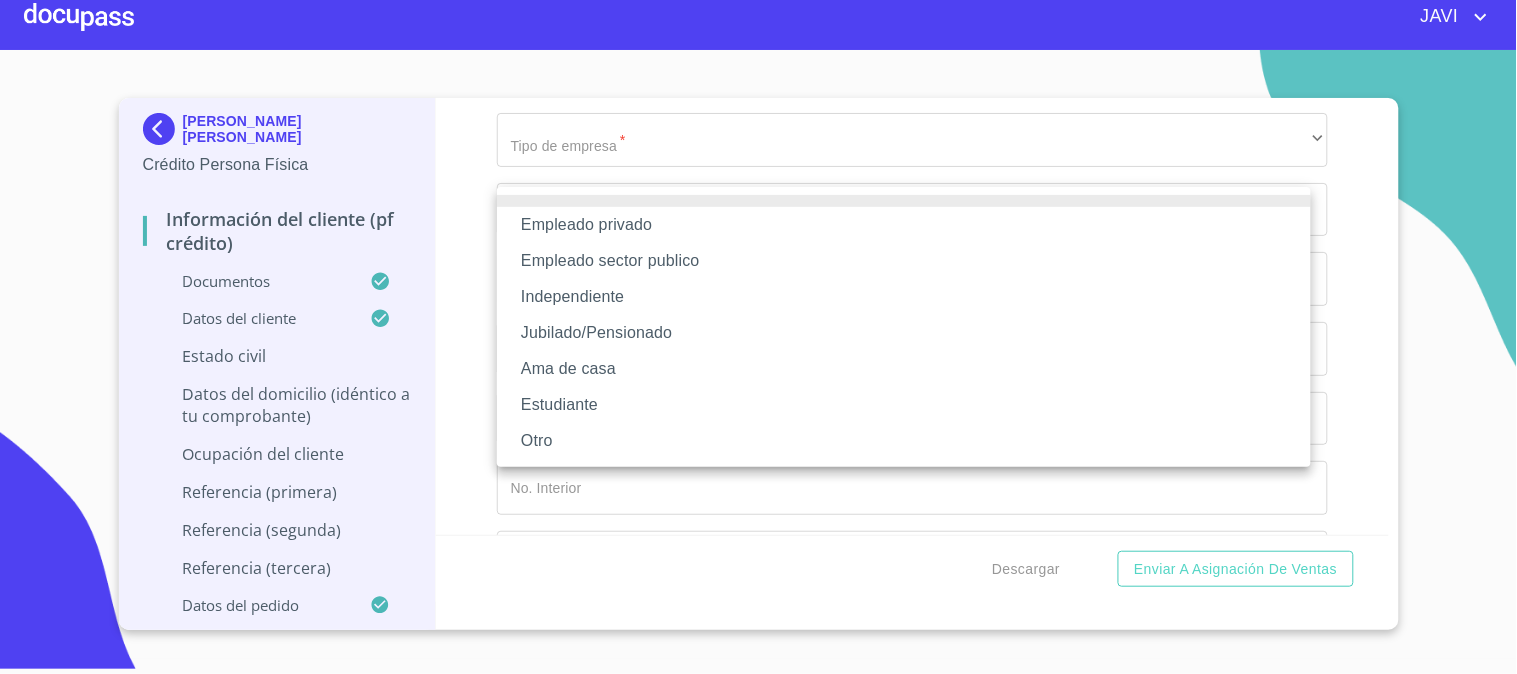 click on "Independiente" at bounding box center [904, 297] 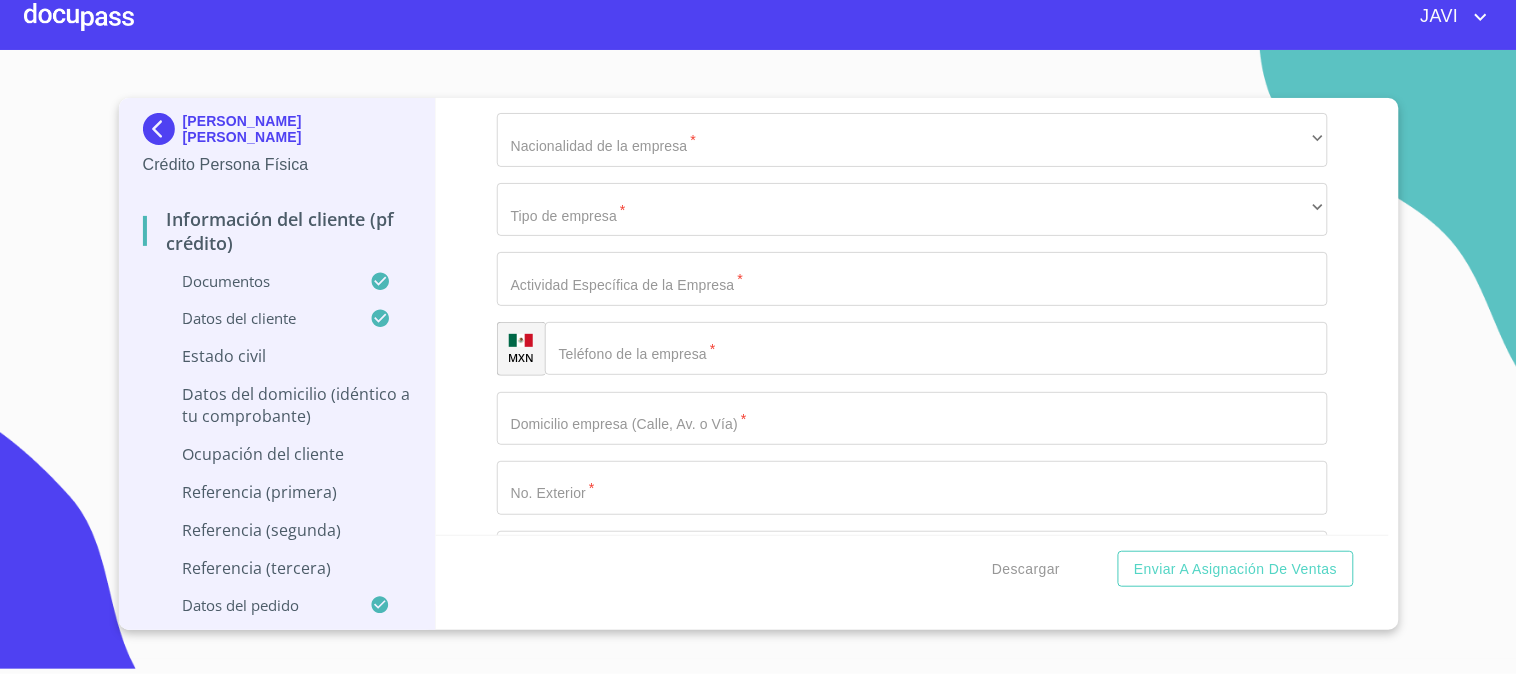 click on "Documento de identificación   *" at bounding box center [912, -208] 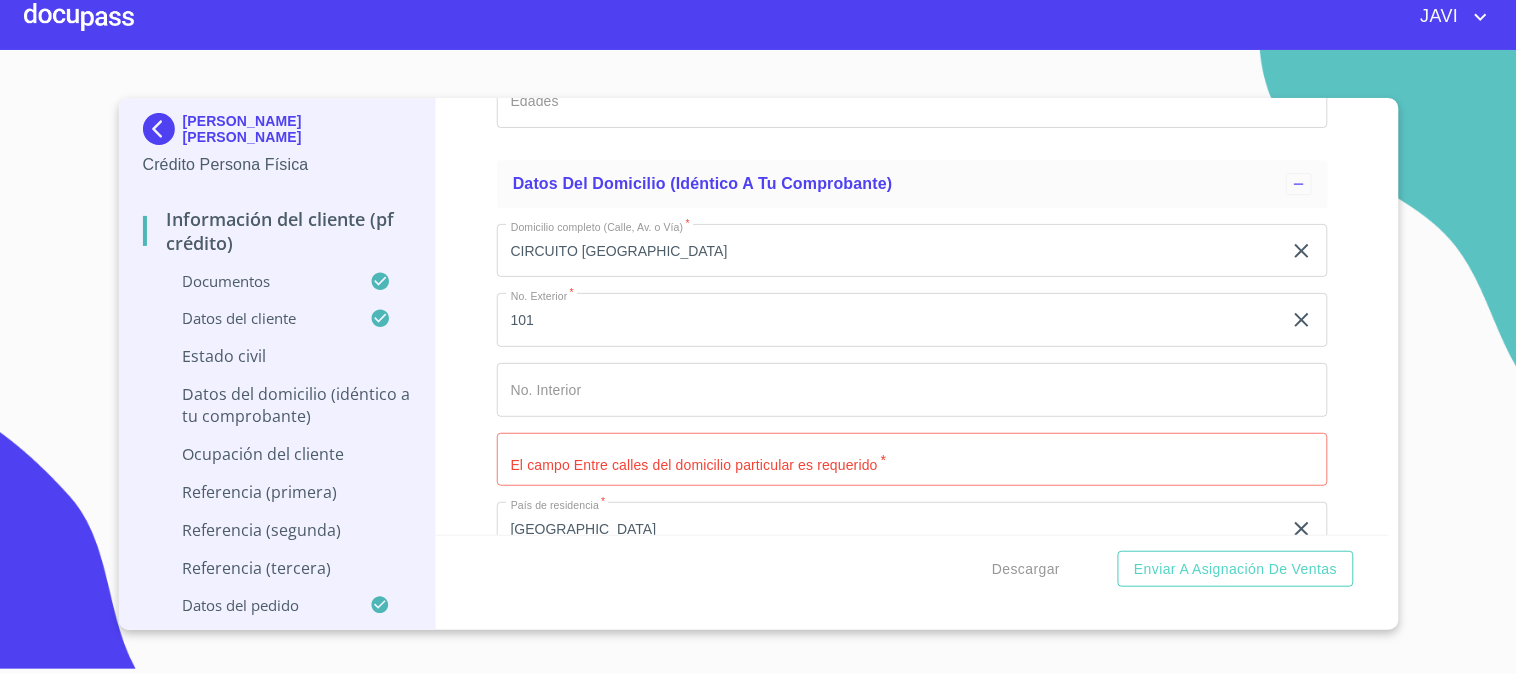 scroll, scrollTop: 7321, scrollLeft: 0, axis: vertical 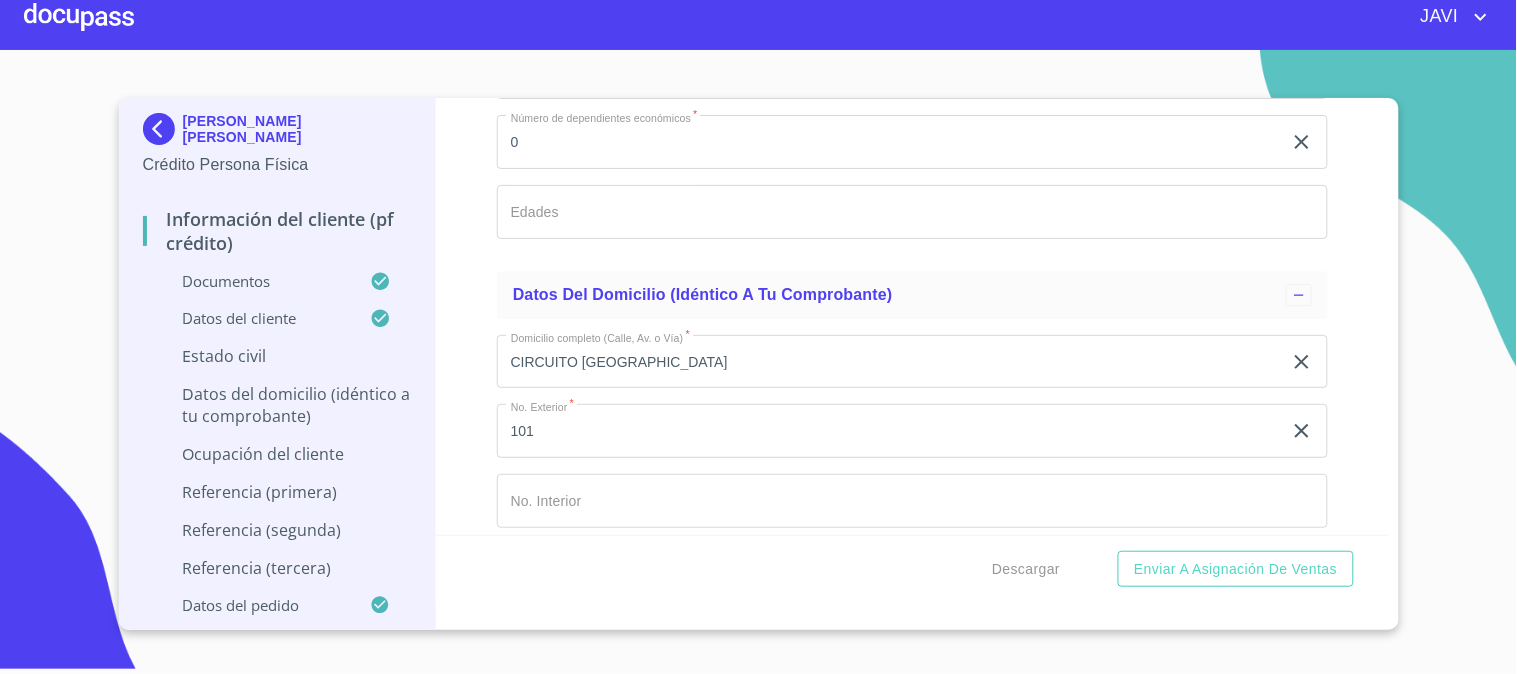click on "Documento de identificación   *" at bounding box center (912, -206) 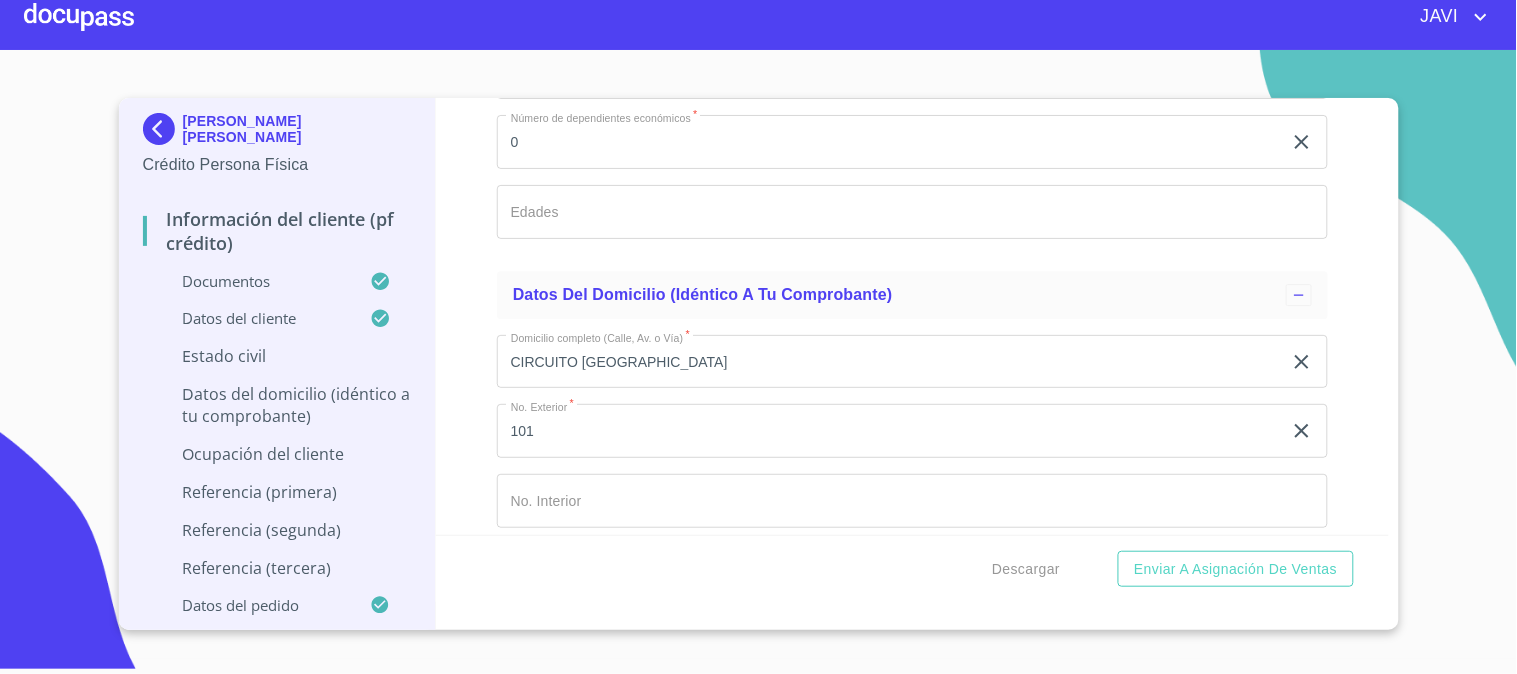 type on "[PERSON_NAME]" 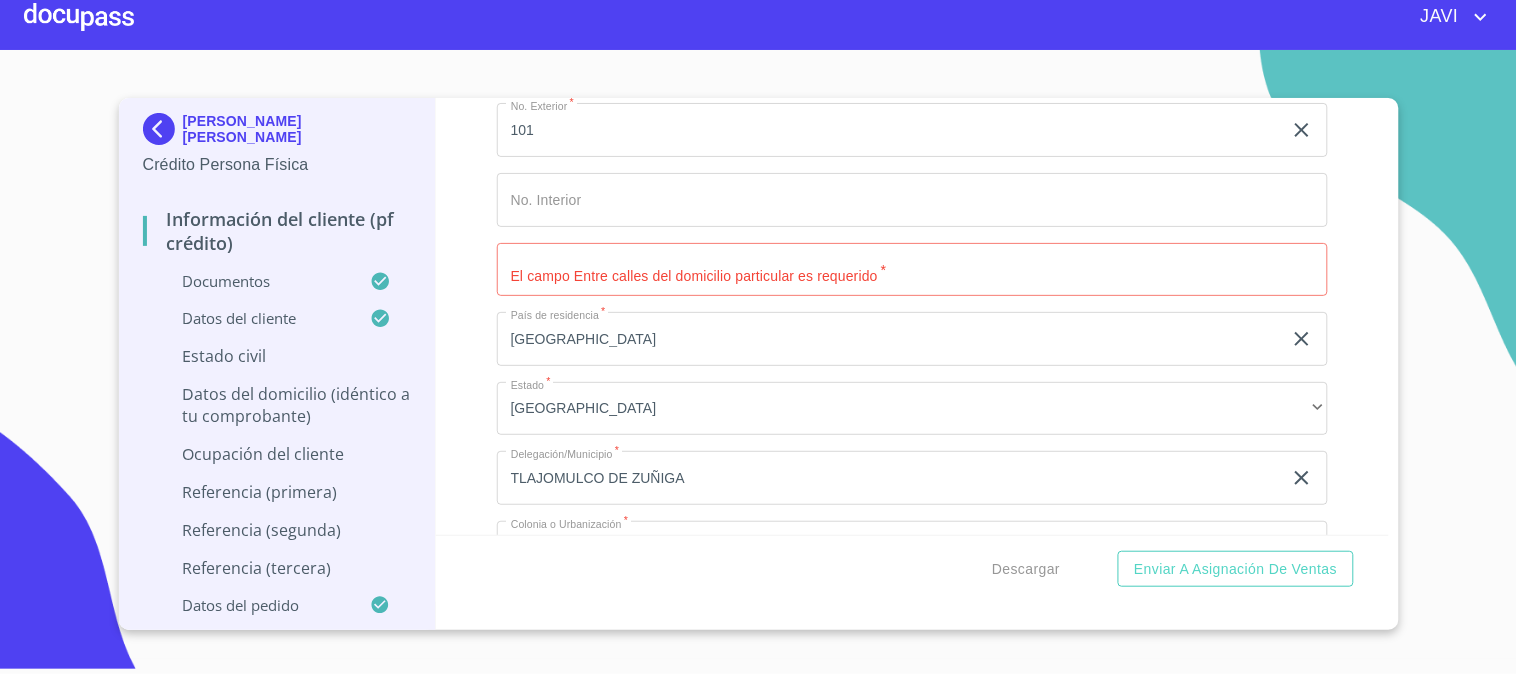 scroll, scrollTop: 7654, scrollLeft: 0, axis: vertical 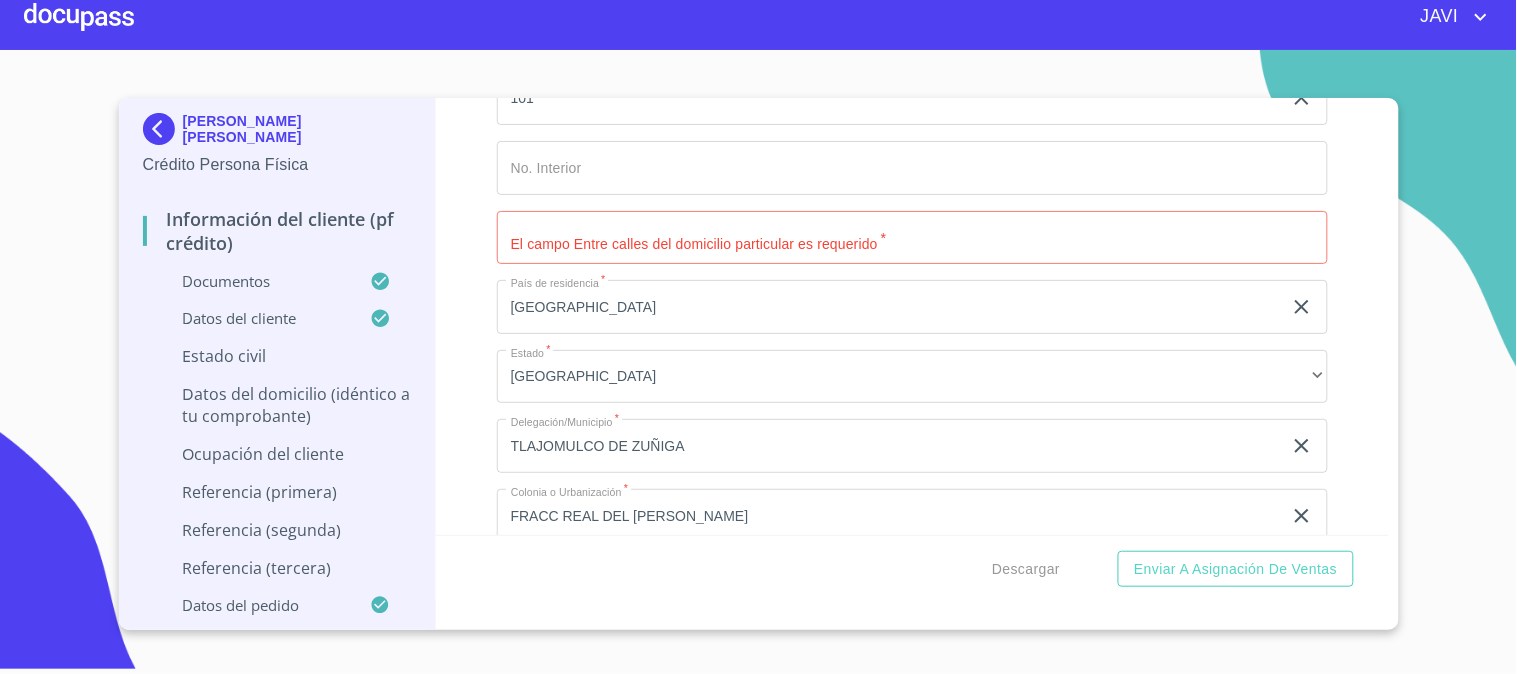 type on "[PERSON_NAME]" 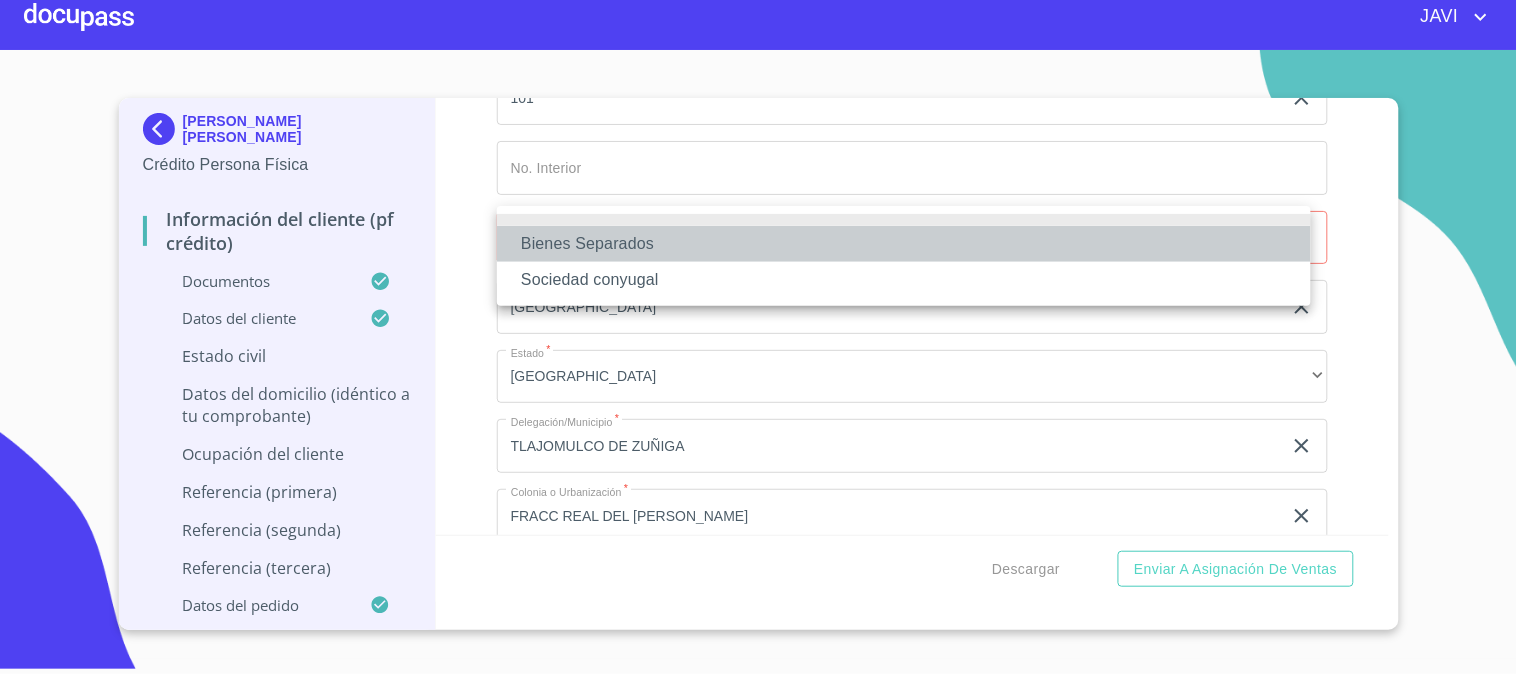 click on "Bienes Separados" at bounding box center [904, 244] 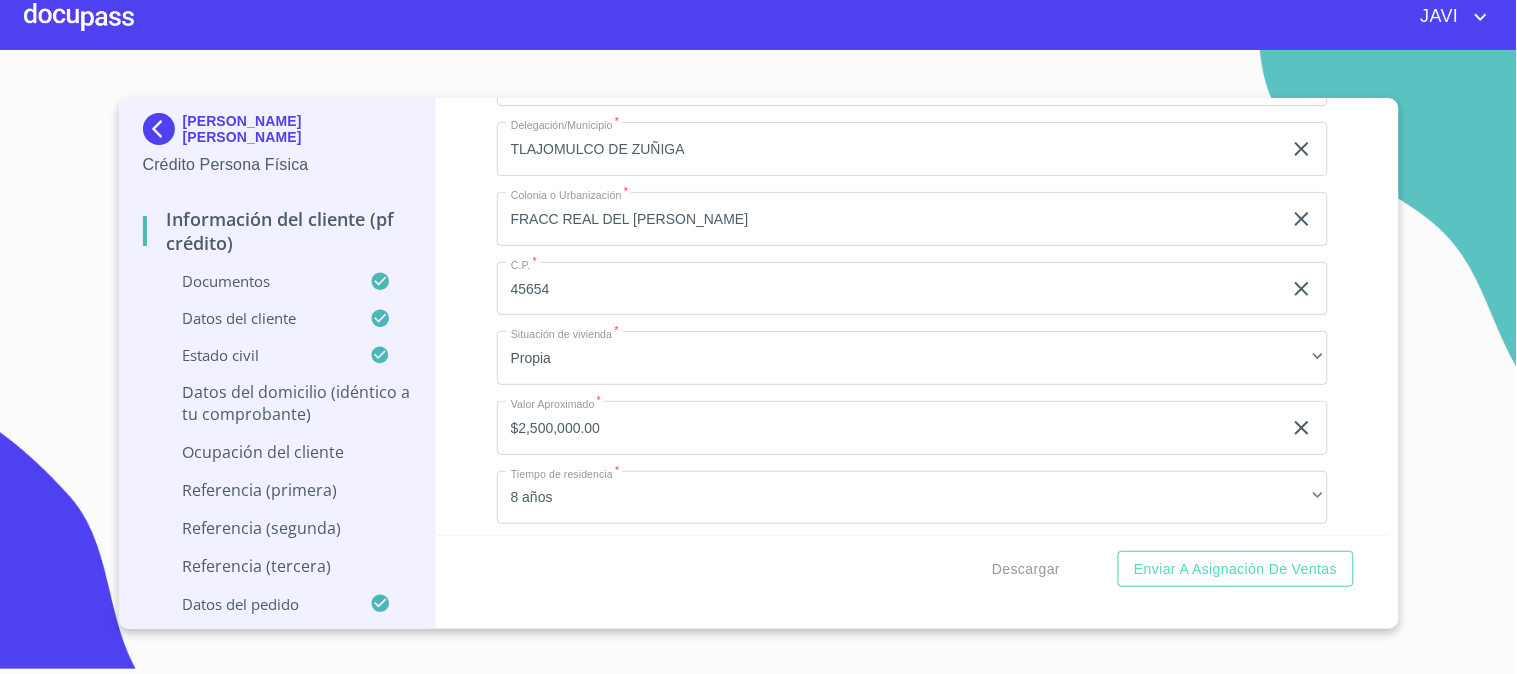 scroll, scrollTop: 7987, scrollLeft: 0, axis: vertical 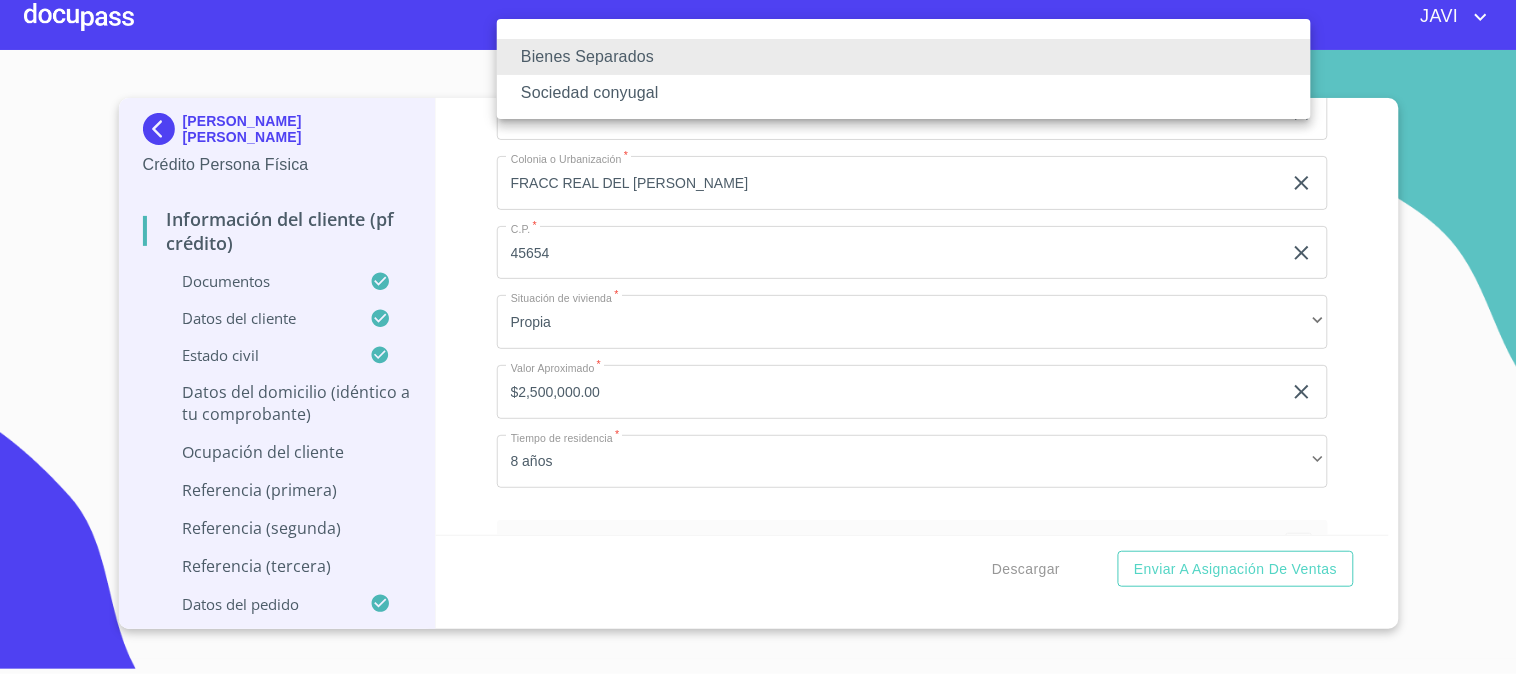type 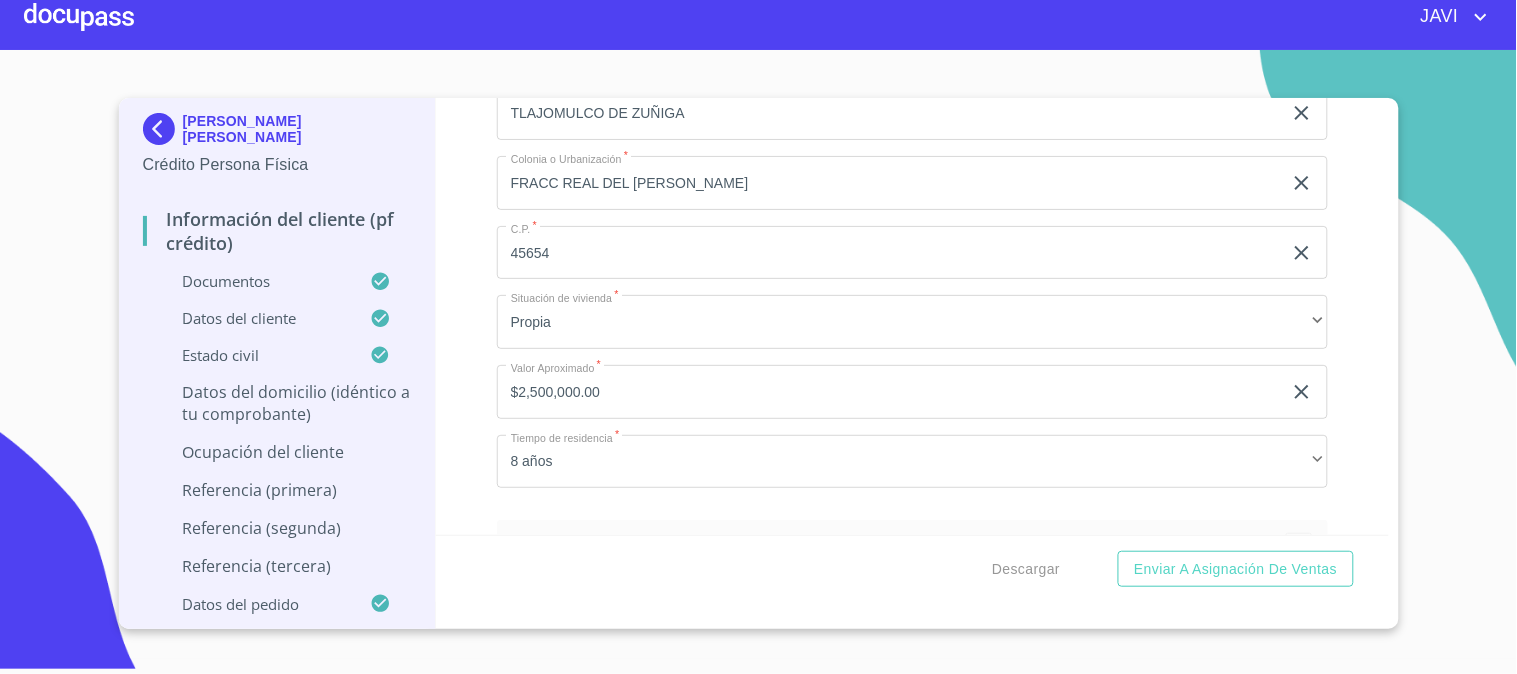 scroll, scrollTop: 7567, scrollLeft: 0, axis: vertical 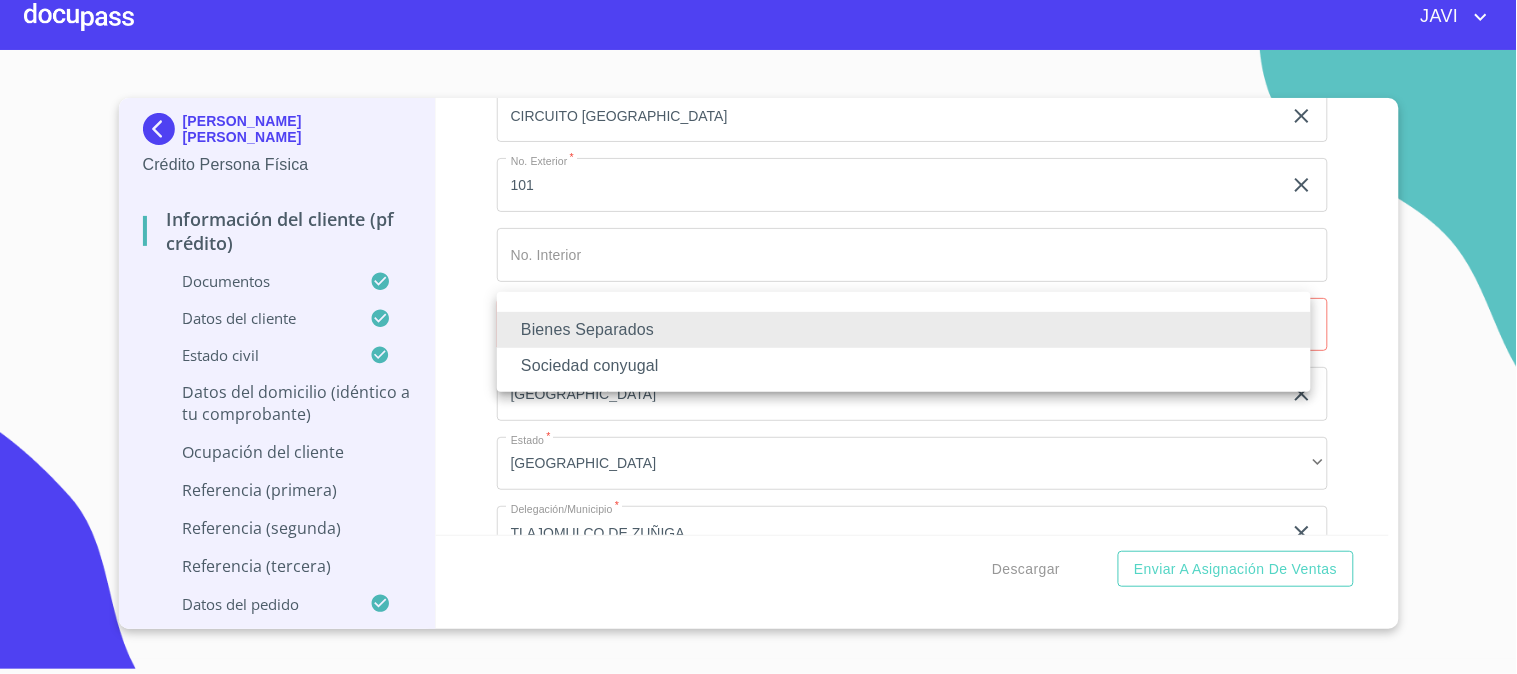 type 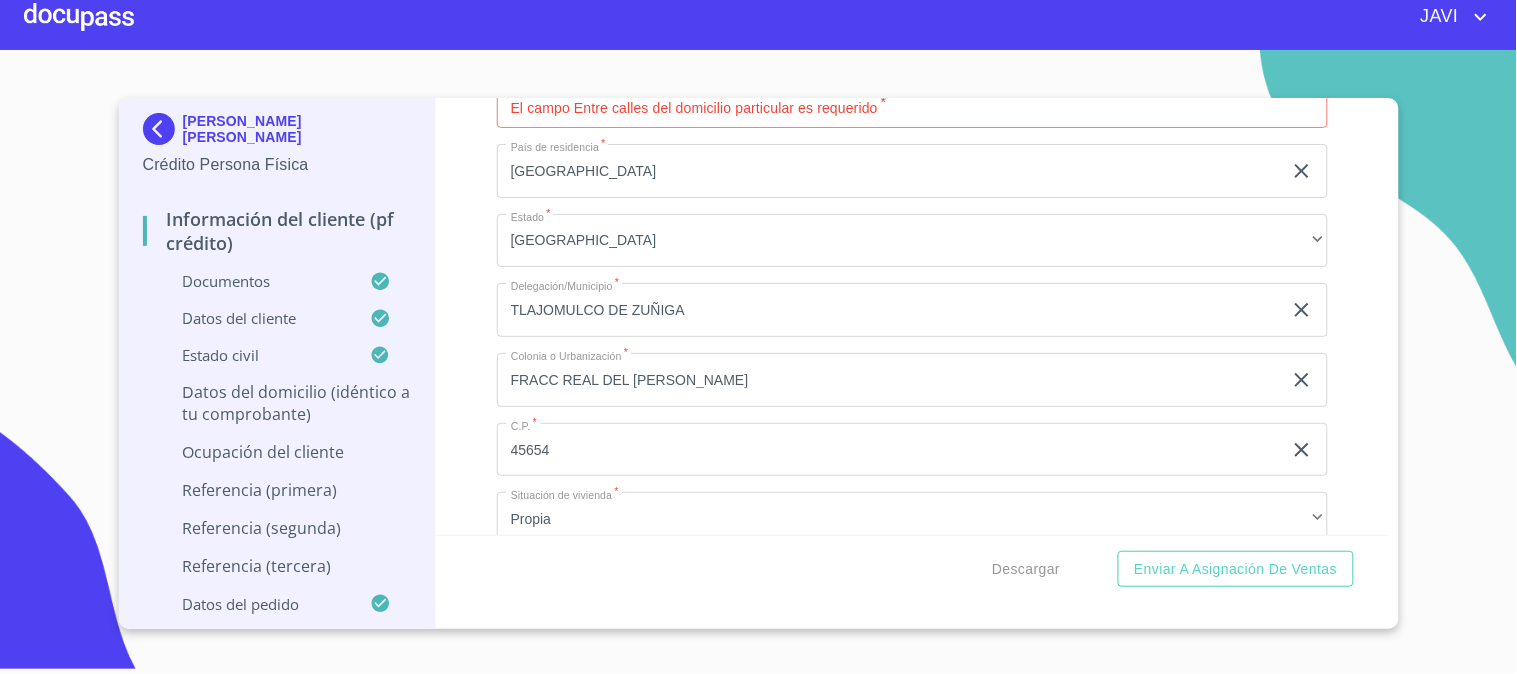 scroll, scrollTop: 7901, scrollLeft: 0, axis: vertical 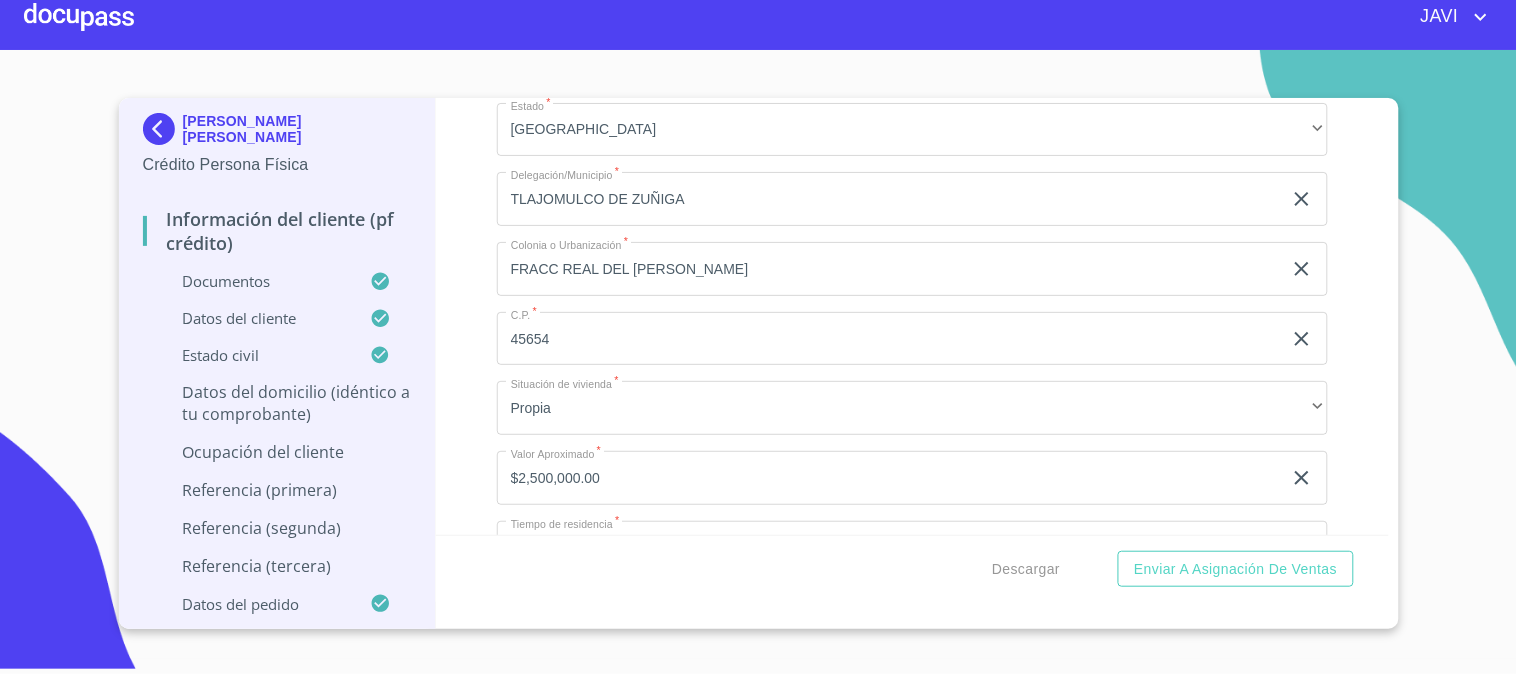 click on "Documento de identificación   *" at bounding box center (912, -9) 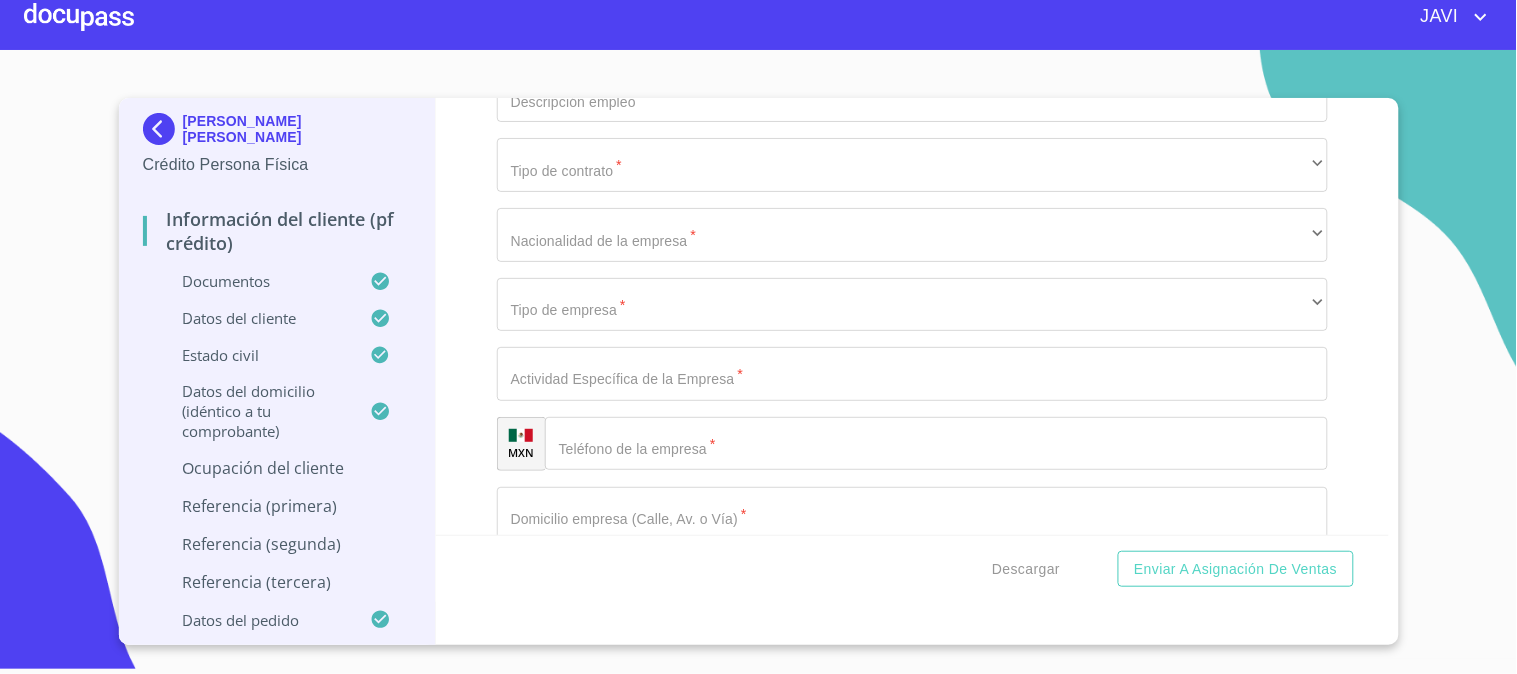 scroll, scrollTop: 8901, scrollLeft: 0, axis: vertical 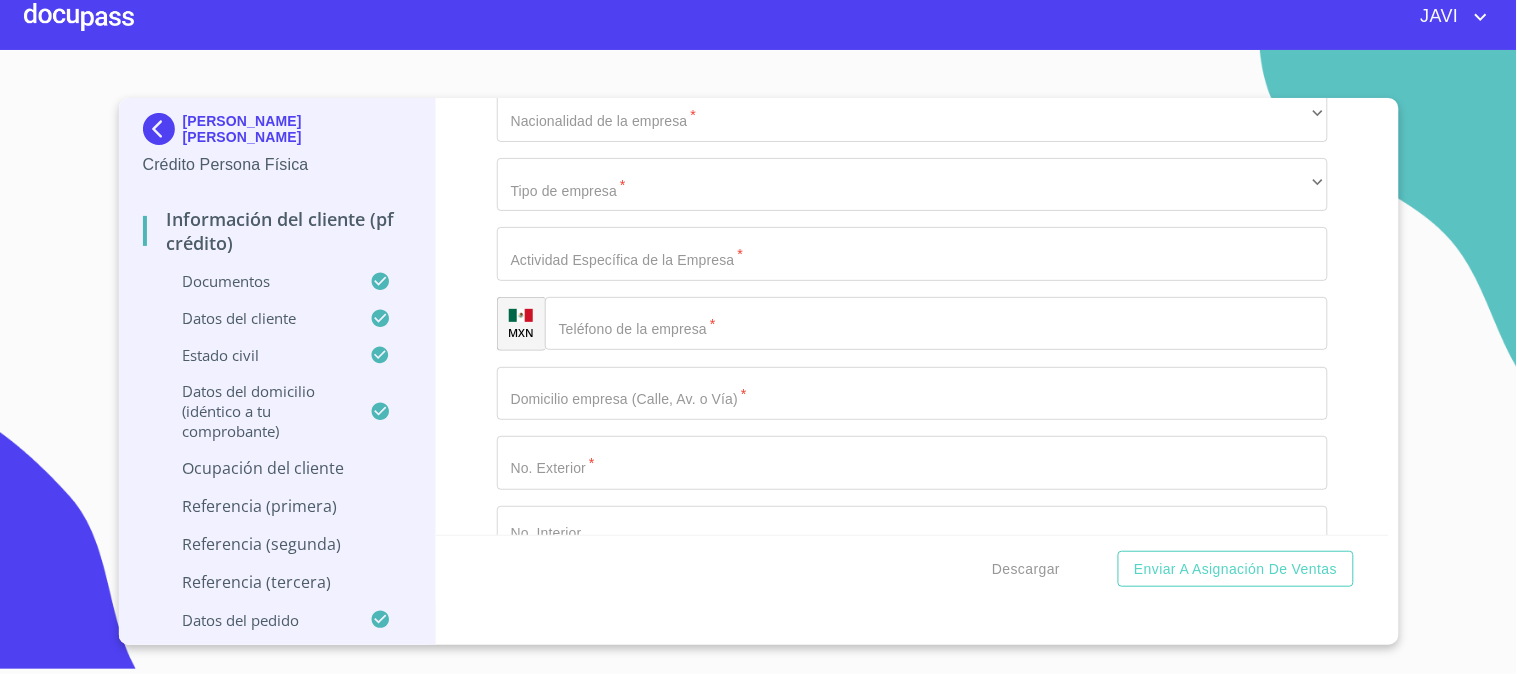 click on "Documento de identificación   *" at bounding box center (912, -233) 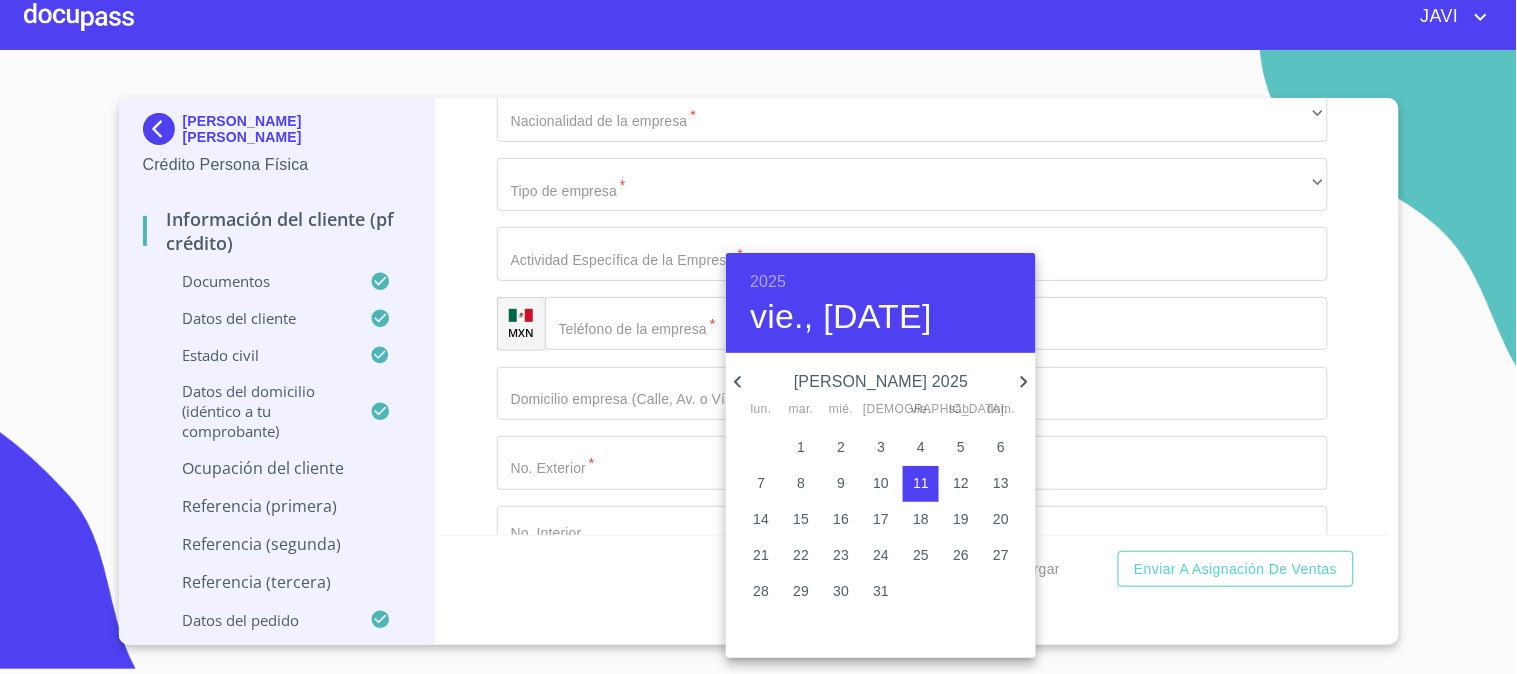 click on "2025" at bounding box center [768, 282] 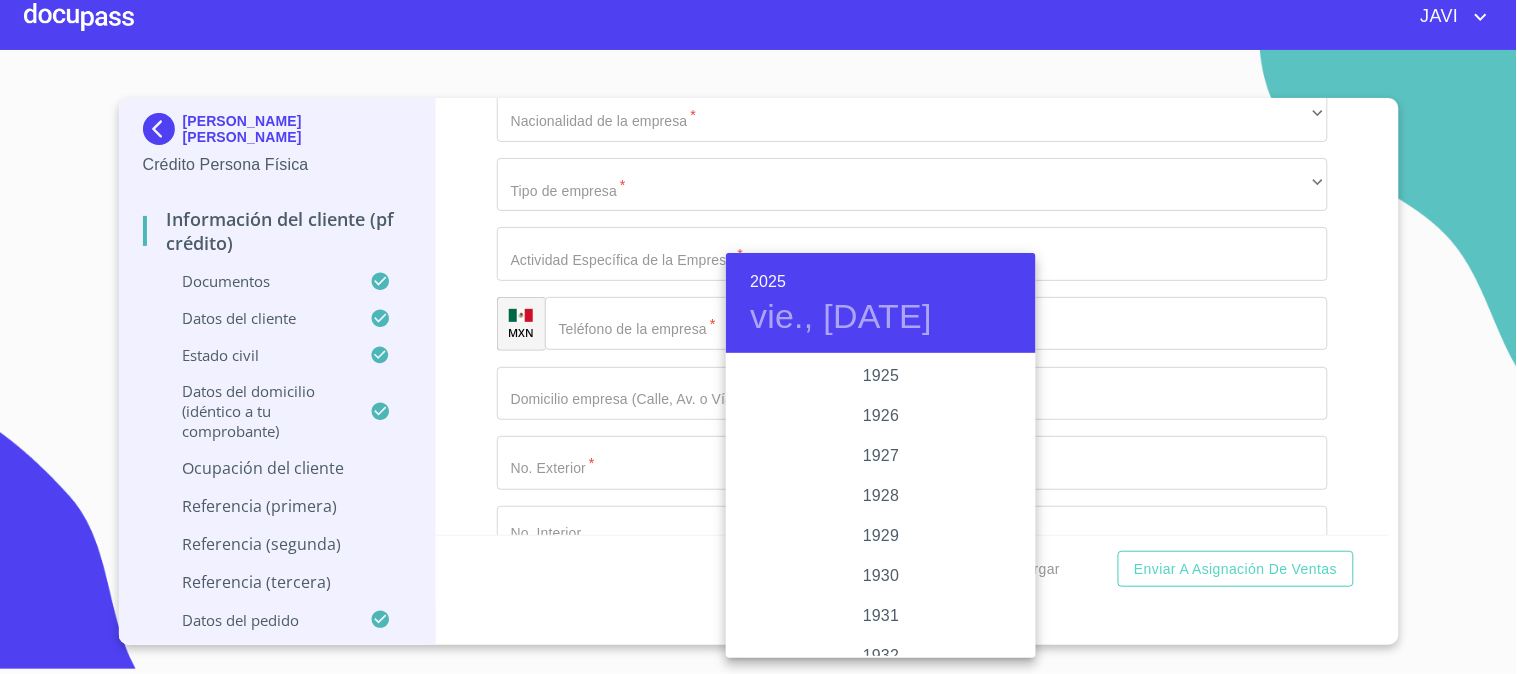 scroll, scrollTop: 3880, scrollLeft: 0, axis: vertical 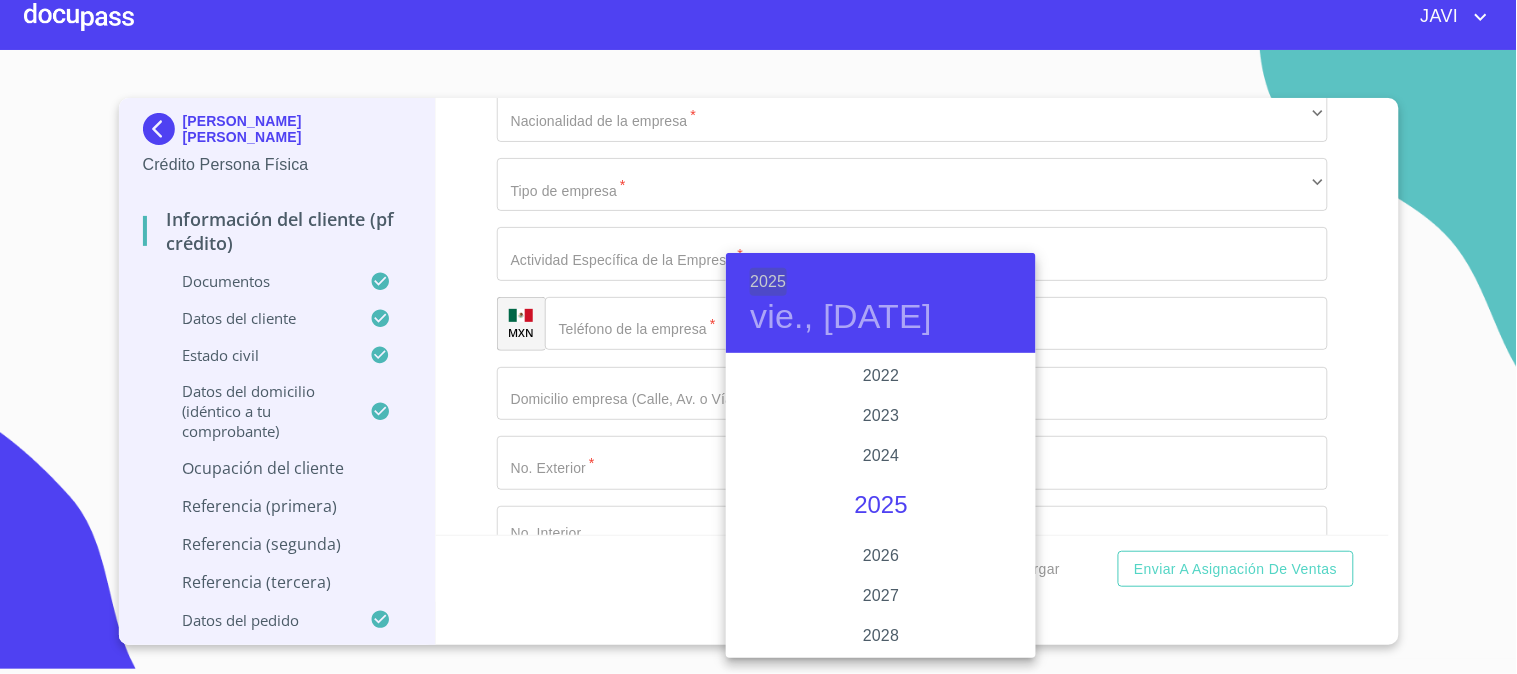 click on "2025" at bounding box center (768, 282) 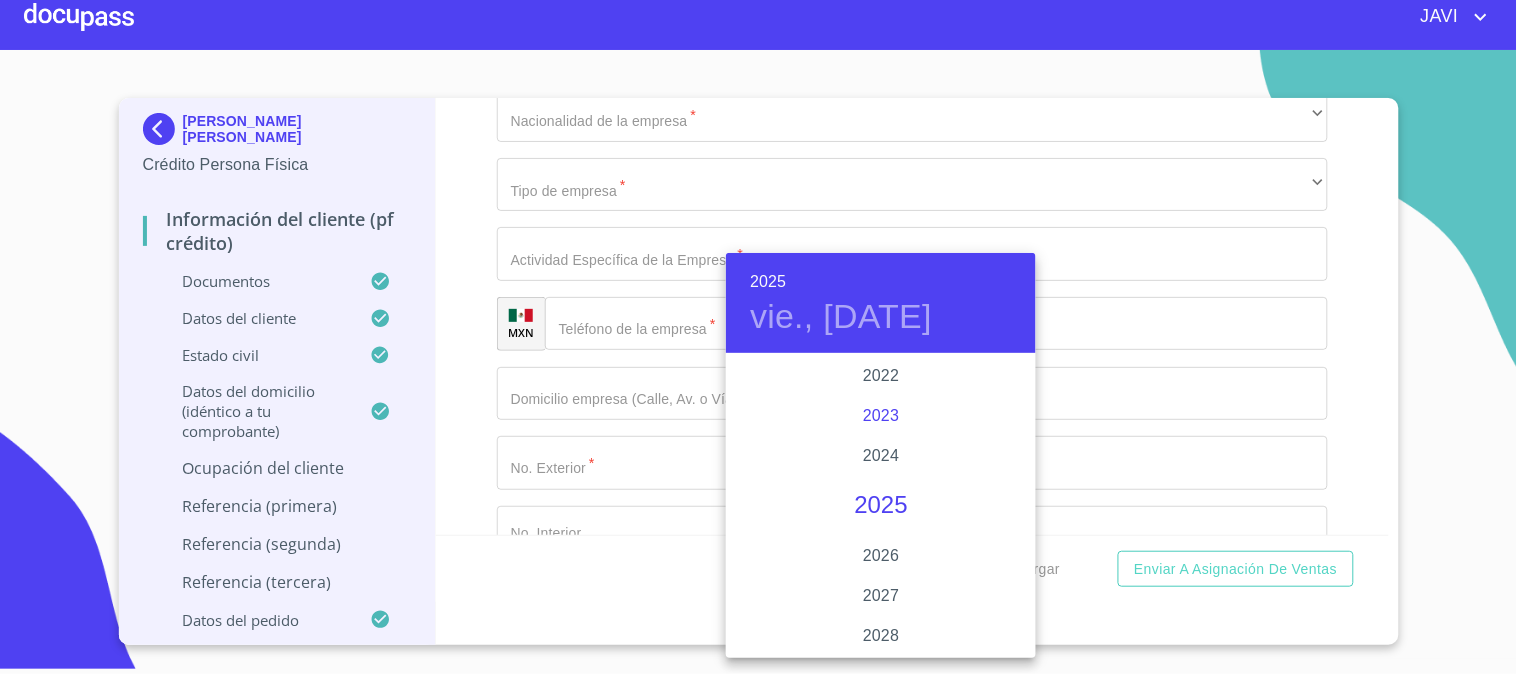 click on "2023" at bounding box center [881, 416] 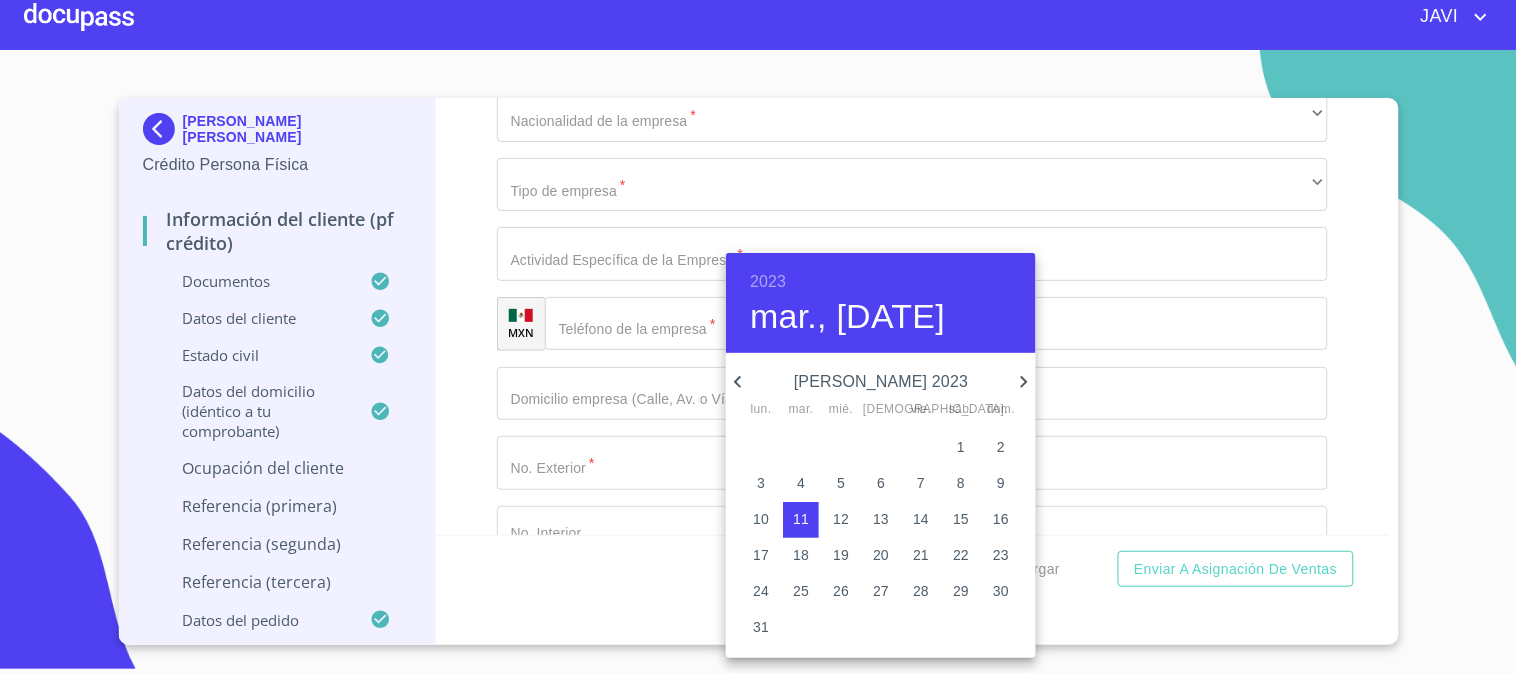 click 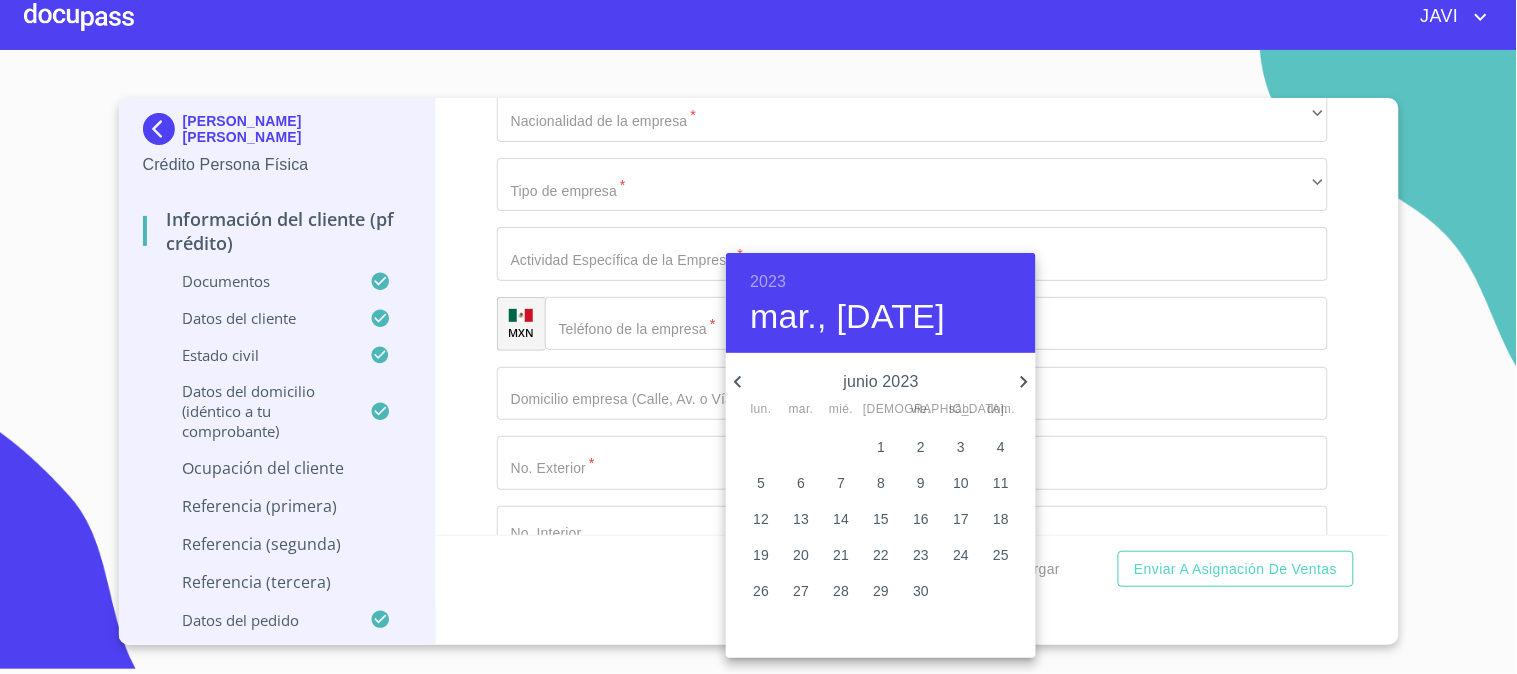 click 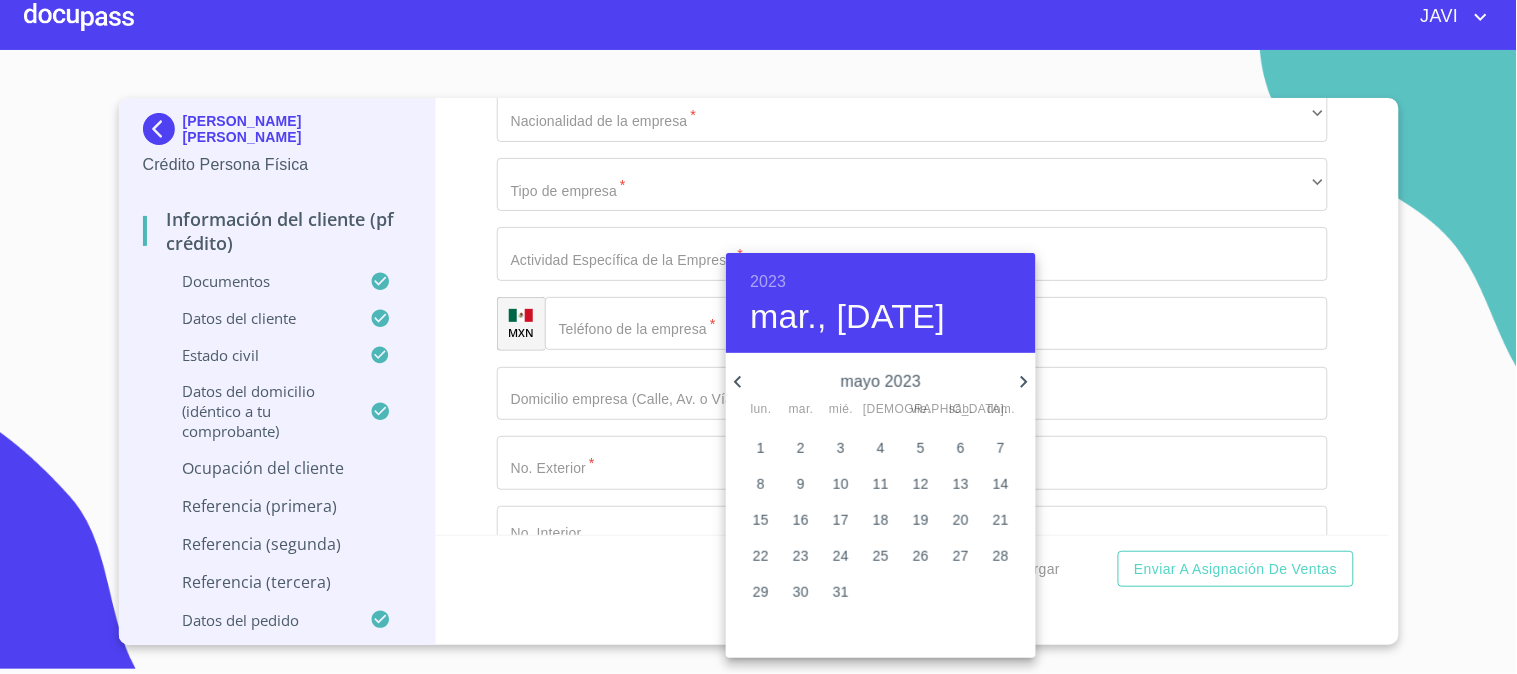 click 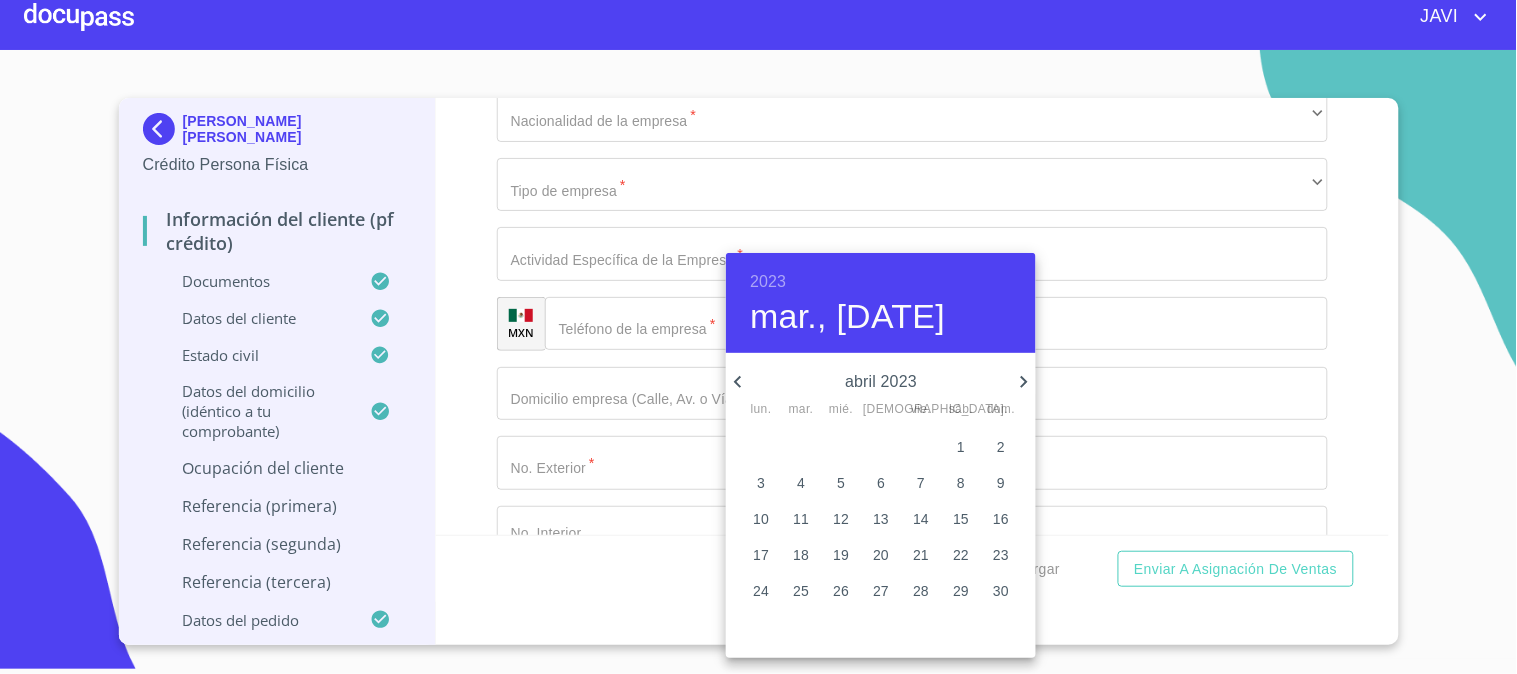 click 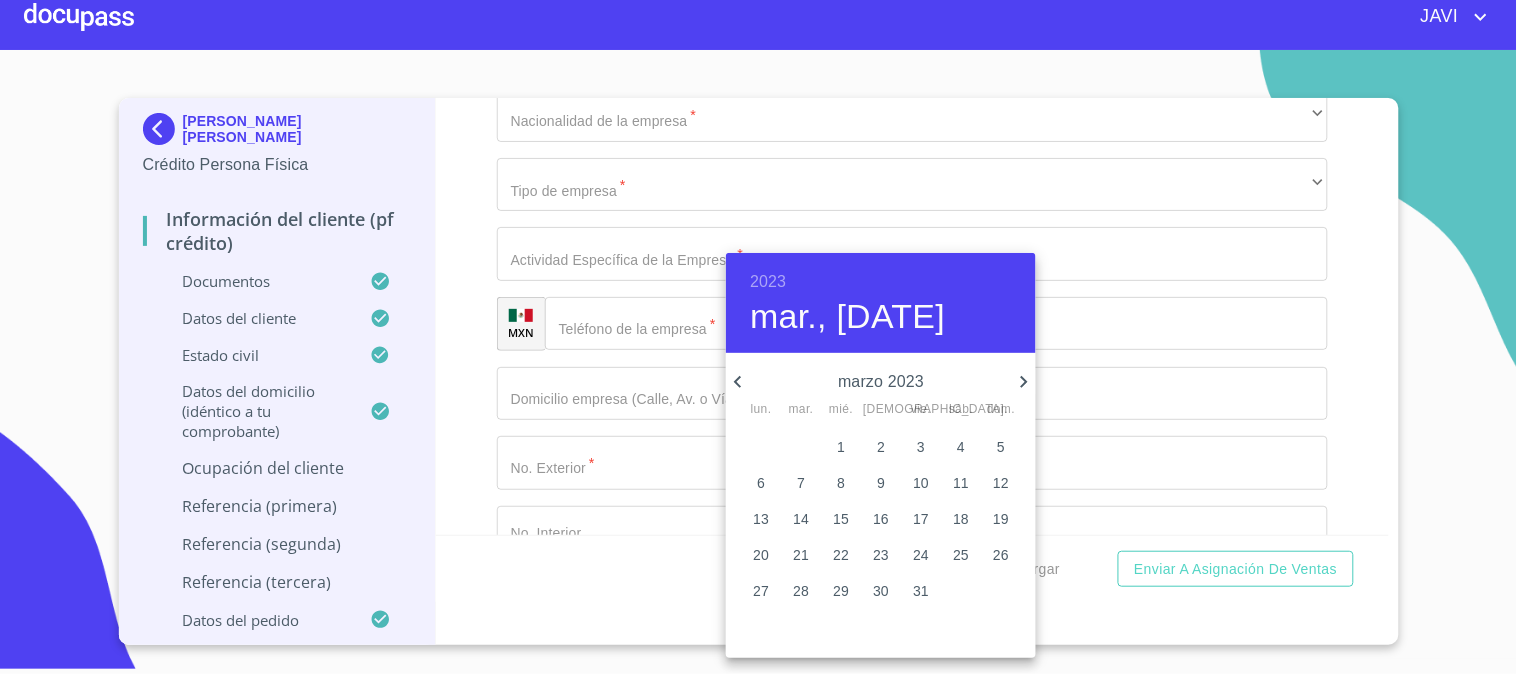 click 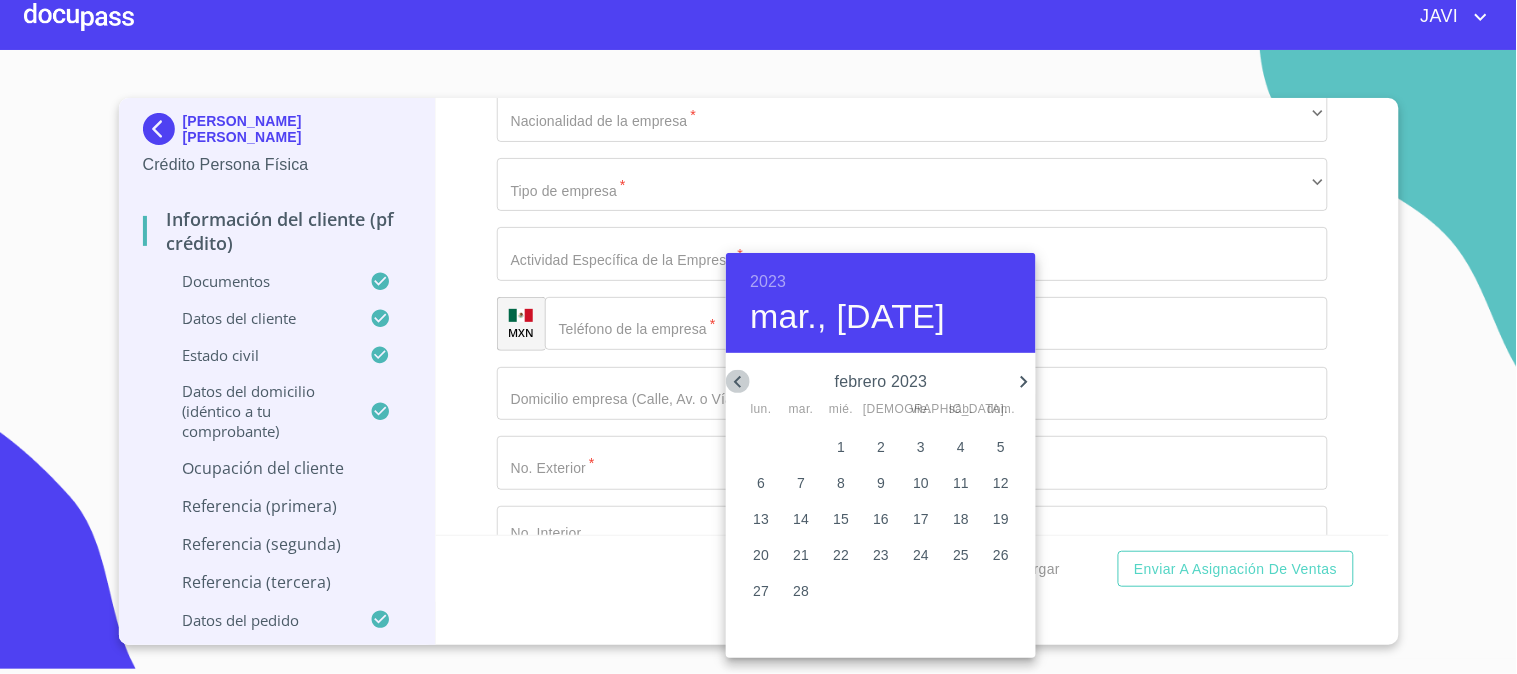 click 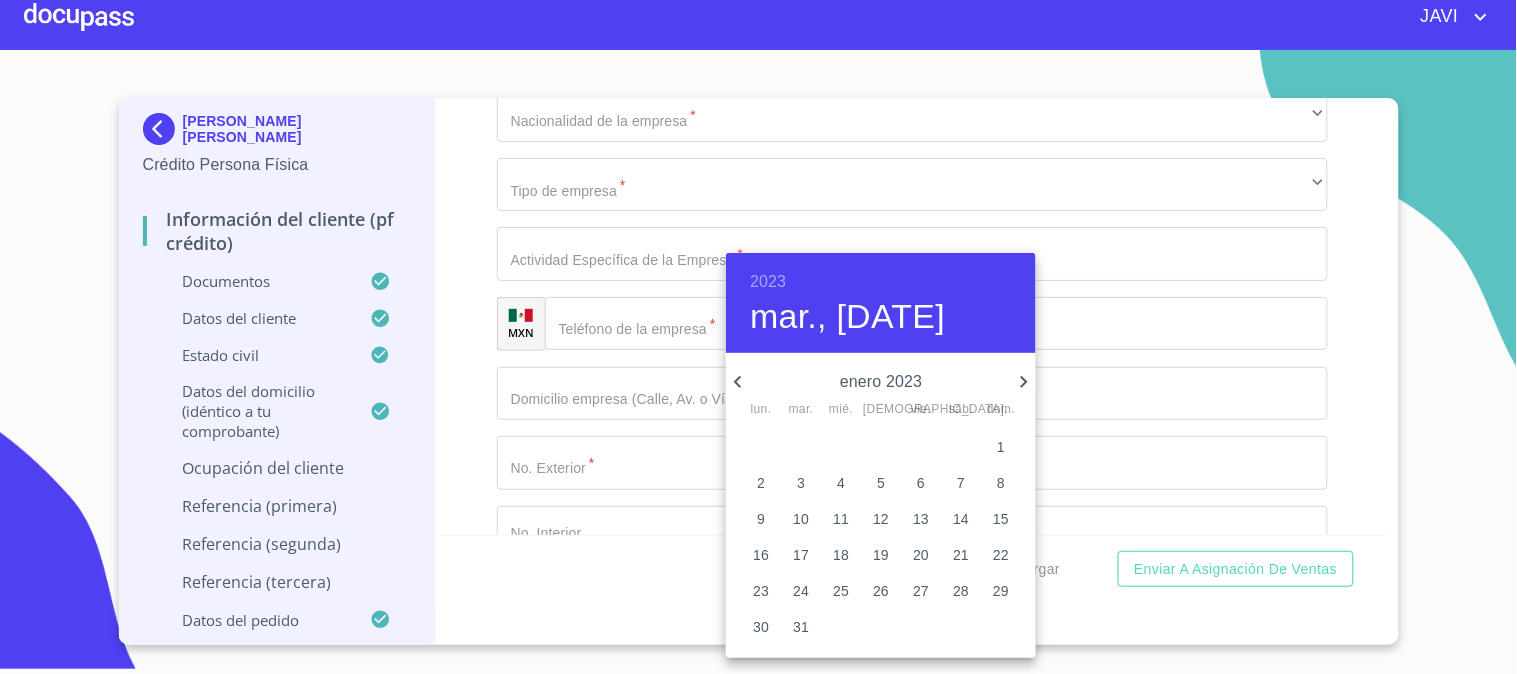 drag, startPoint x: 1004, startPoint y: 446, endPoint x: 773, endPoint y: 468, distance: 232.04526 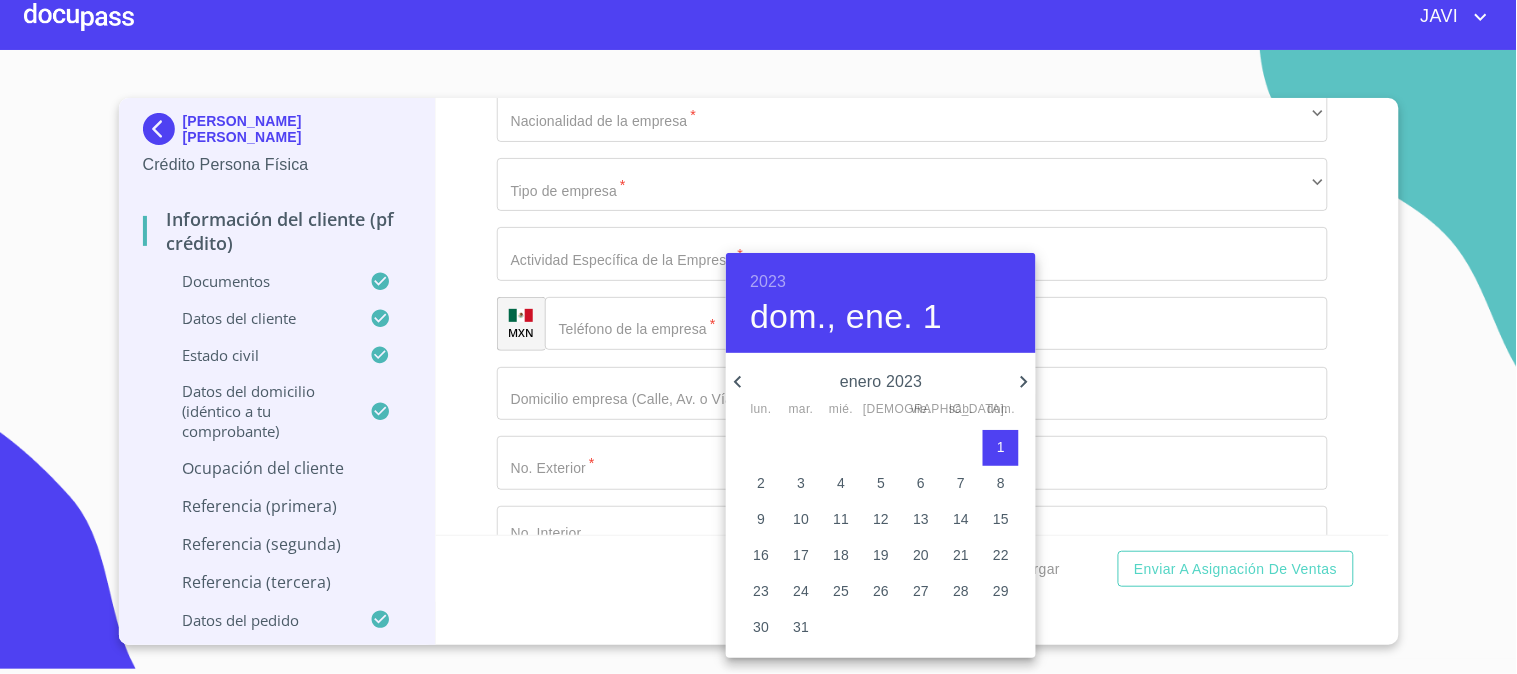 click at bounding box center [758, 337] 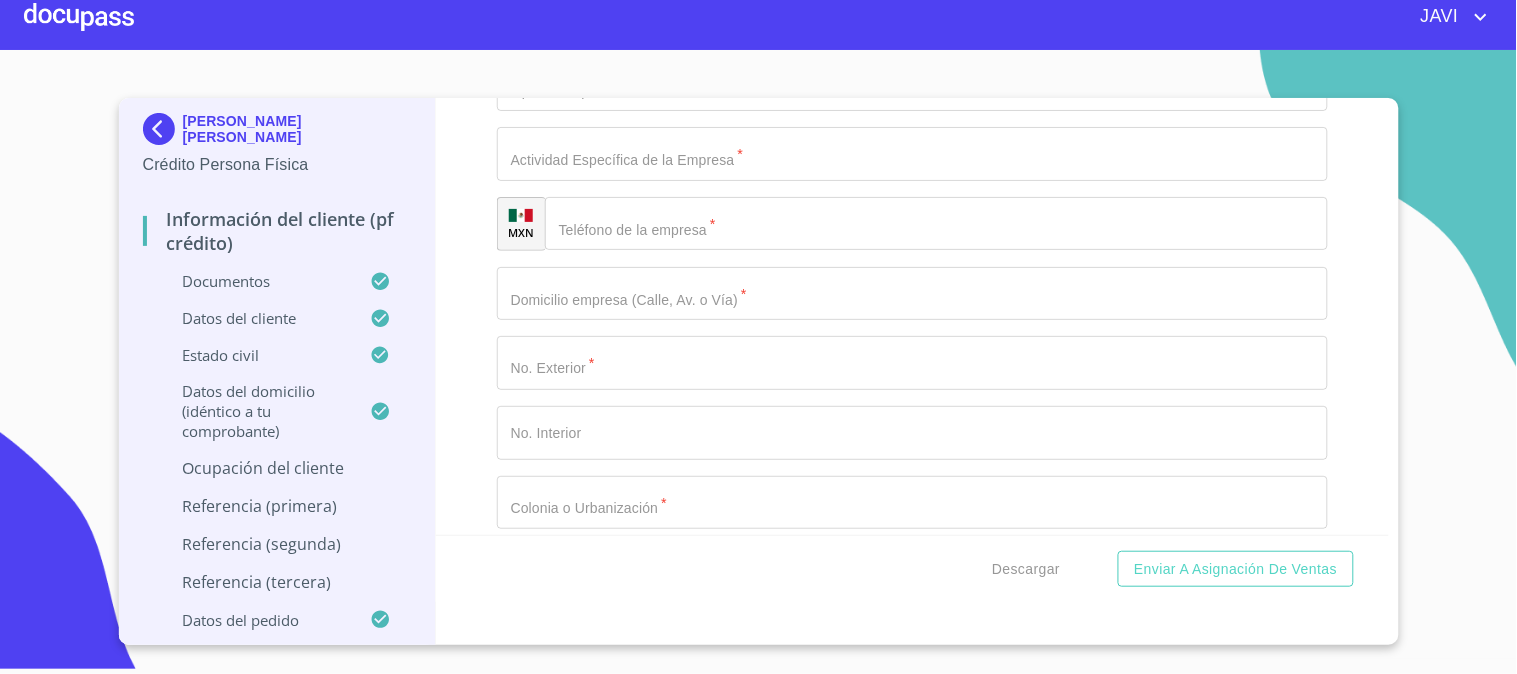 scroll, scrollTop: 9123, scrollLeft: 0, axis: vertical 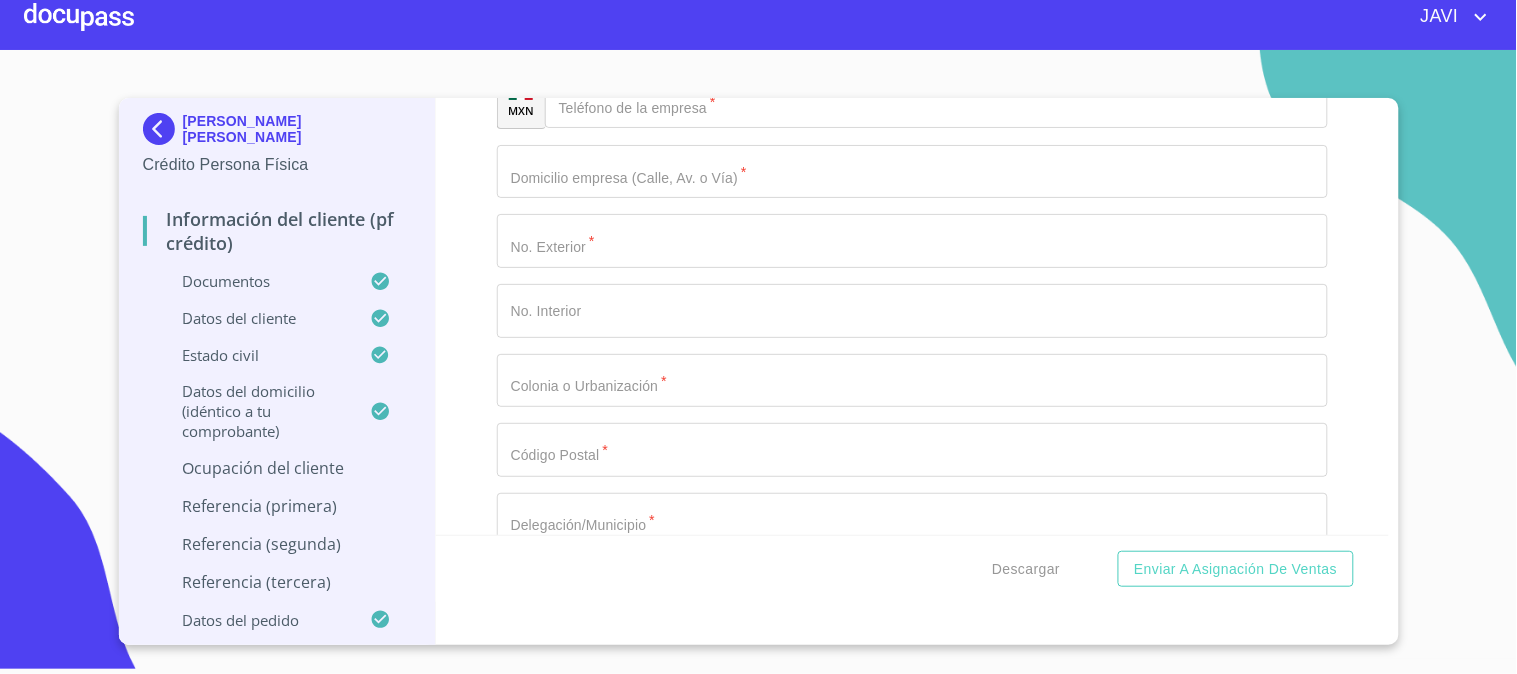 click on "Documento de identificación   *" at bounding box center [889, -3063] 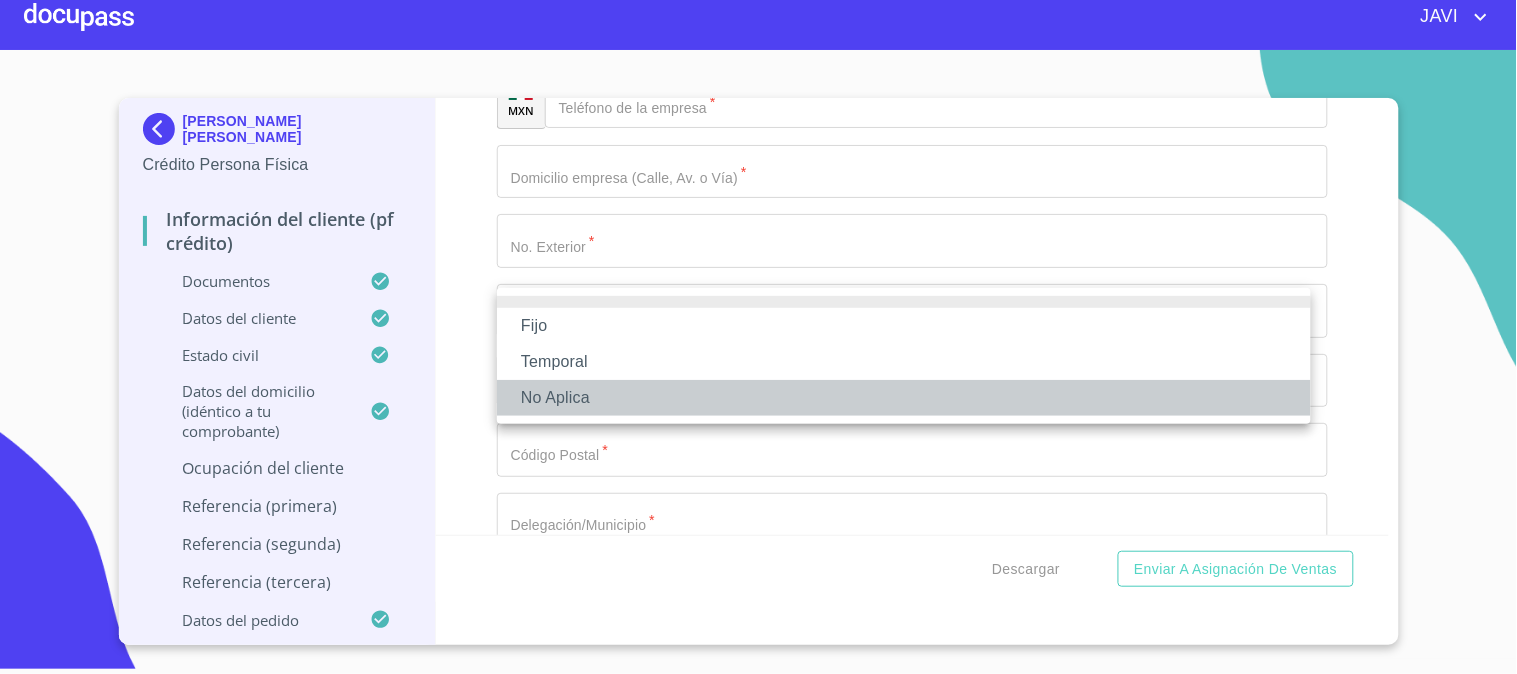 click on "No Aplica" at bounding box center (904, 398) 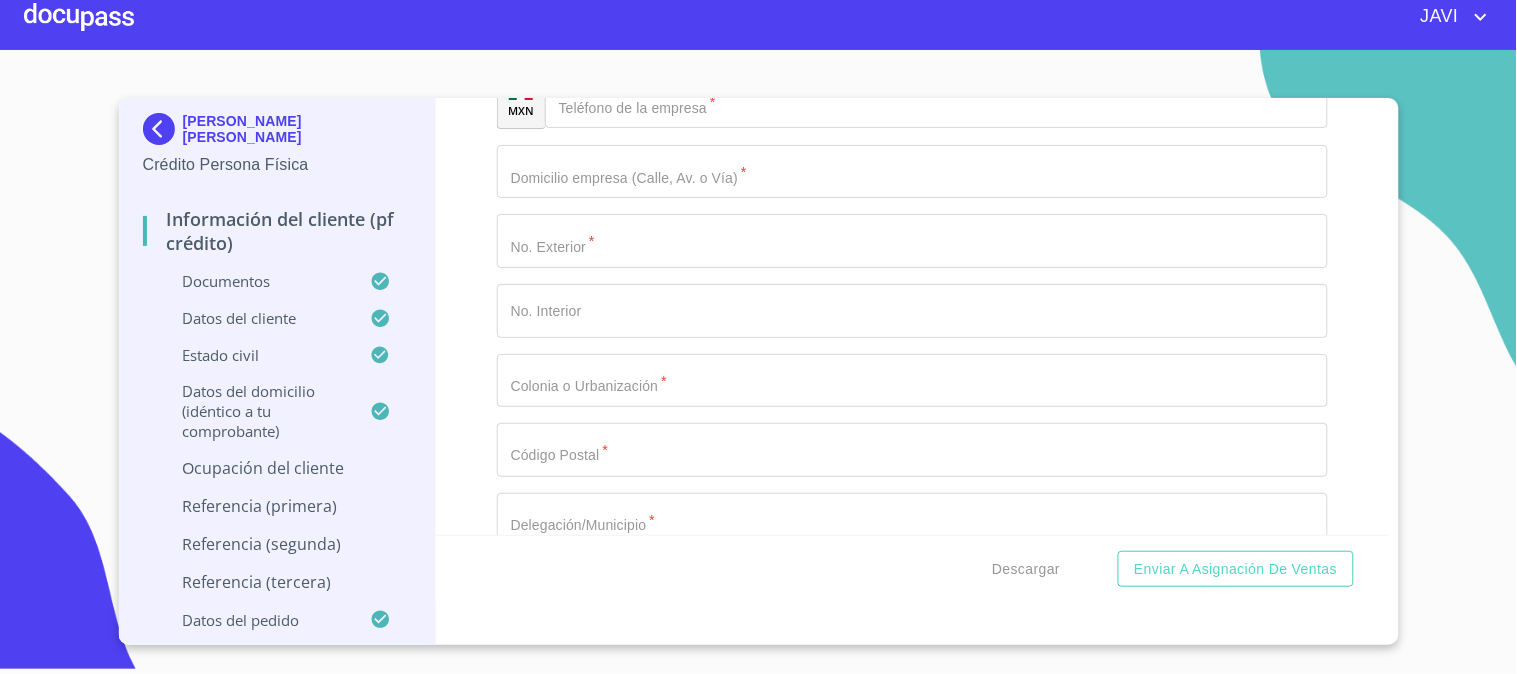 click on "​" at bounding box center (912, -107) 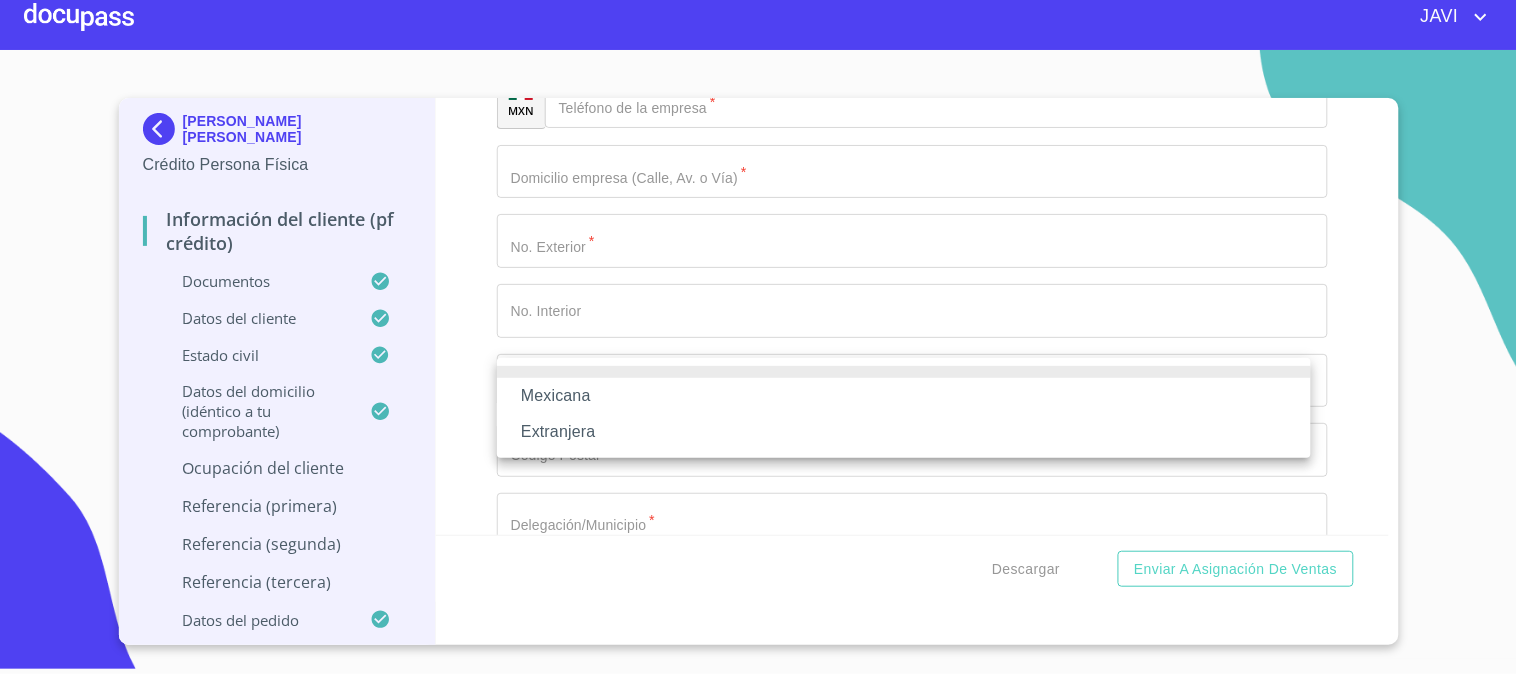 click on "Mexicana" at bounding box center (904, 396) 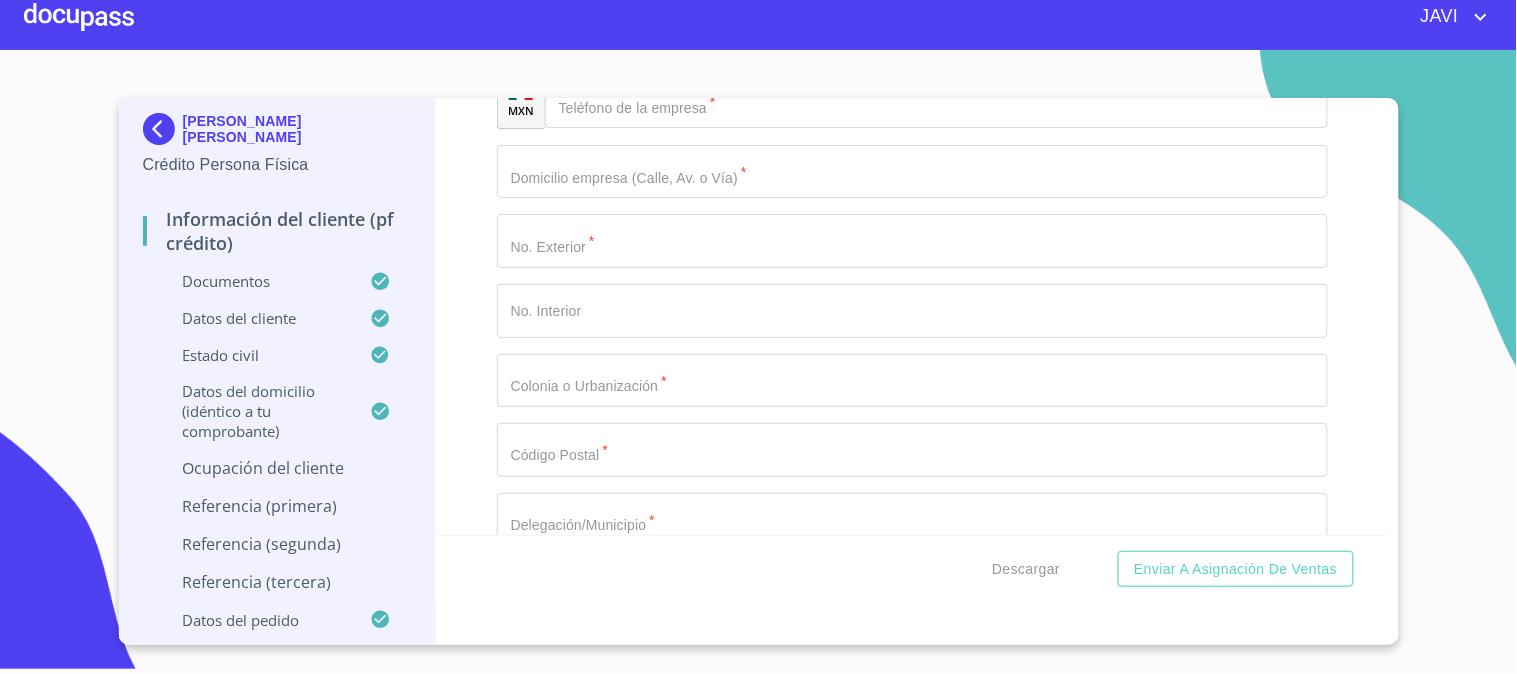 click on "​" at bounding box center (912, -37) 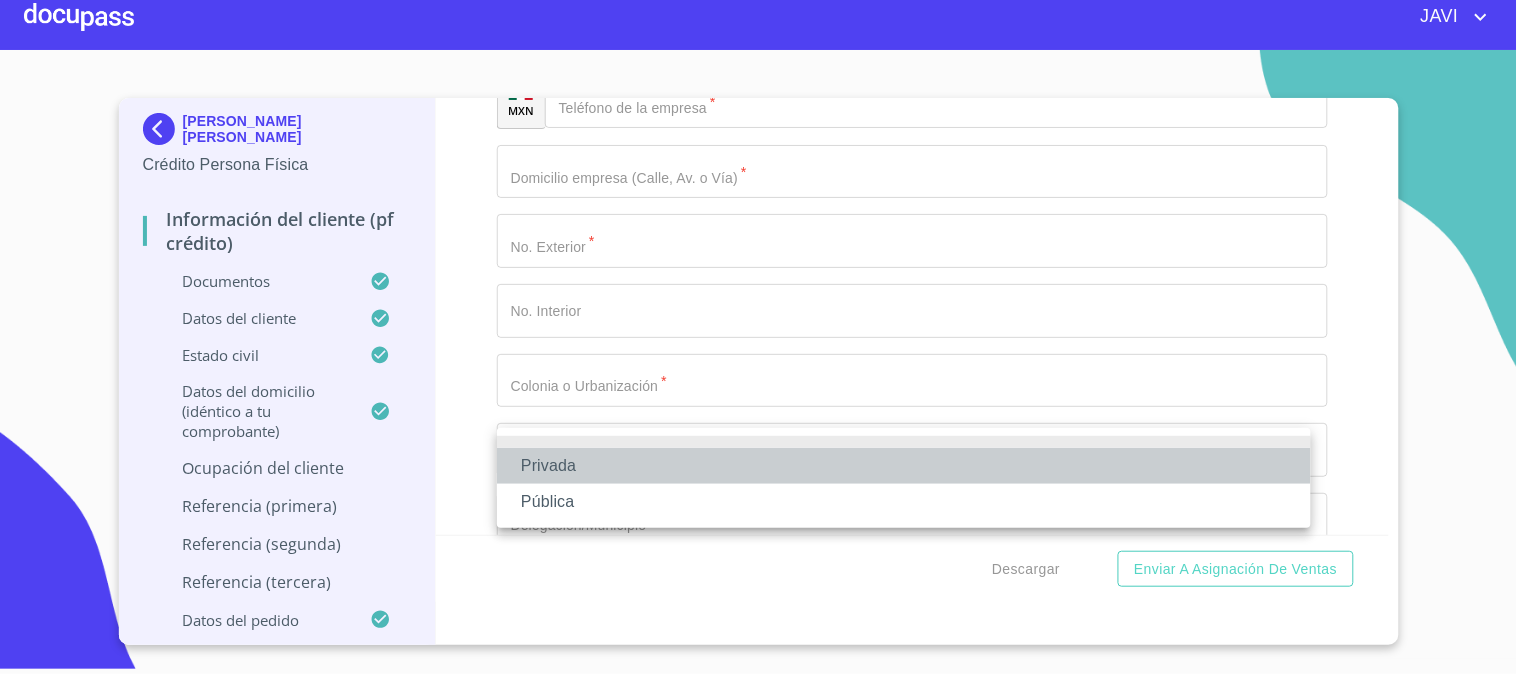click on "Privada" at bounding box center [904, 466] 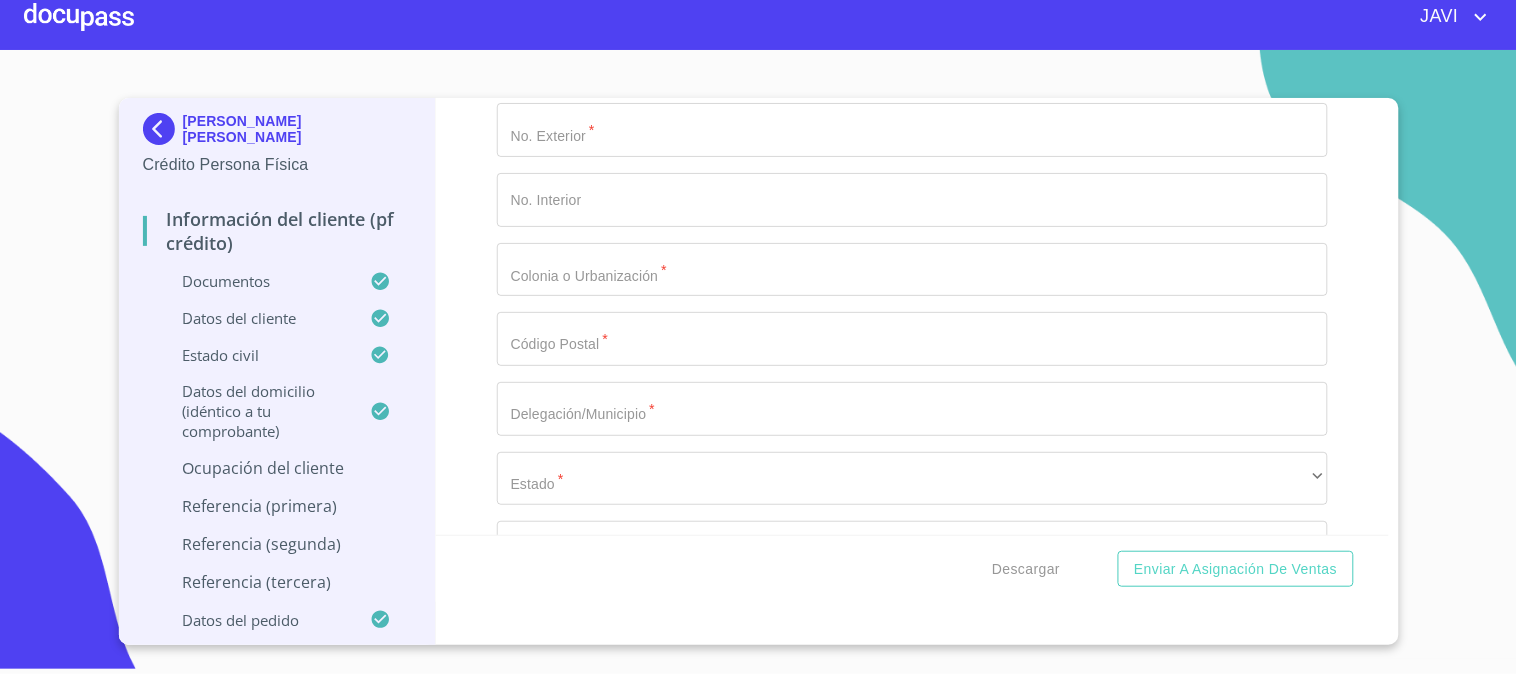 scroll, scrollTop: 9345, scrollLeft: 0, axis: vertical 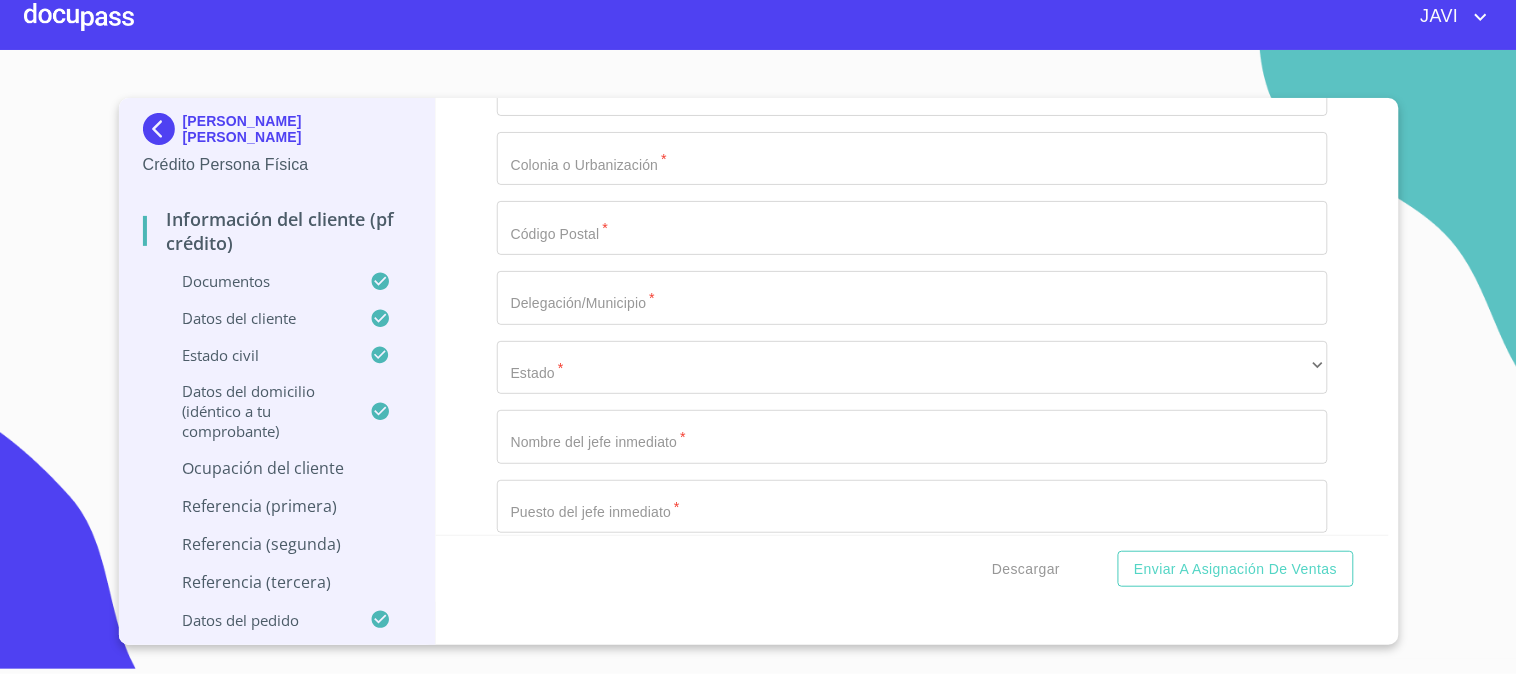 click on "Documento de identificación   *" at bounding box center (889, -3285) 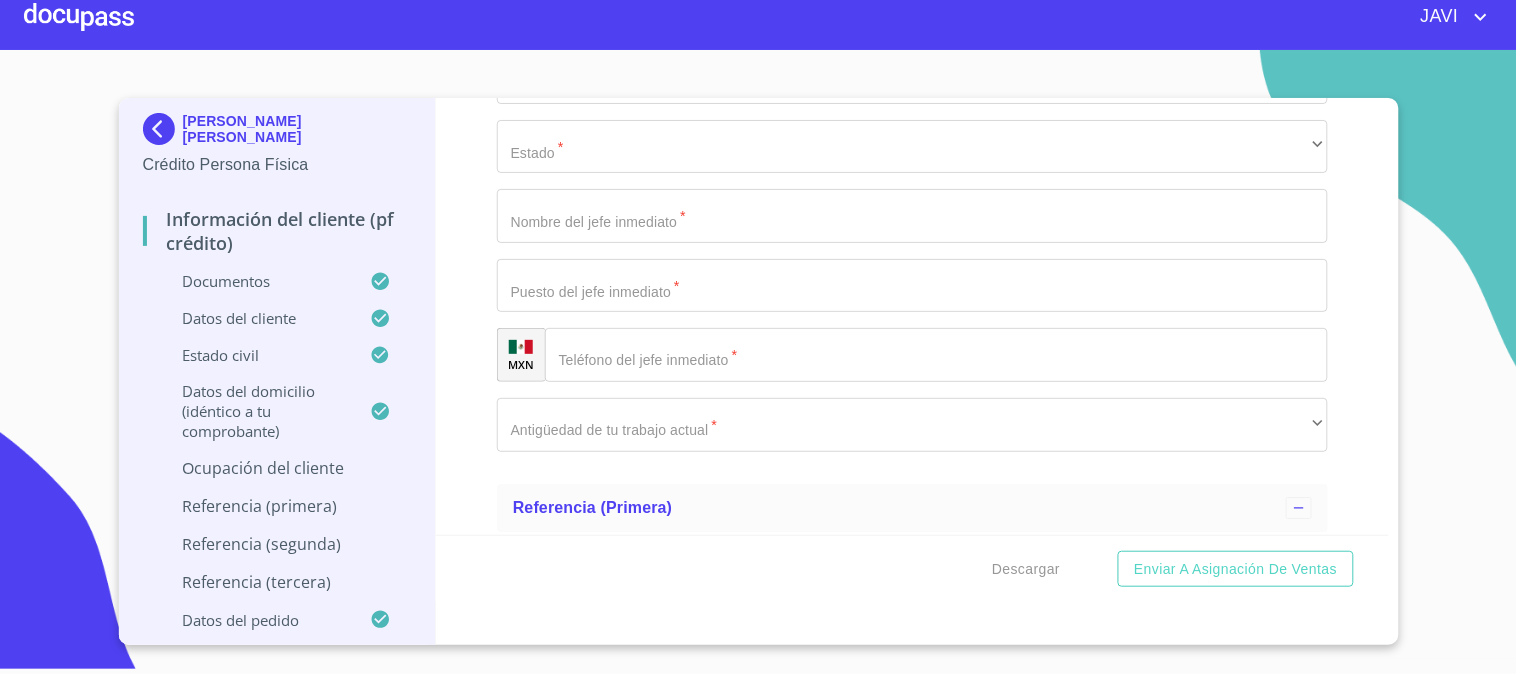 scroll, scrollTop: 9567, scrollLeft: 0, axis: vertical 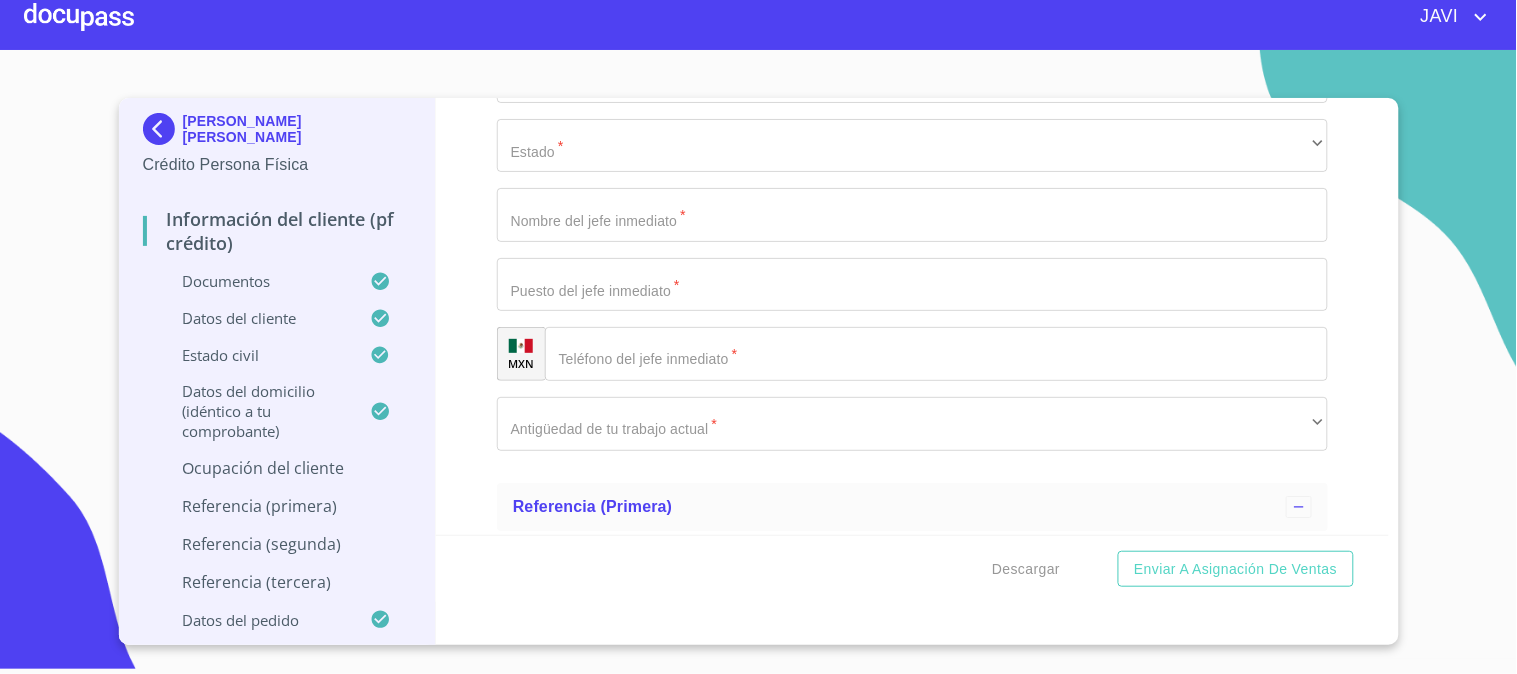 type on "101" 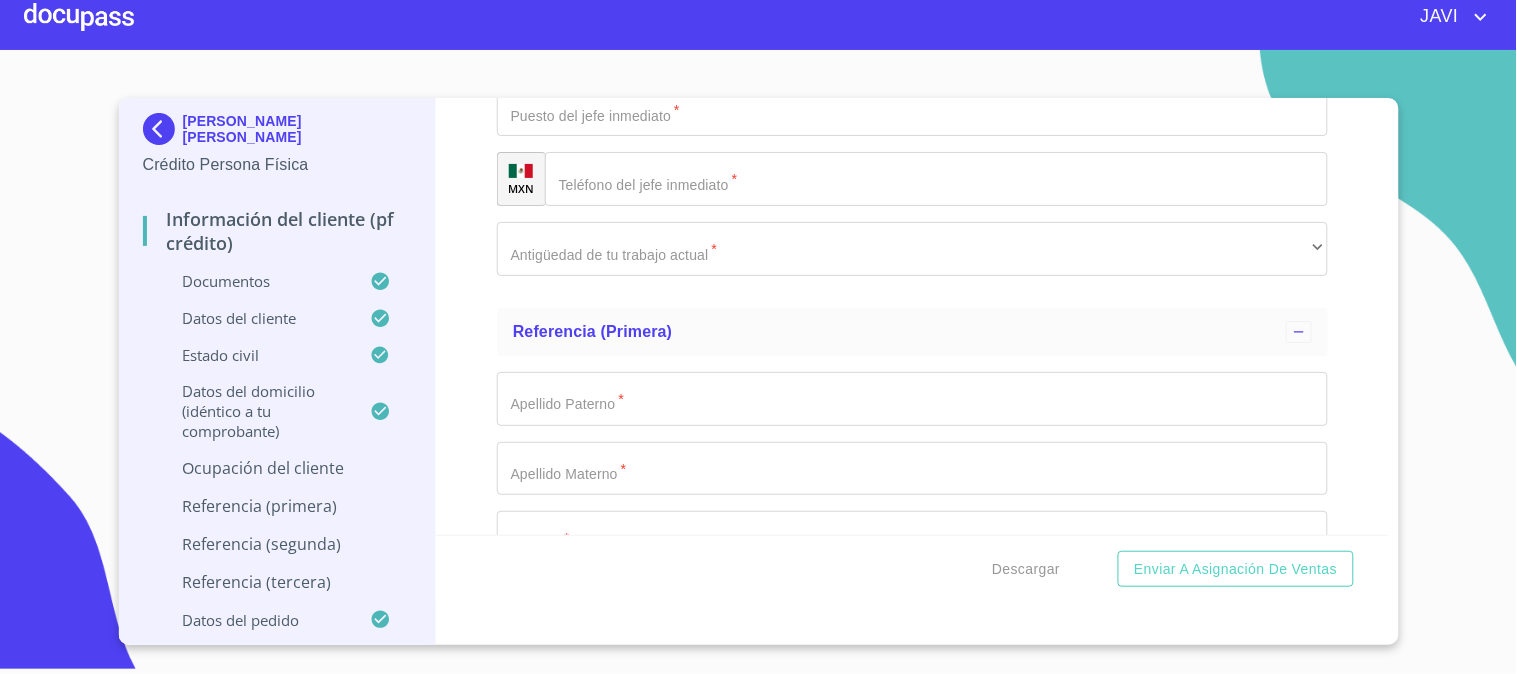 scroll, scrollTop: 9790, scrollLeft: 0, axis: vertical 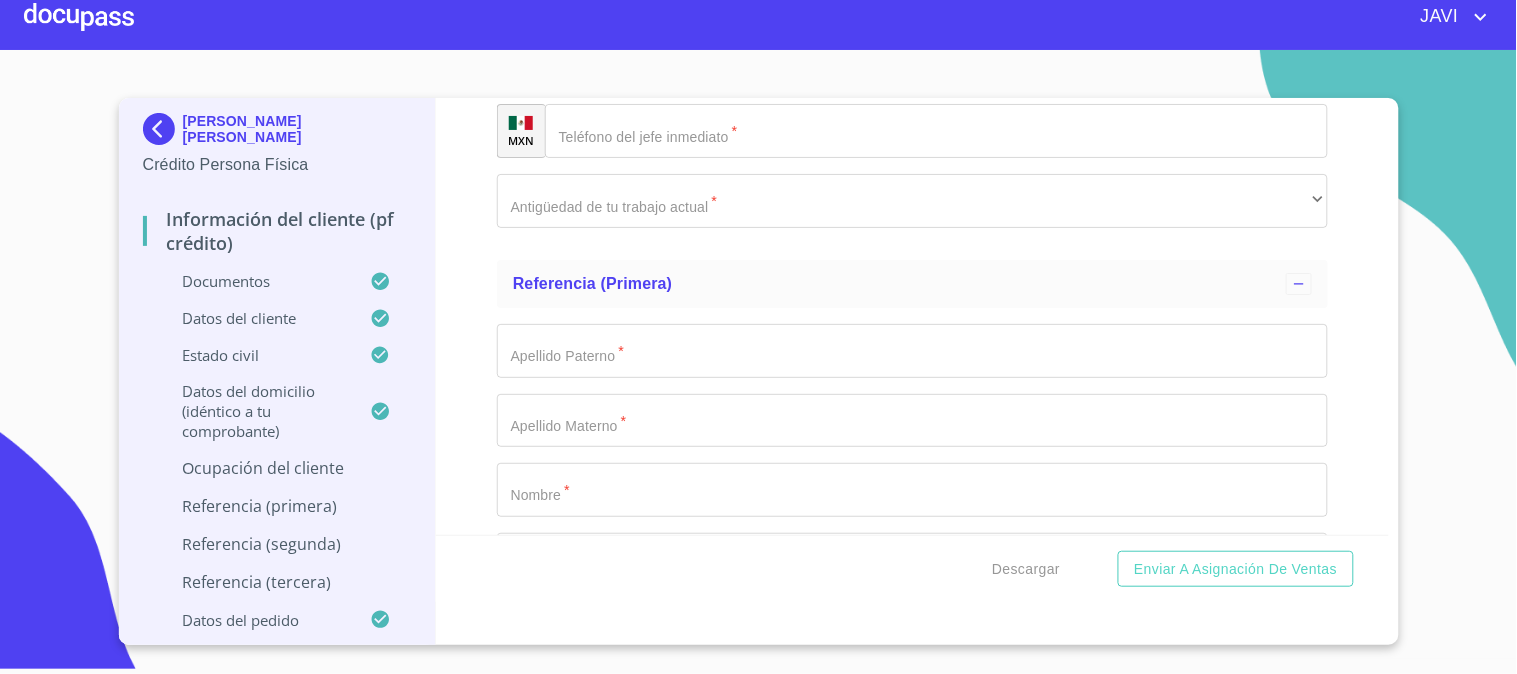type on "45654" 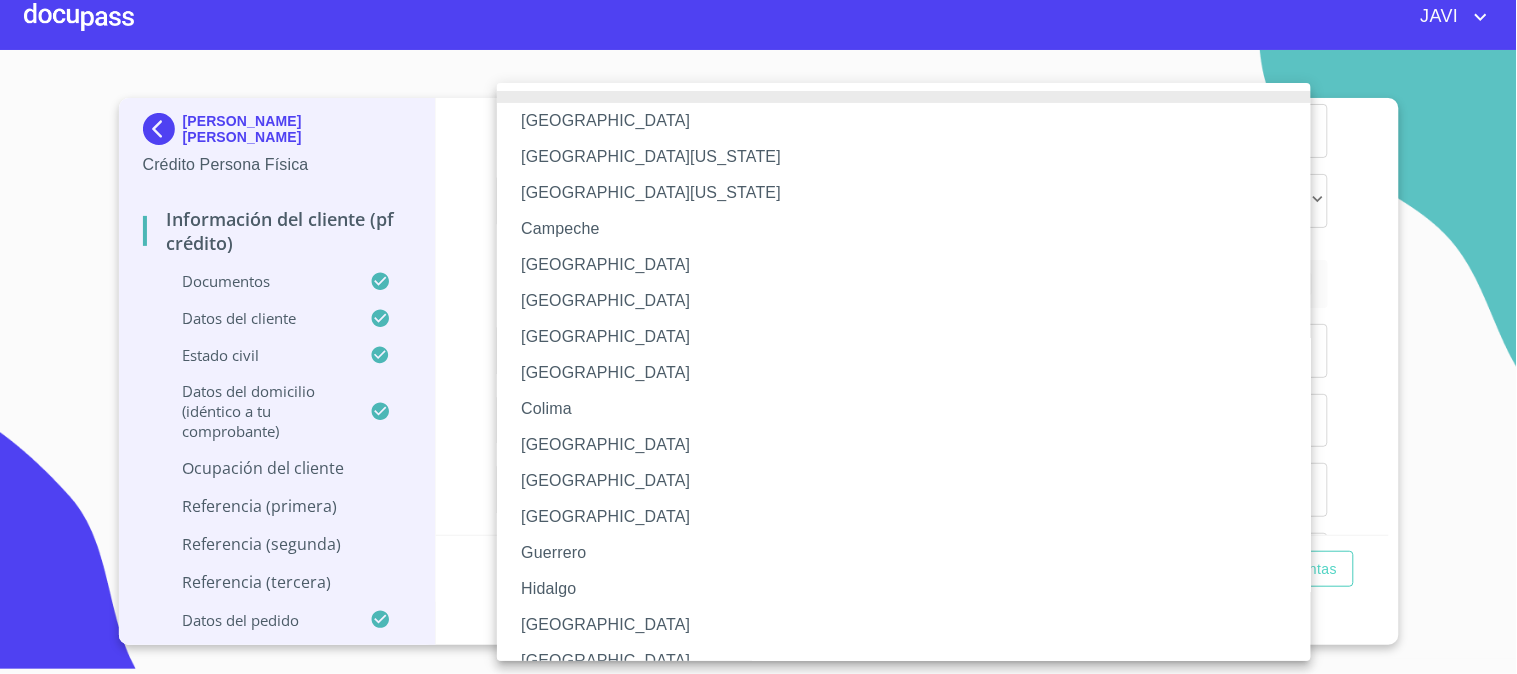 type 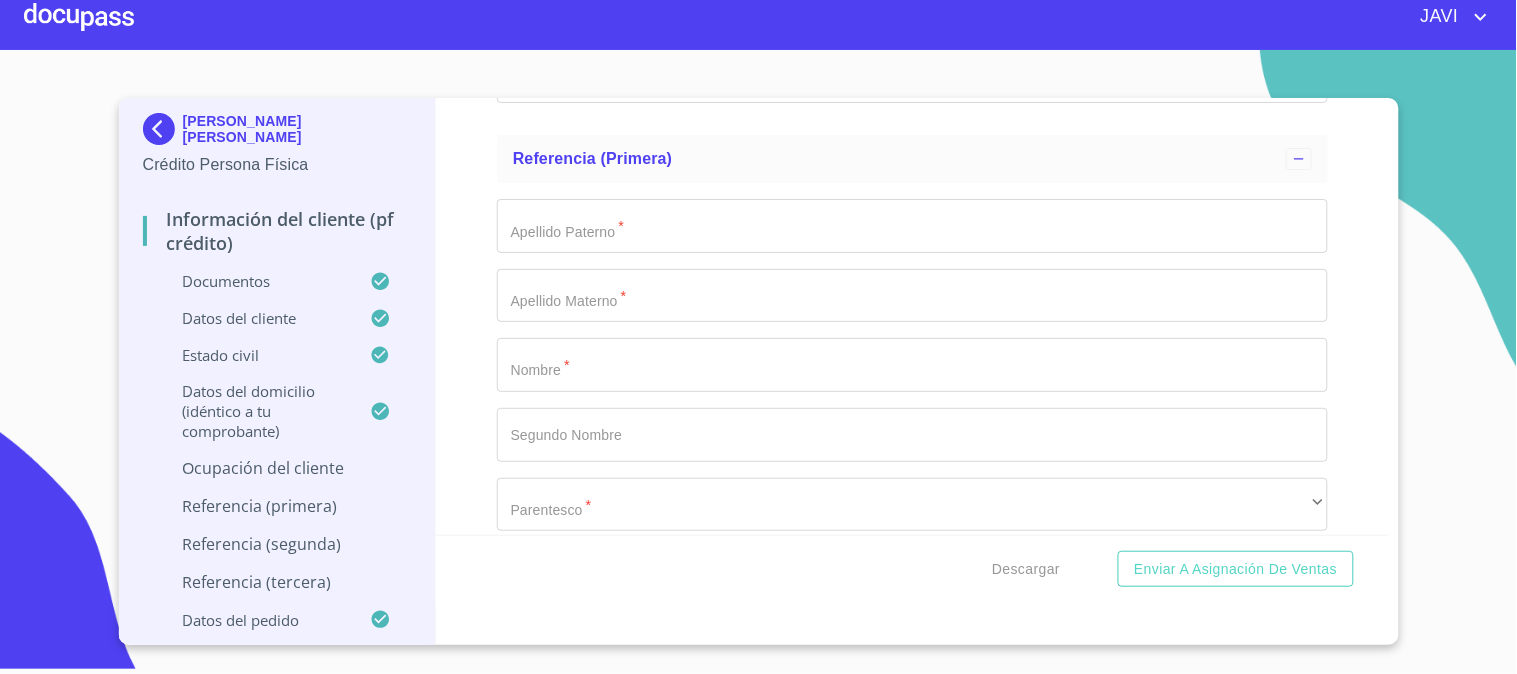 scroll, scrollTop: 10012, scrollLeft: 0, axis: vertical 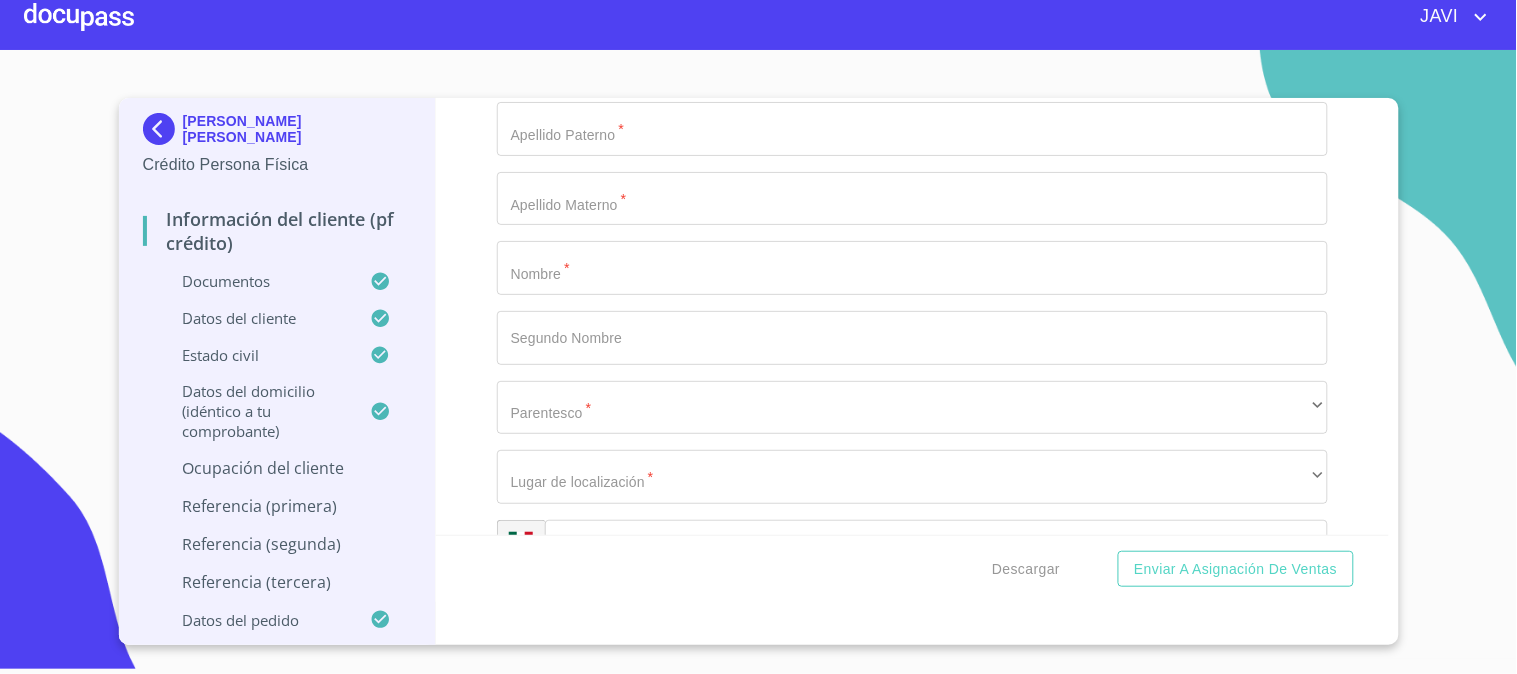 click on "Documento de identificación   *" at bounding box center (889, -3952) 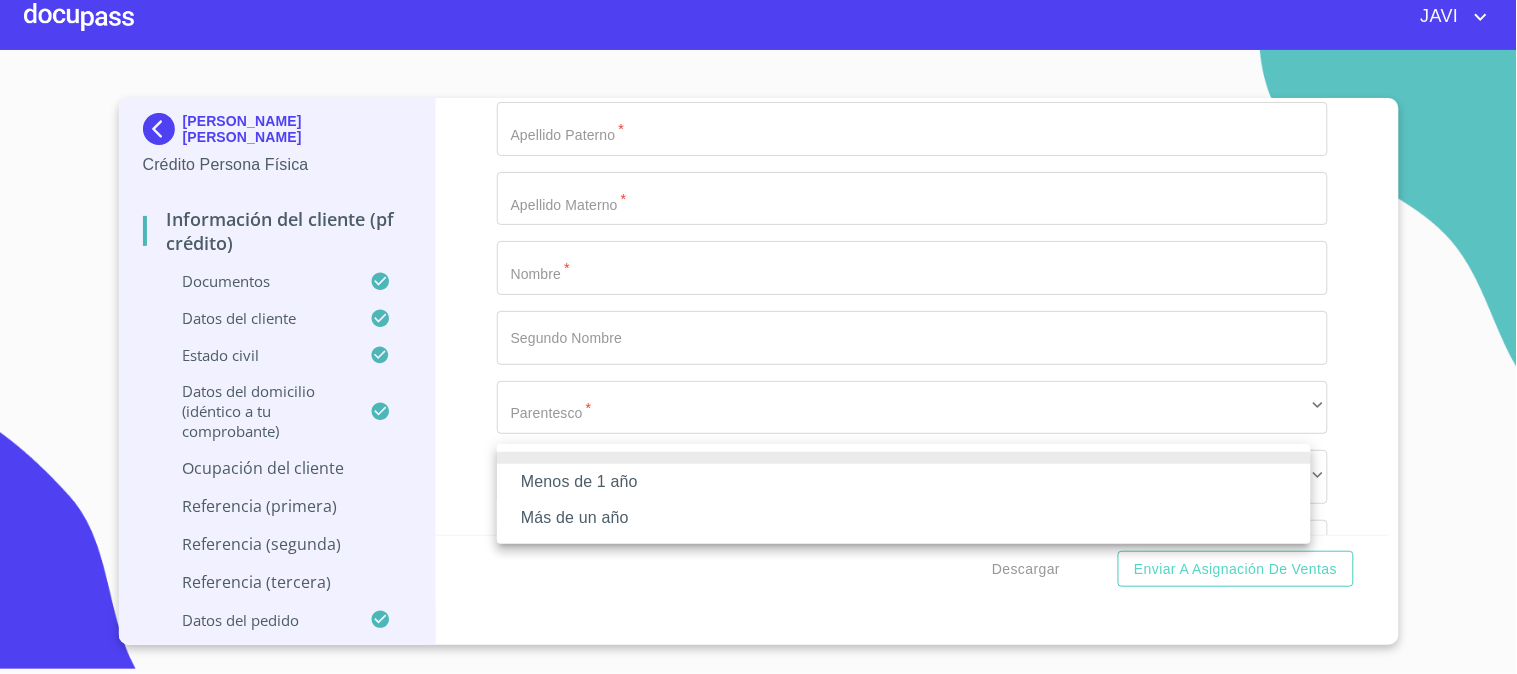 click on "Más de un año" at bounding box center (904, 518) 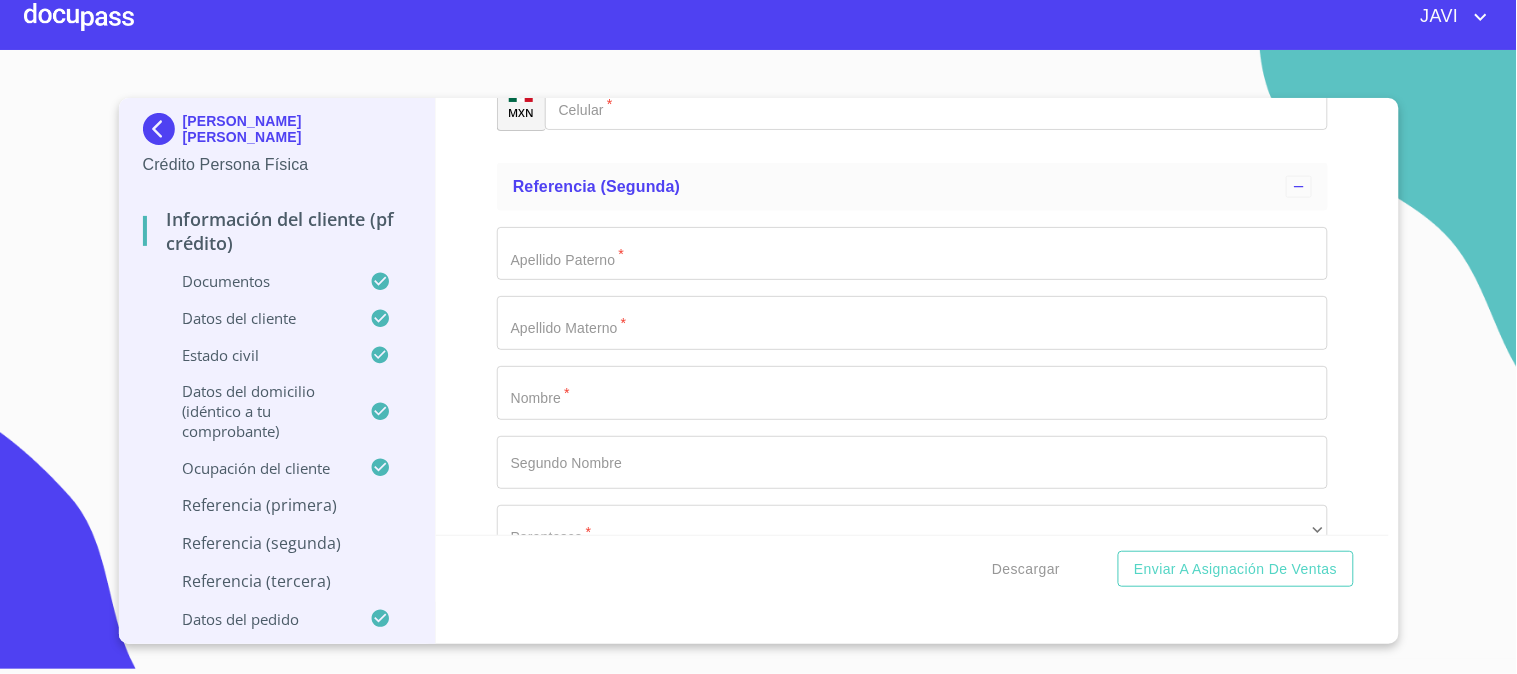 scroll, scrollTop: 10456, scrollLeft: 0, axis: vertical 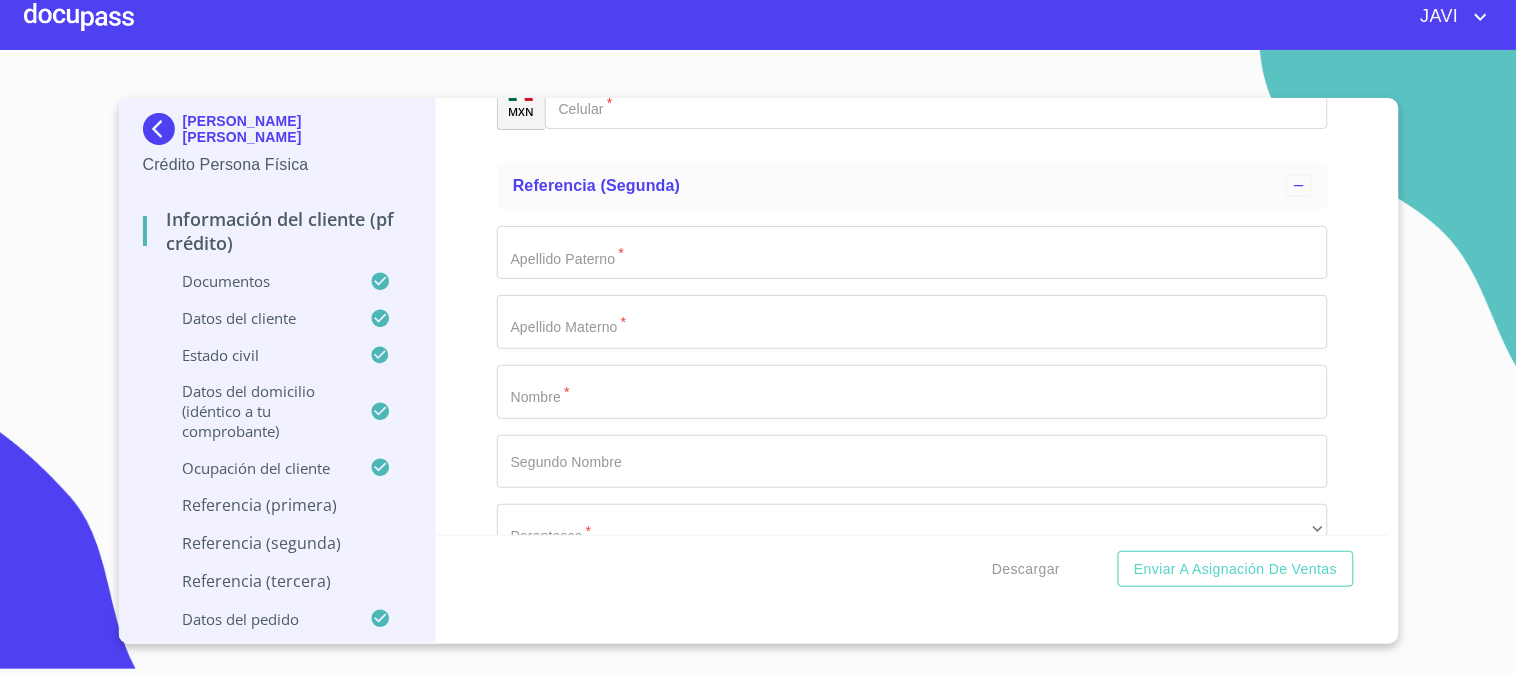click on "Documento de identificación   *" at bounding box center [889, -4396] 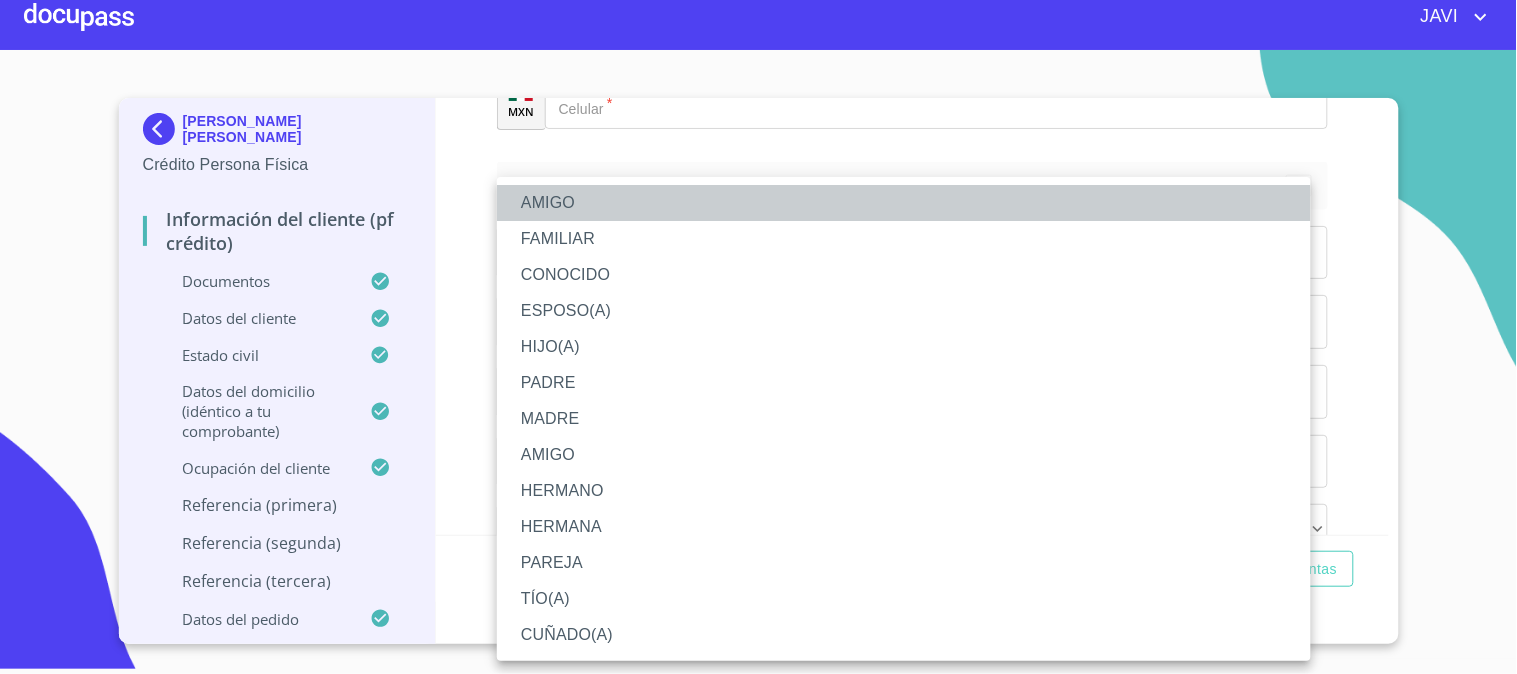 click on "AMIGO" at bounding box center (904, 203) 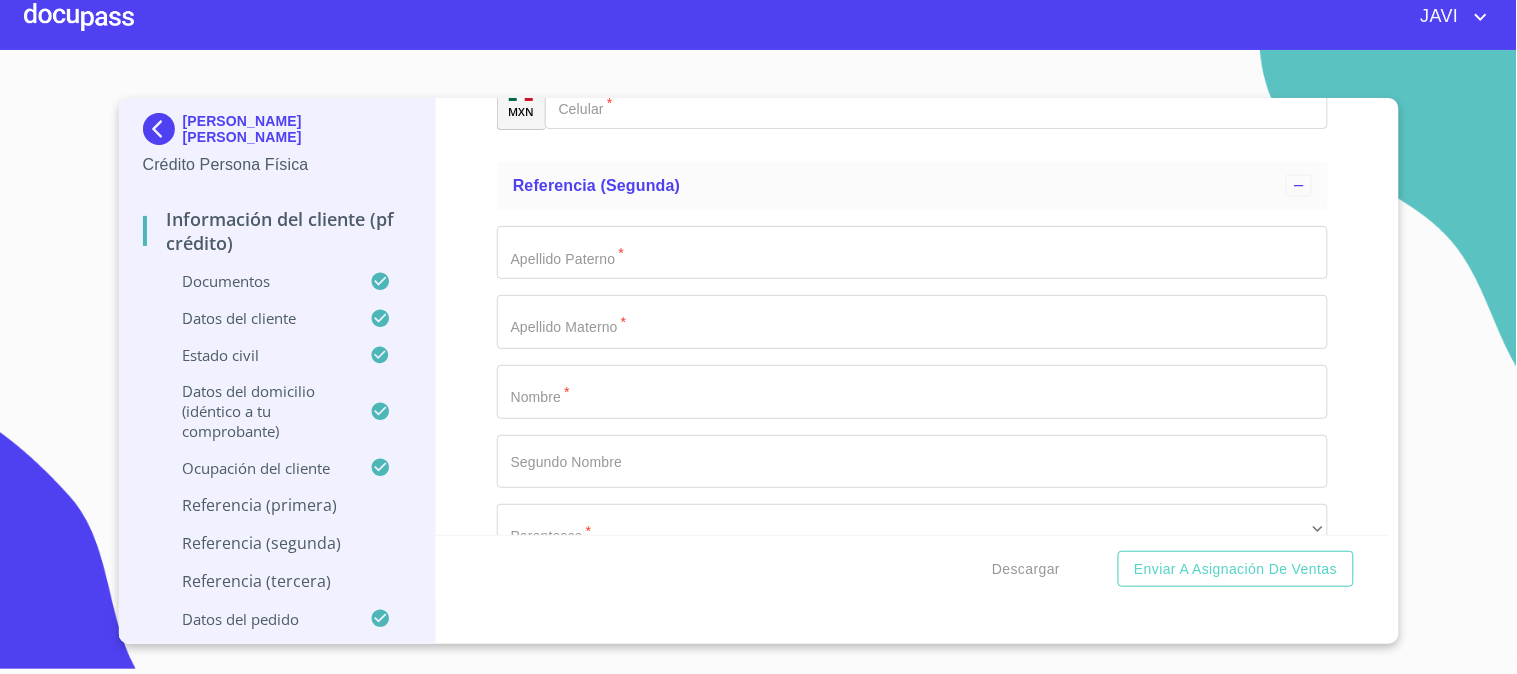 click on "​" at bounding box center (912, 33) 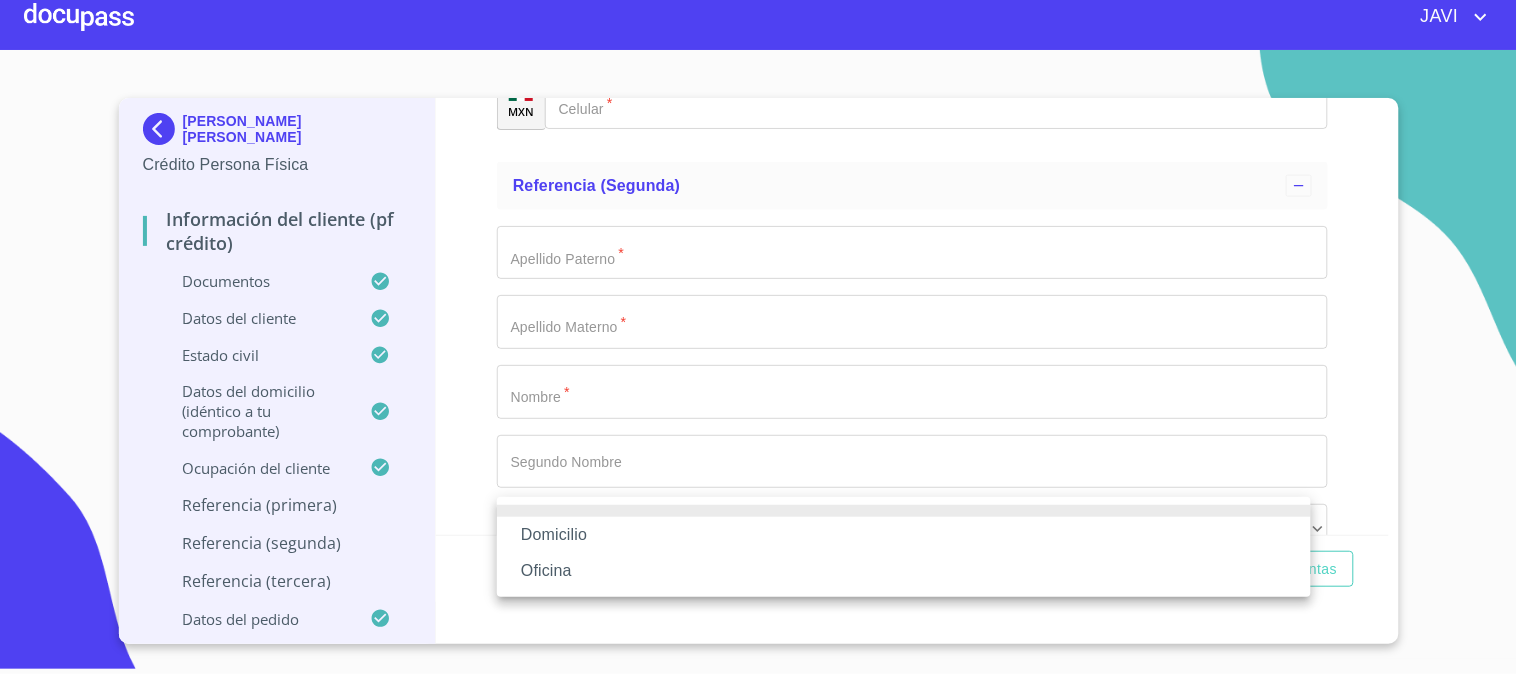click on "Oficina" at bounding box center (904, 571) 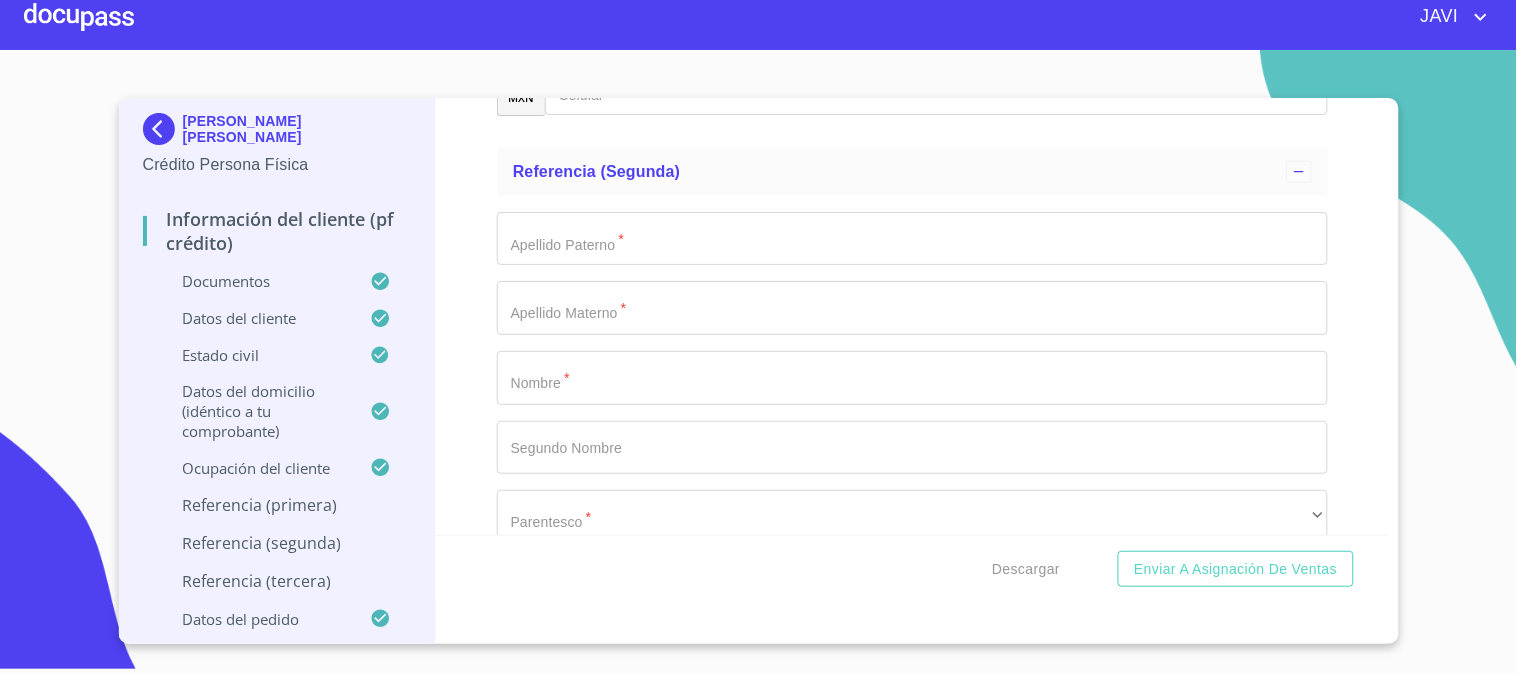 scroll, scrollTop: 10692, scrollLeft: 0, axis: vertical 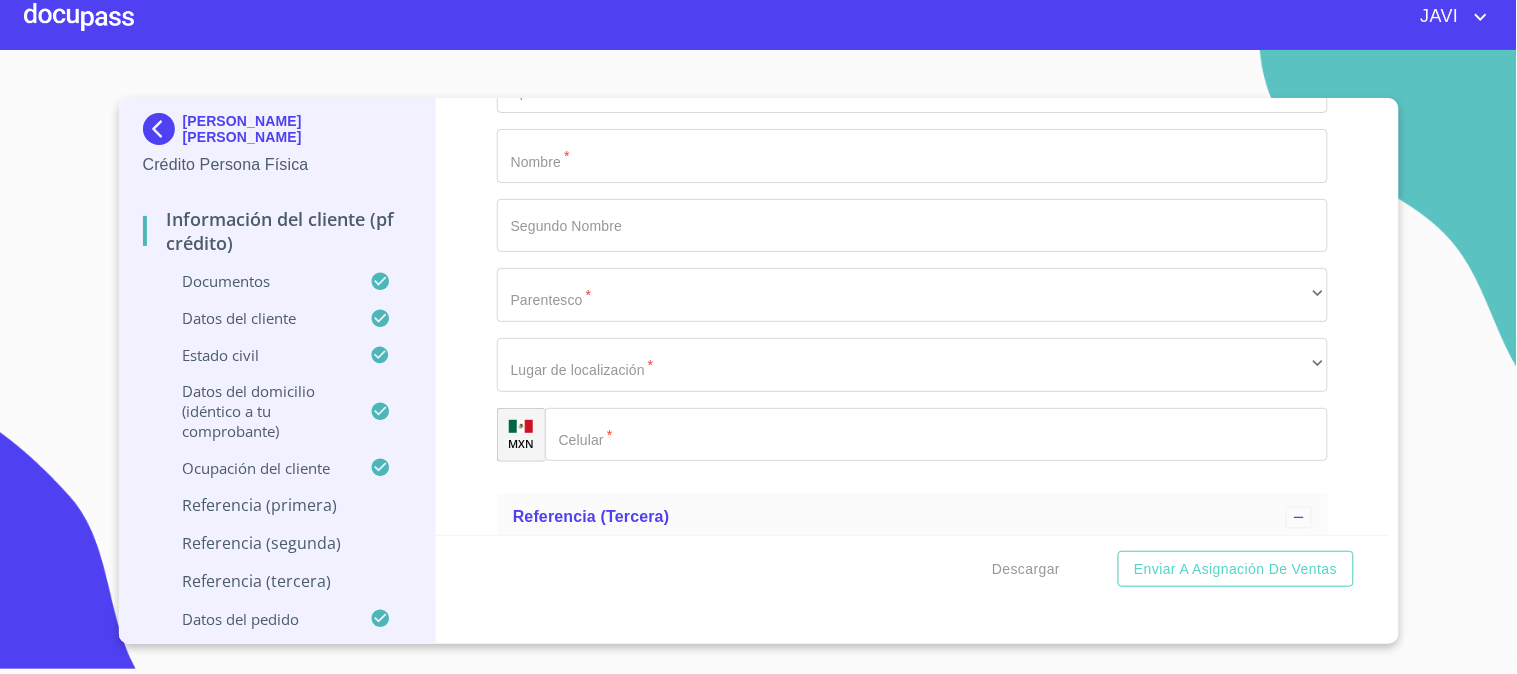 click on "Documento de identificación   *" 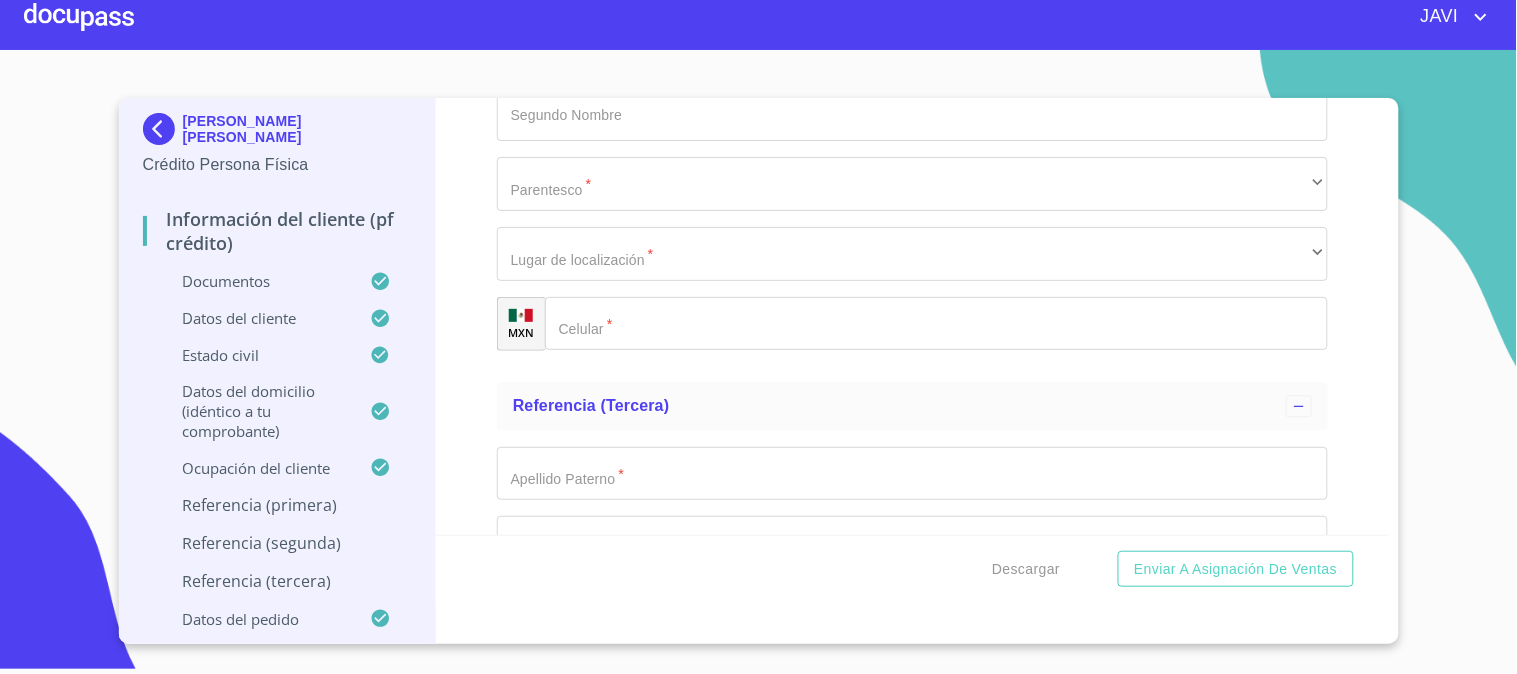 scroll, scrollTop: 10914, scrollLeft: 0, axis: vertical 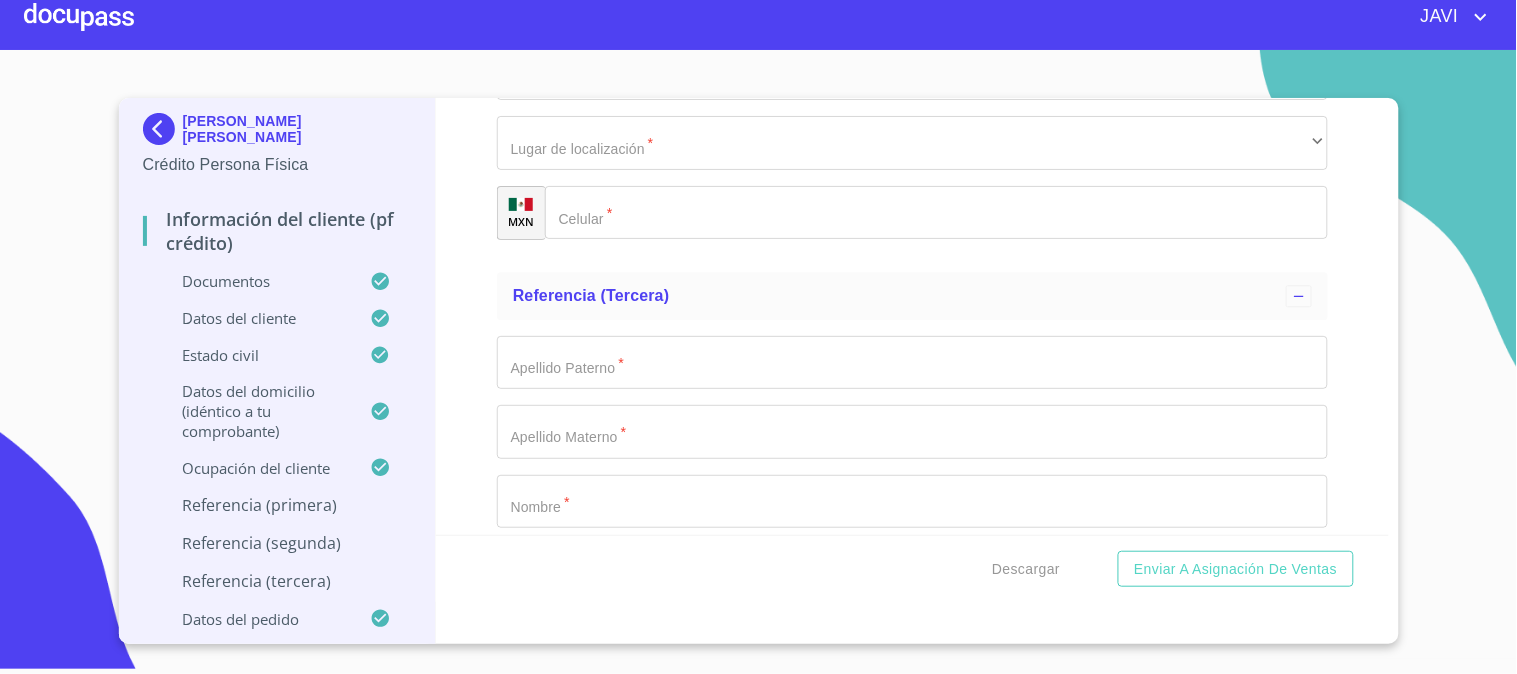 type on "(33)12272072" 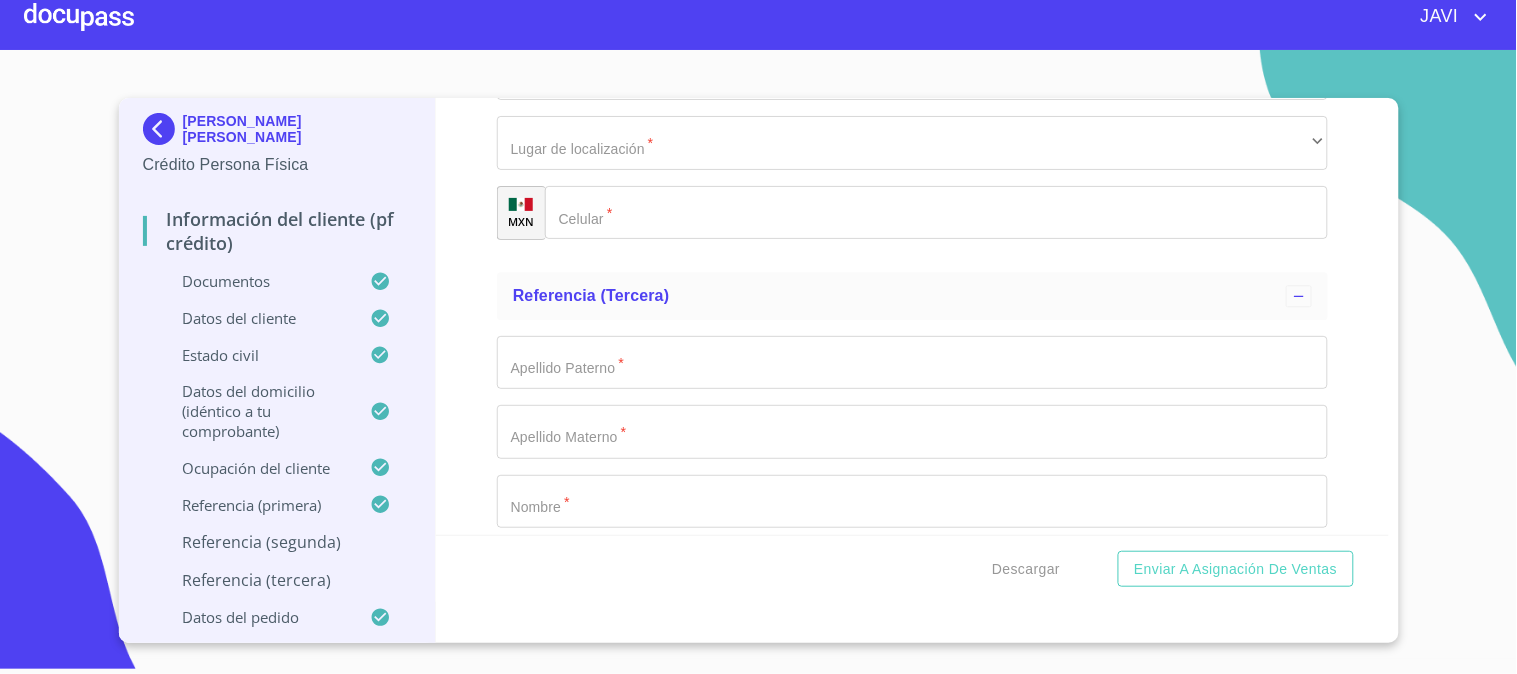 type on "[PERSON_NAME]" 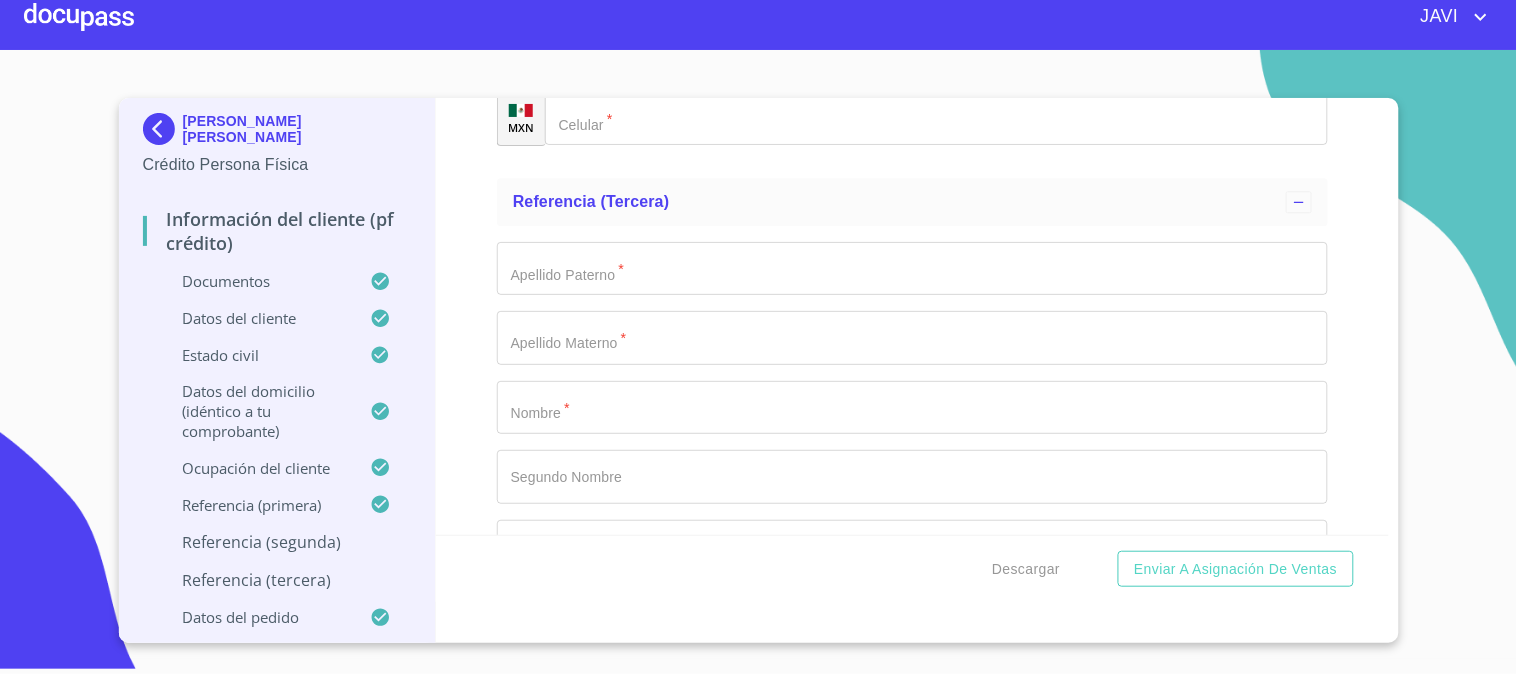 scroll, scrollTop: 11136, scrollLeft: 0, axis: vertical 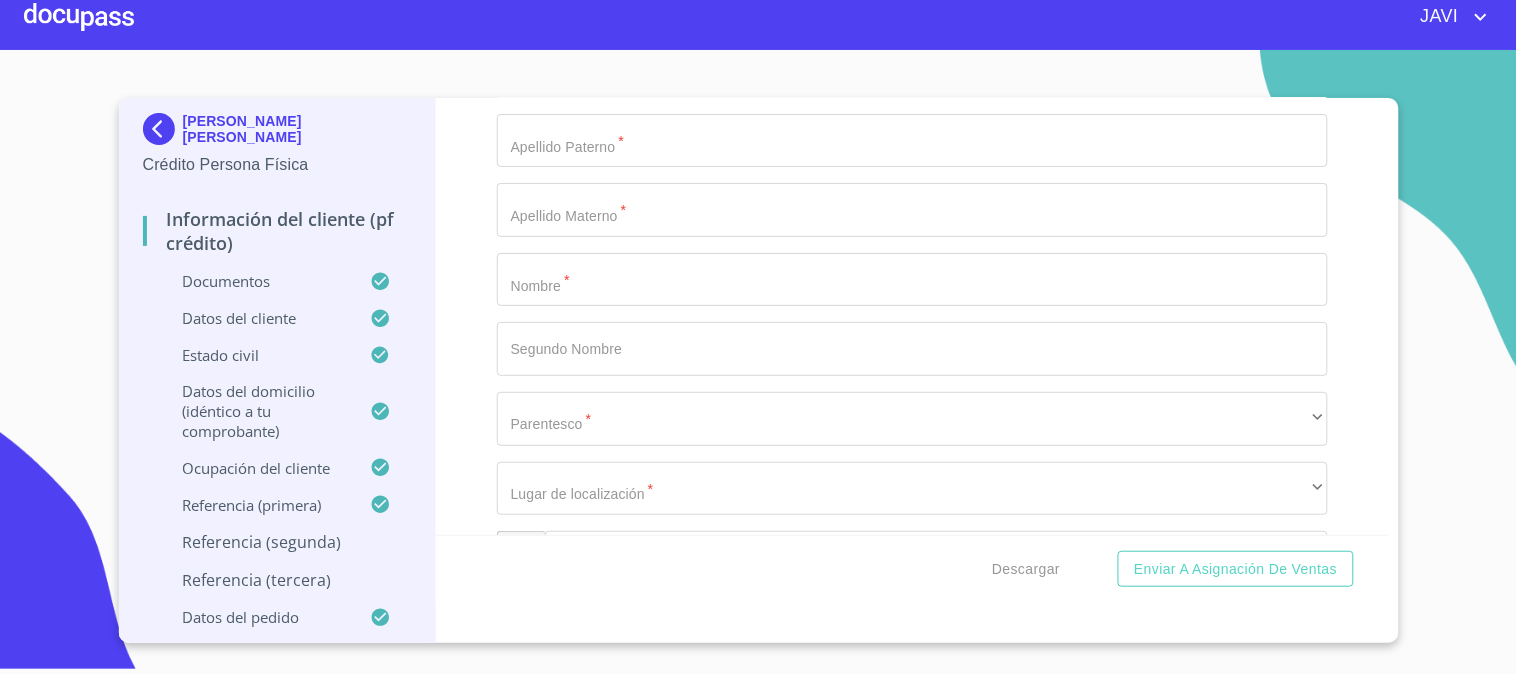 type on "LETICIA" 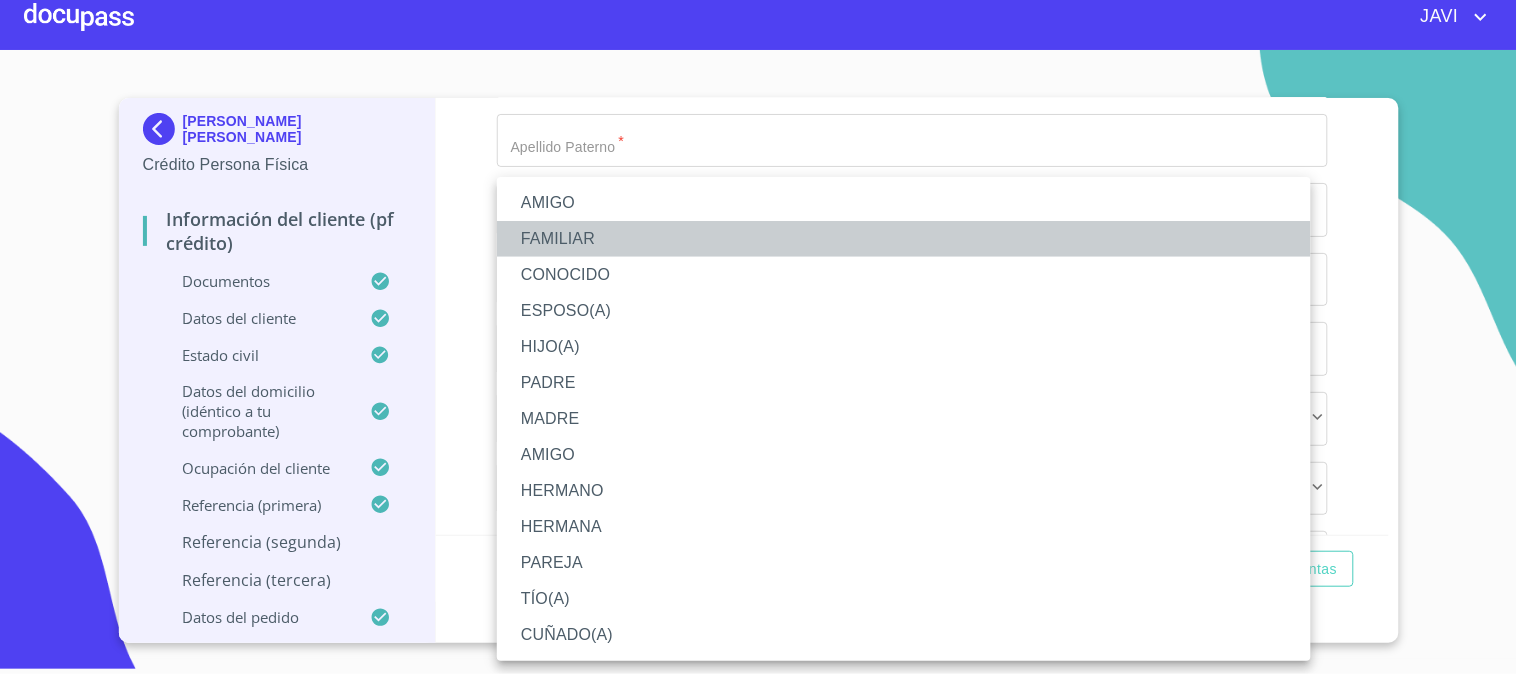 click on "FAMILIAR" at bounding box center (904, 239) 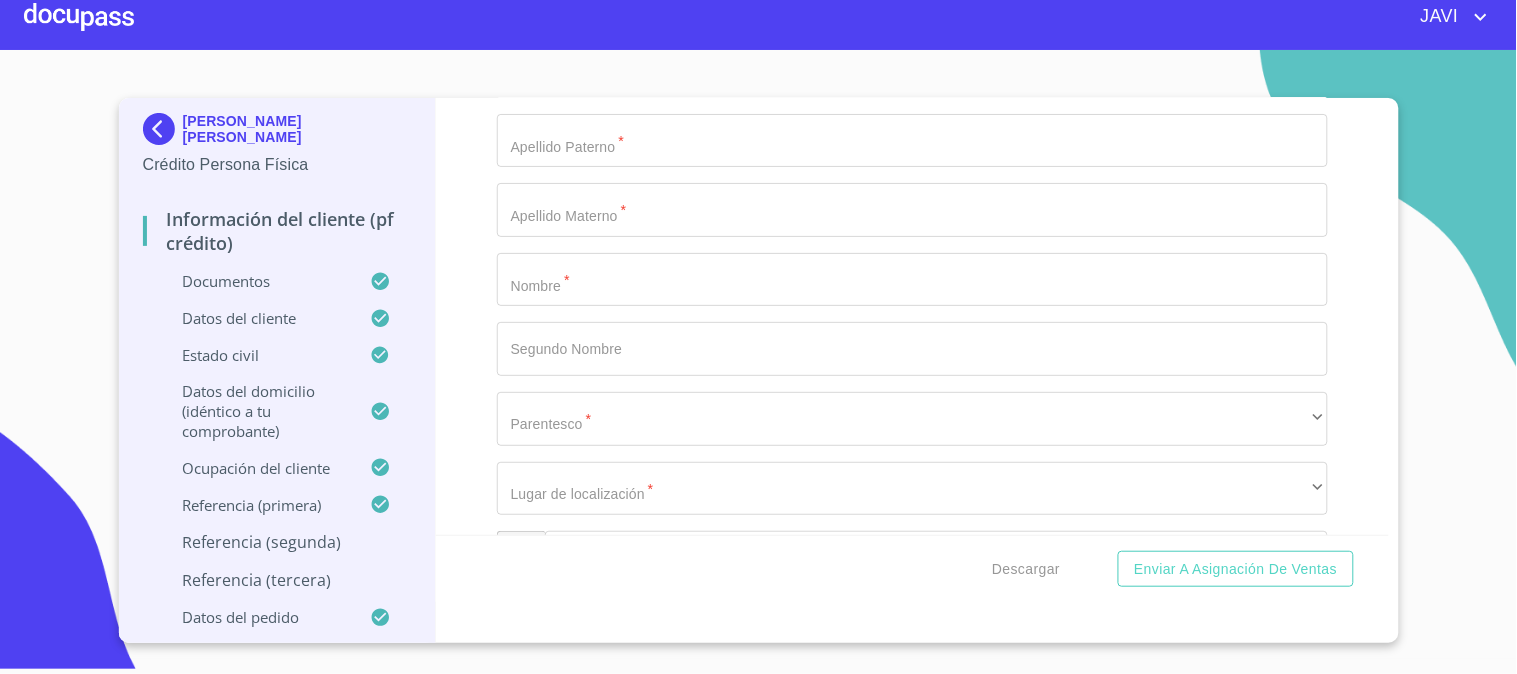 click on "​" at bounding box center (912, -79) 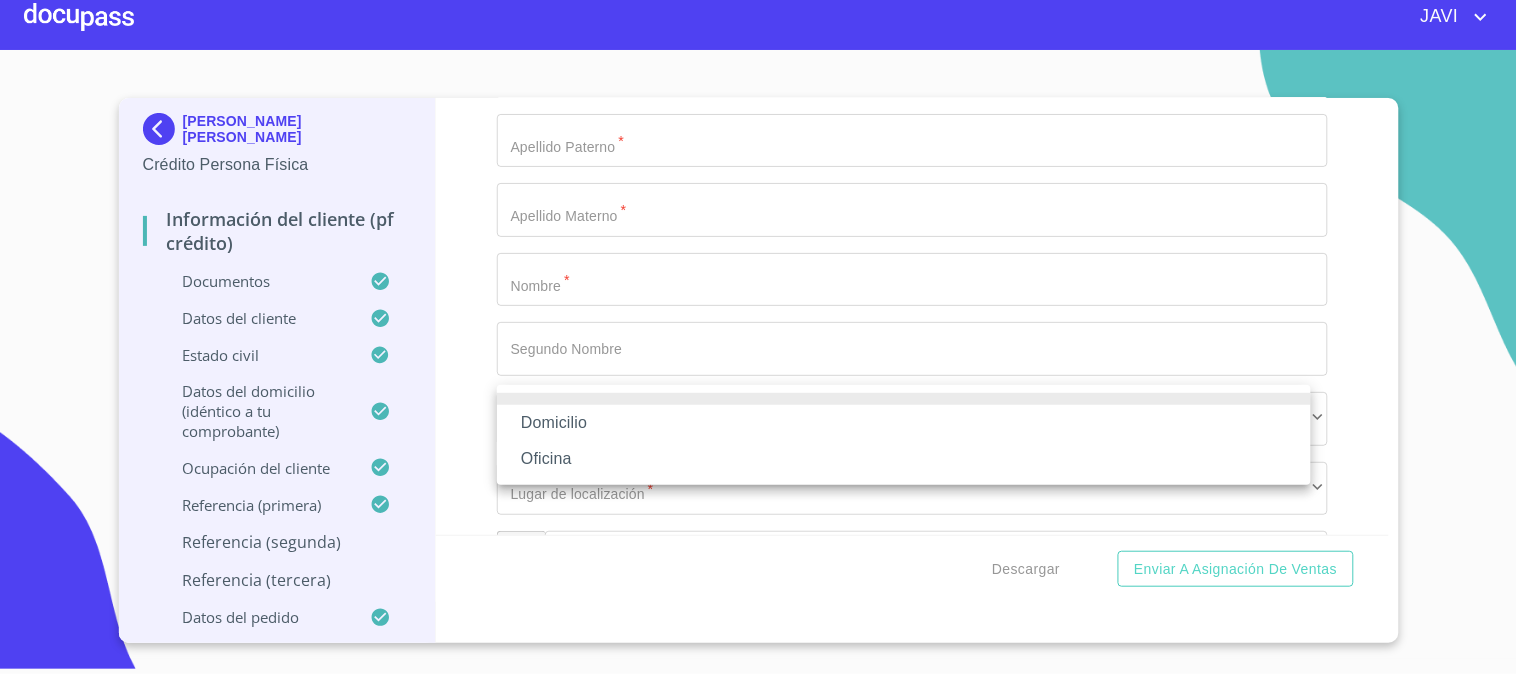 click on "Oficina" at bounding box center [904, 459] 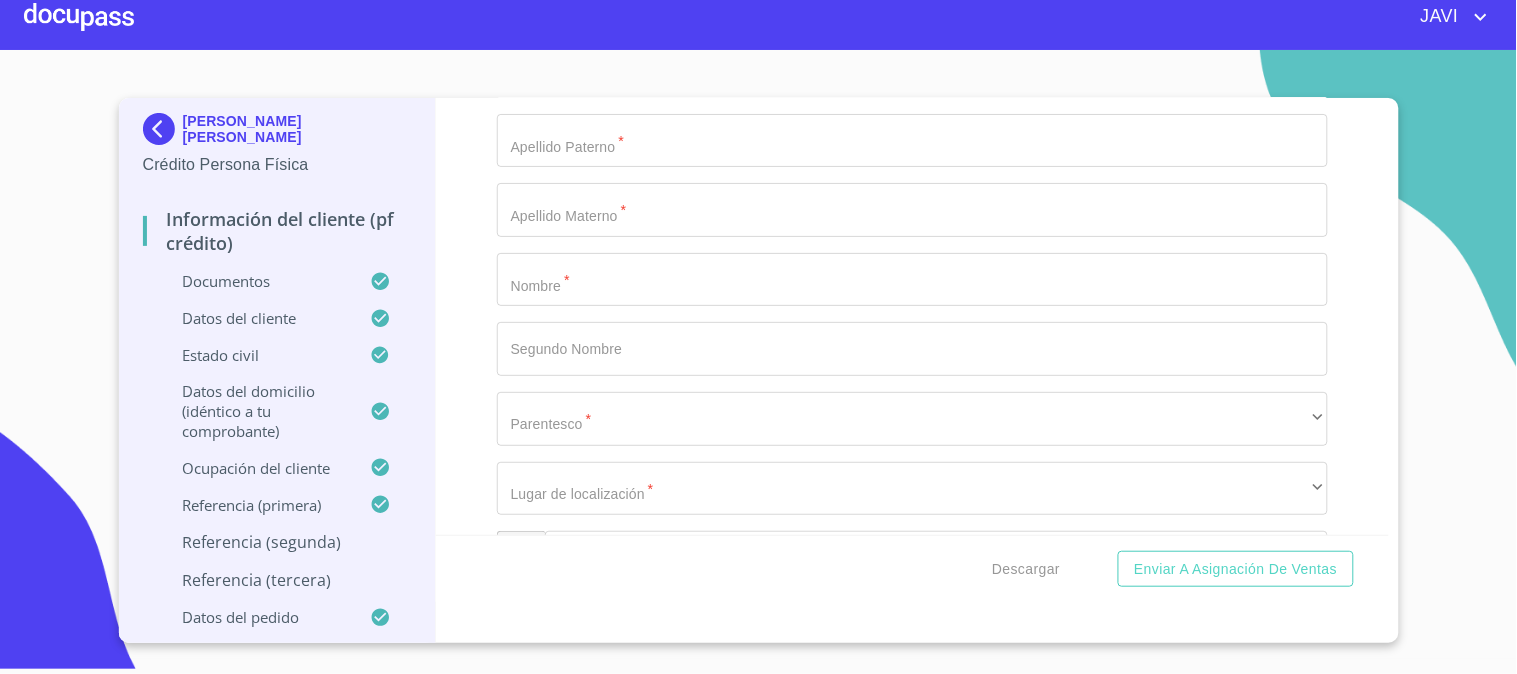 click on "Documento de identificación   *" 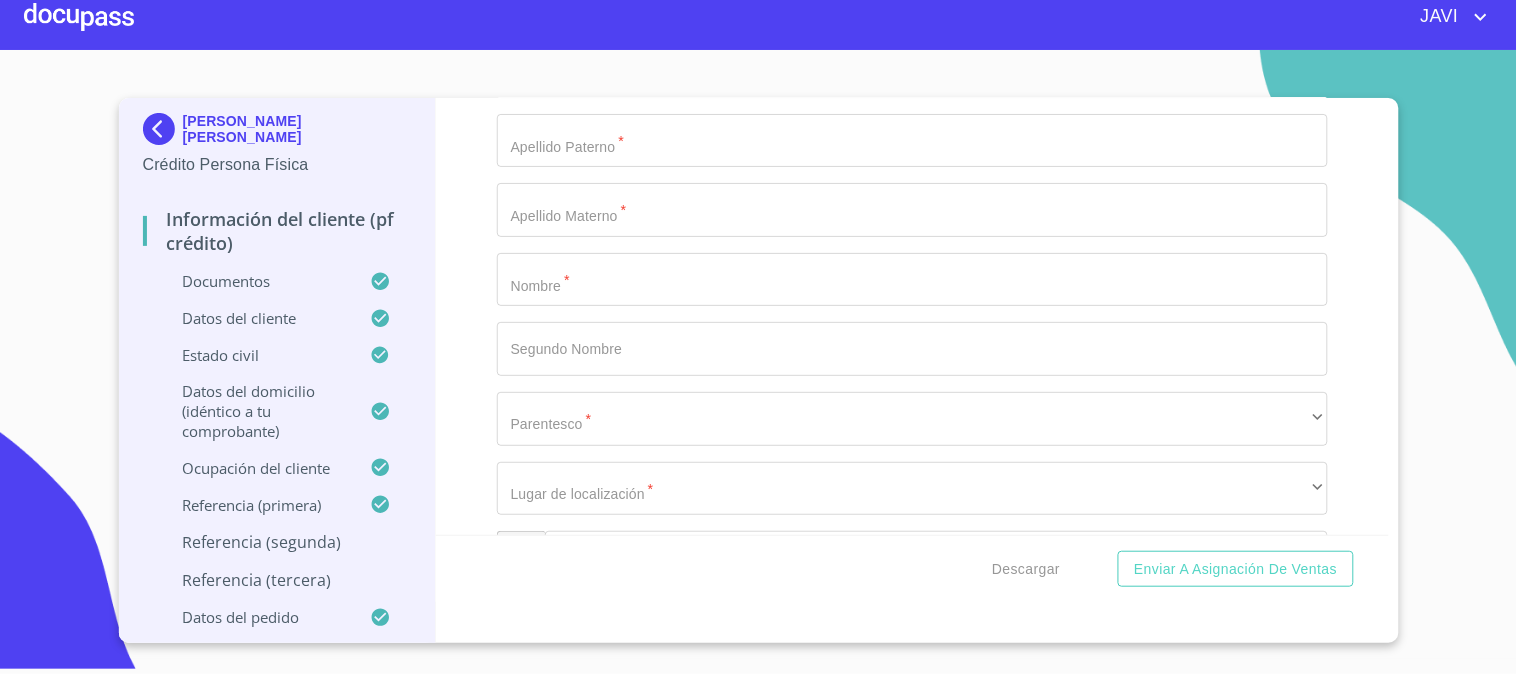 scroll, scrollTop: 11358, scrollLeft: 0, axis: vertical 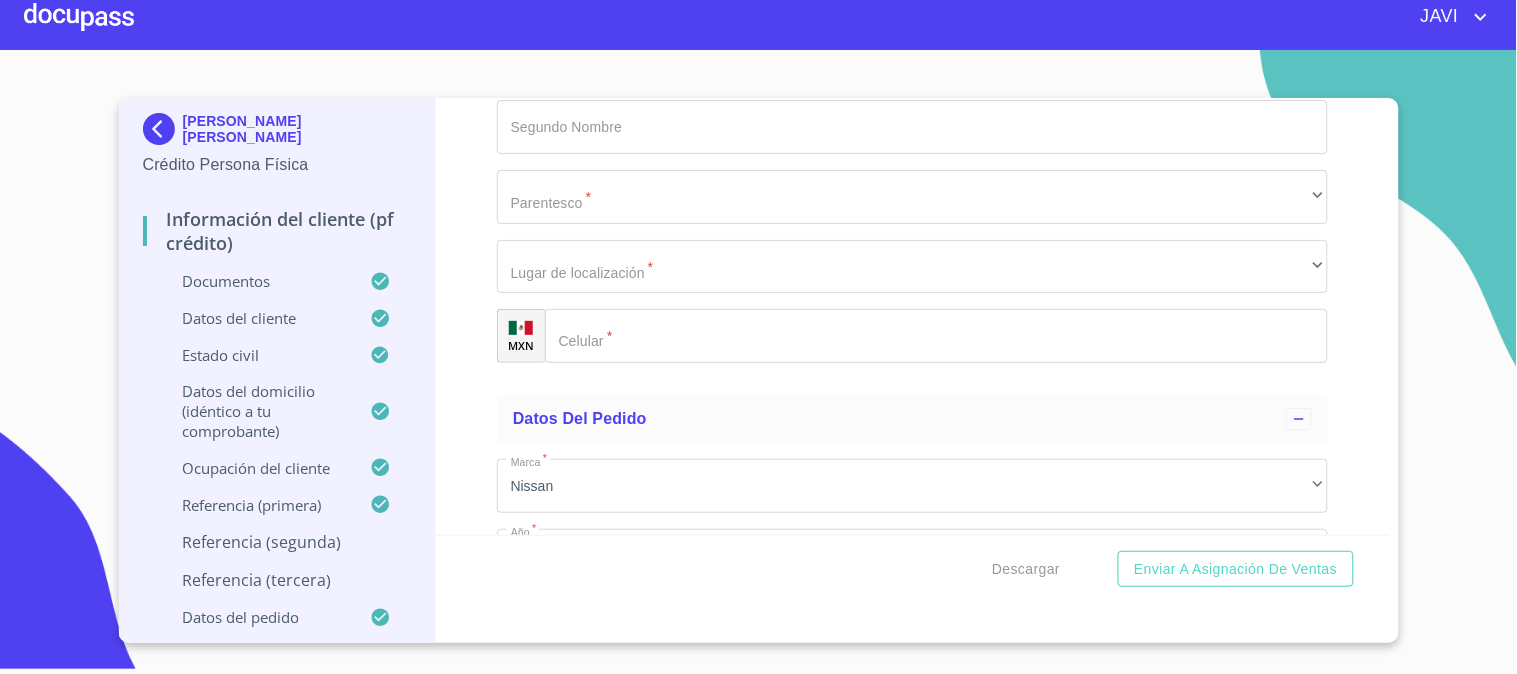 type on "(33)28696339" 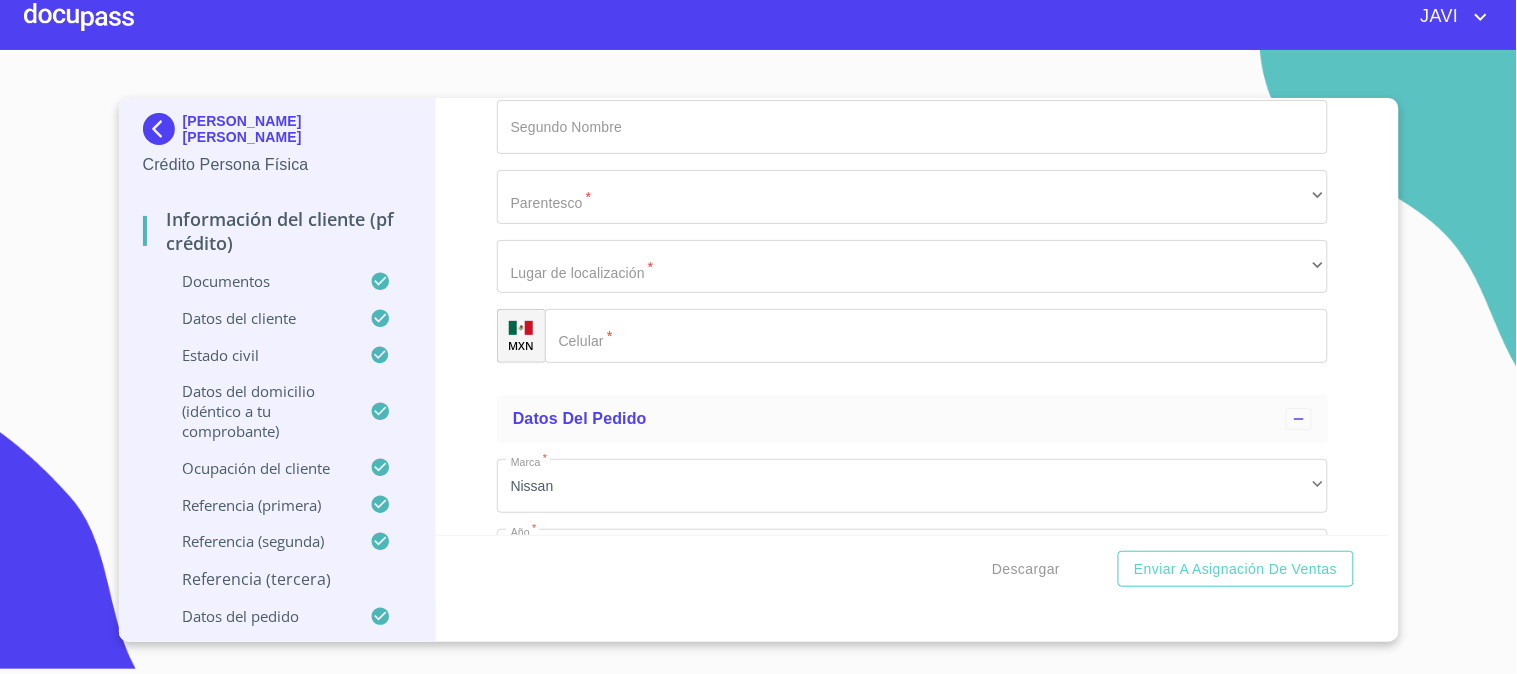type on "MADERA" 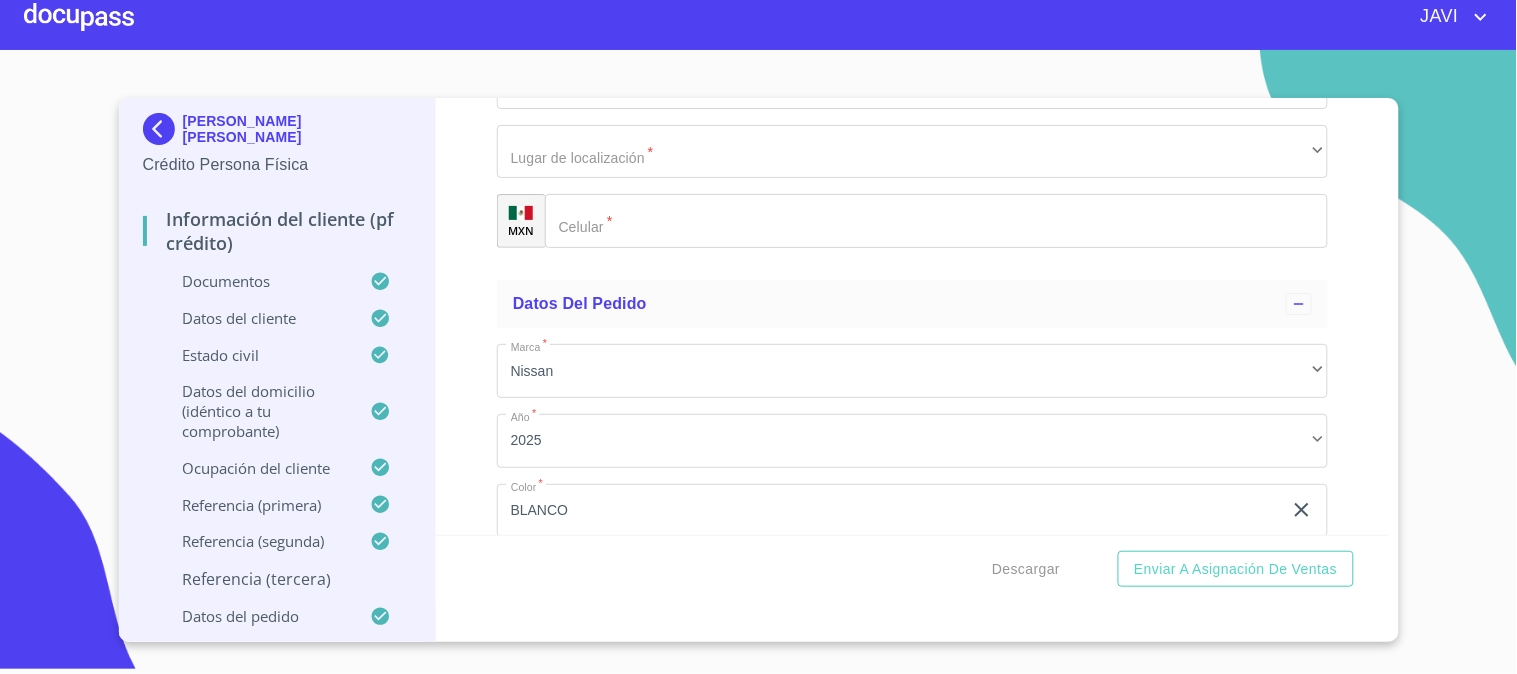 scroll, scrollTop: 11581, scrollLeft: 0, axis: vertical 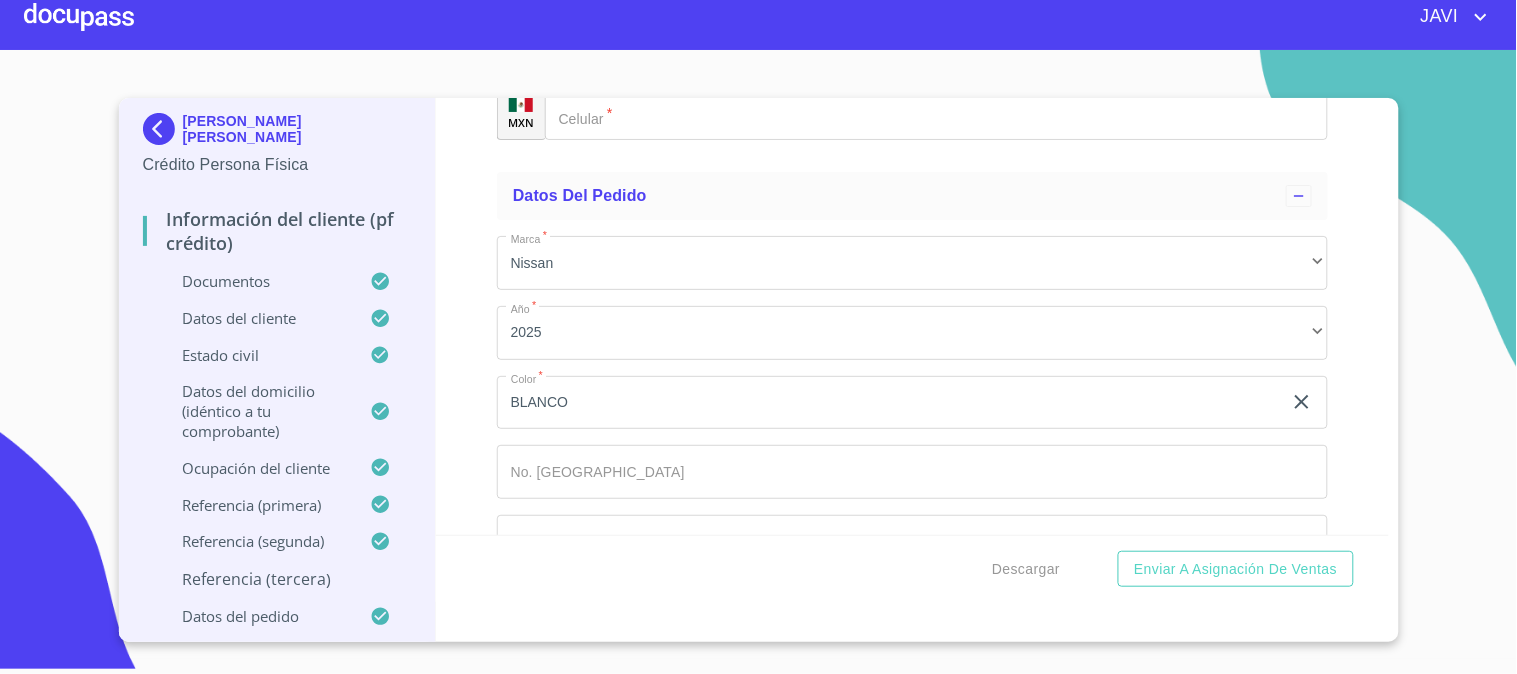 type on "[PERSON_NAME]" 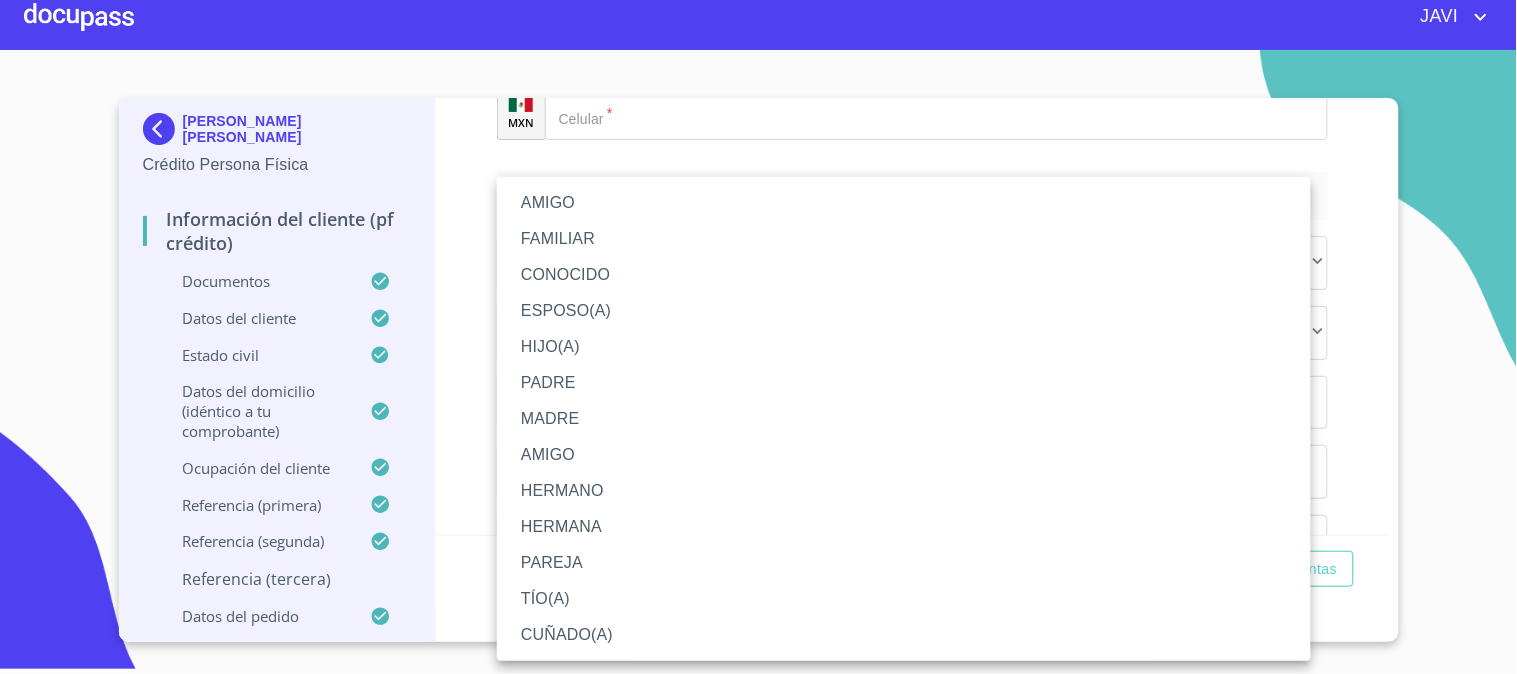 click on "FAMILIAR" at bounding box center [904, 239] 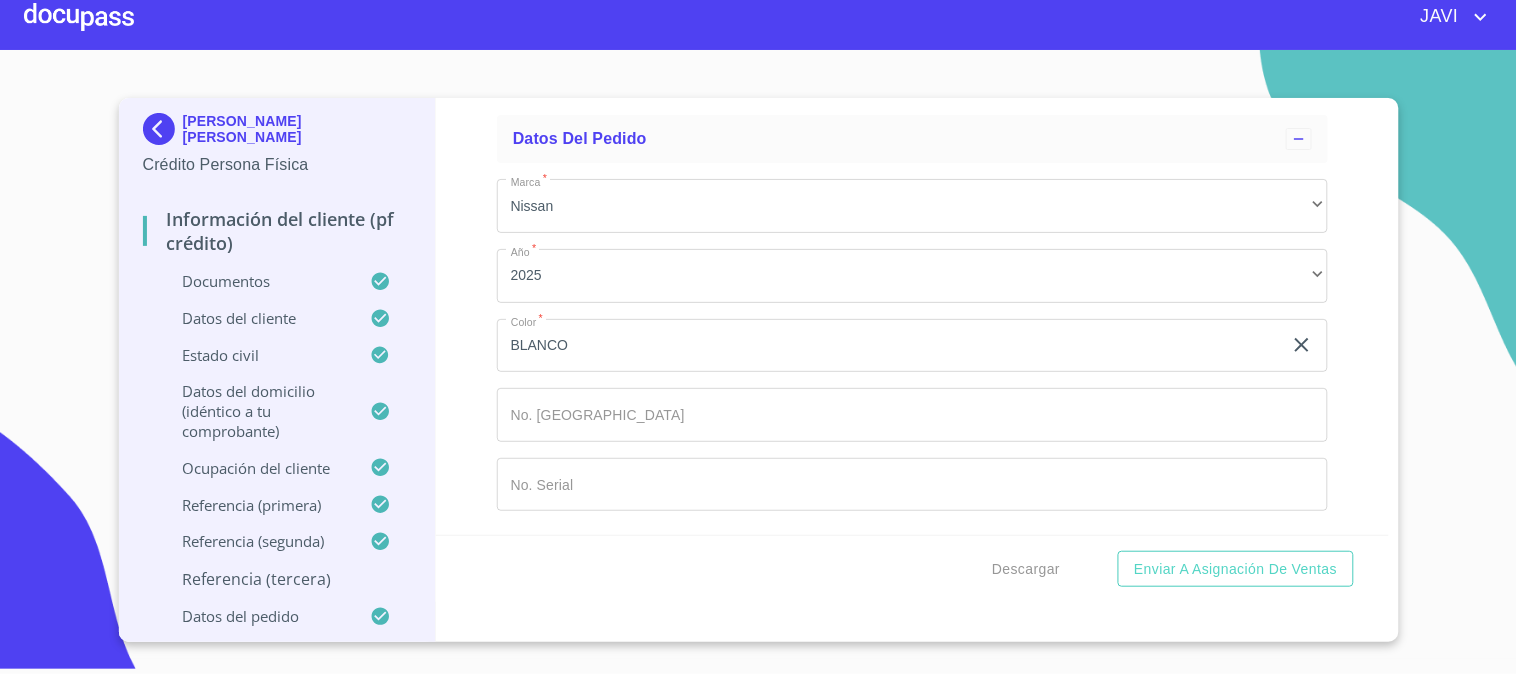 scroll, scrollTop: 11803, scrollLeft: 0, axis: vertical 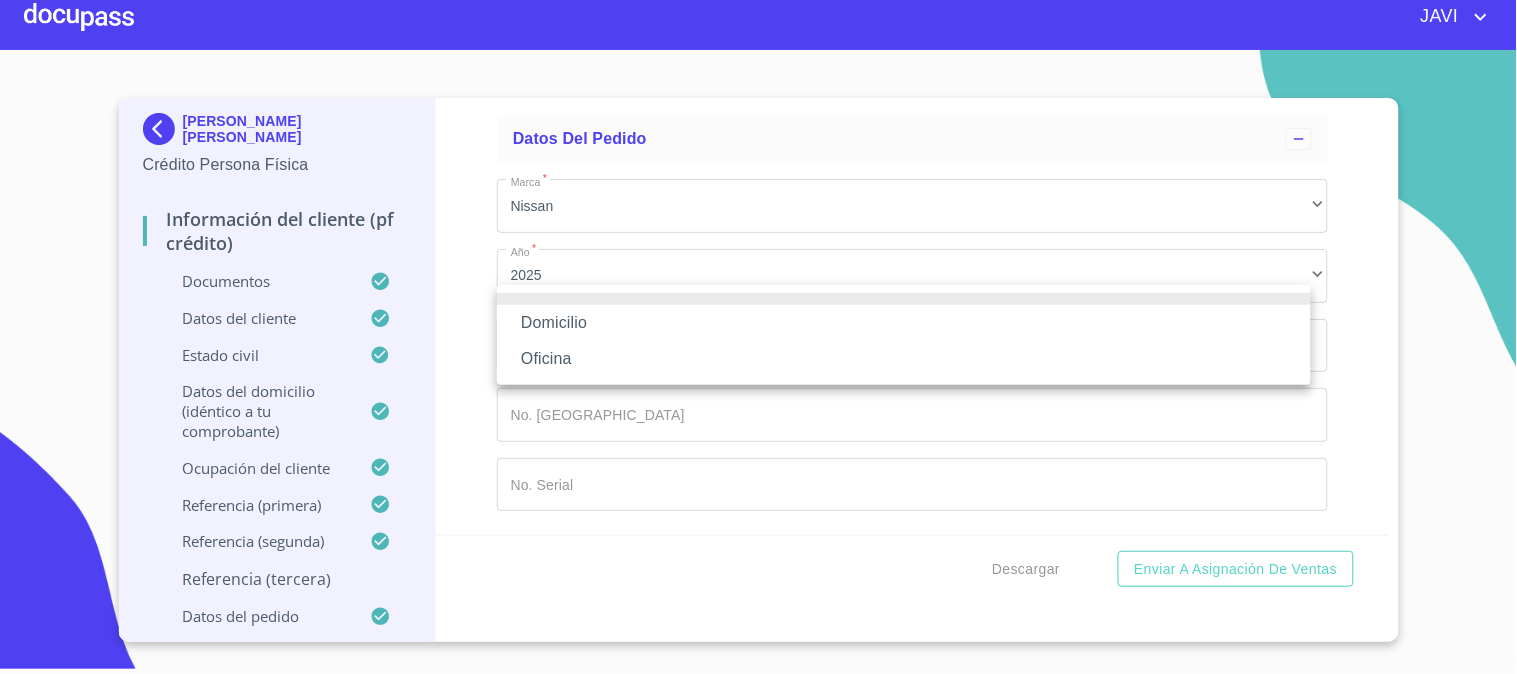 click on "Oficina" at bounding box center [904, 359] 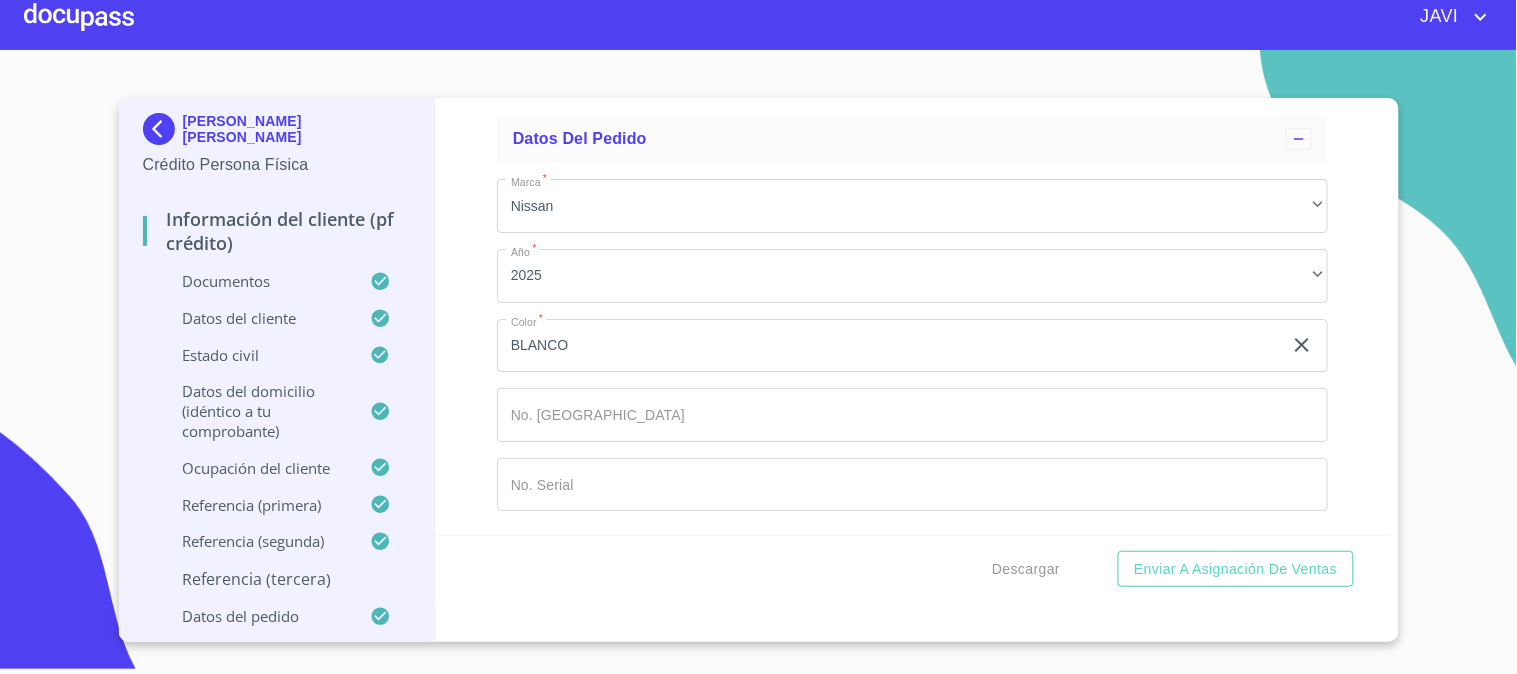 click on "Documento de identificación   *" at bounding box center (961, 56) 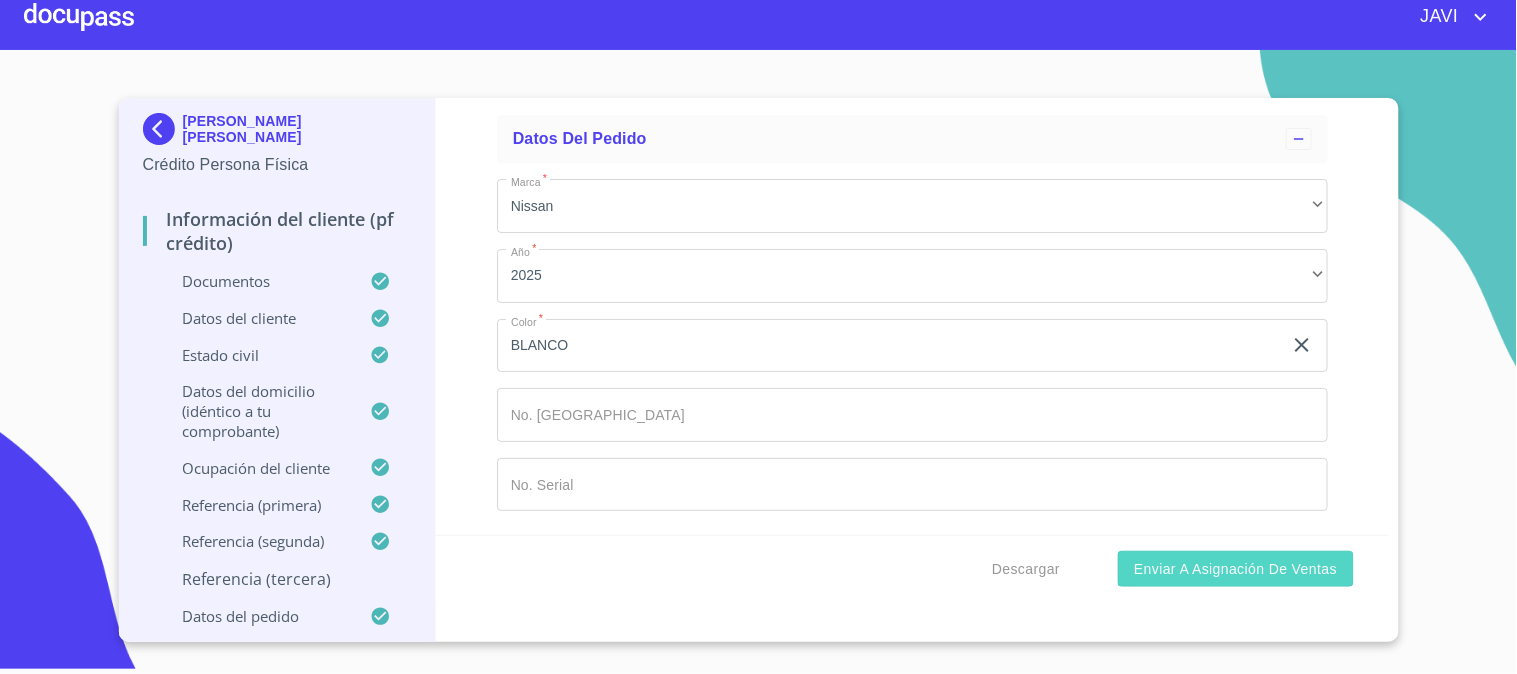 type on "(33)29911060" 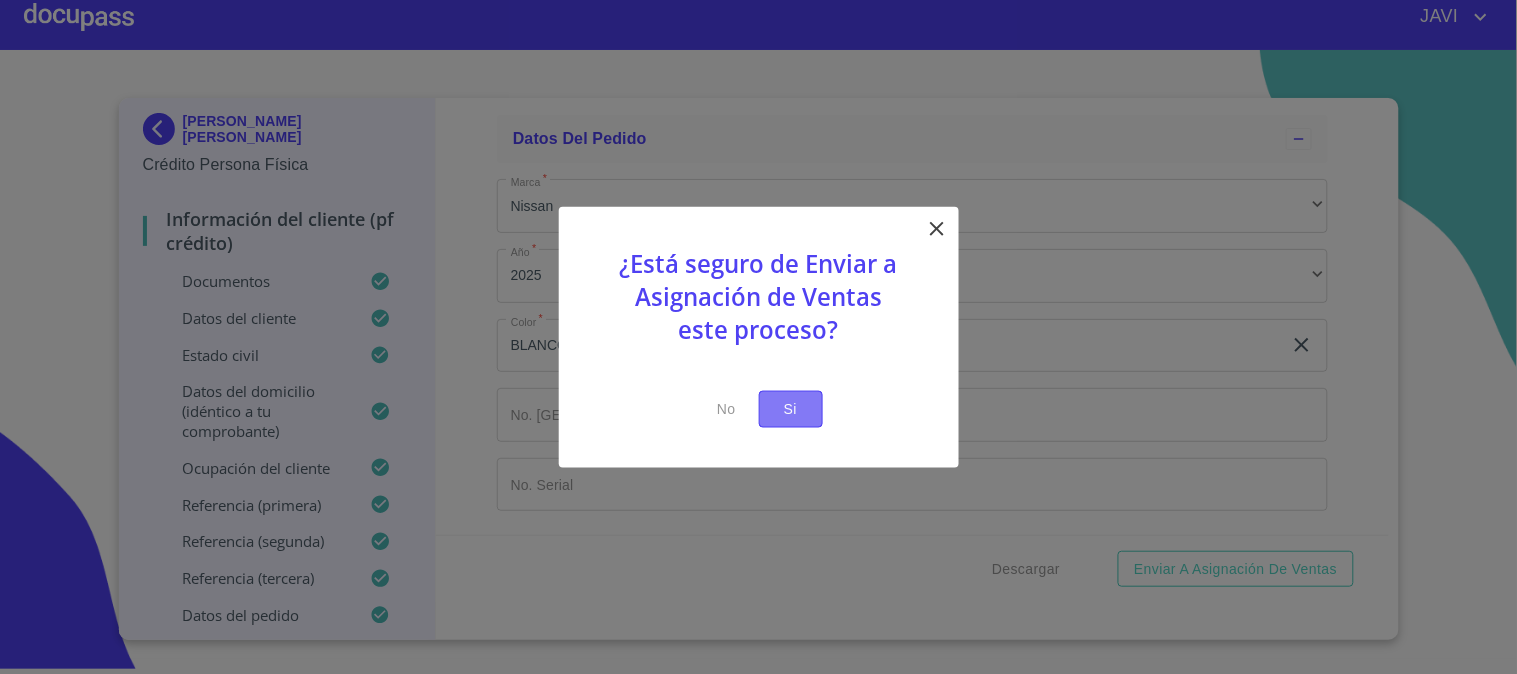 click on "Si" at bounding box center (791, 409) 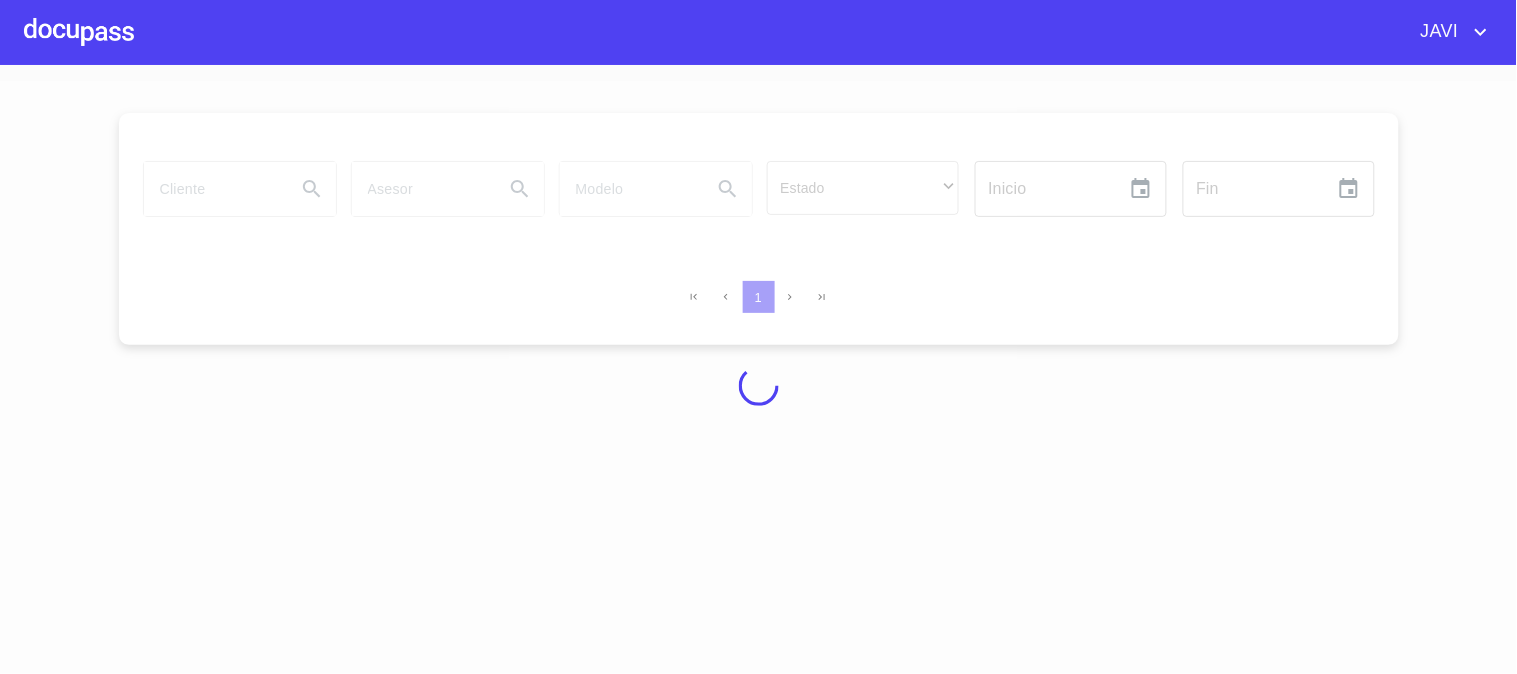 scroll, scrollTop: 0, scrollLeft: 0, axis: both 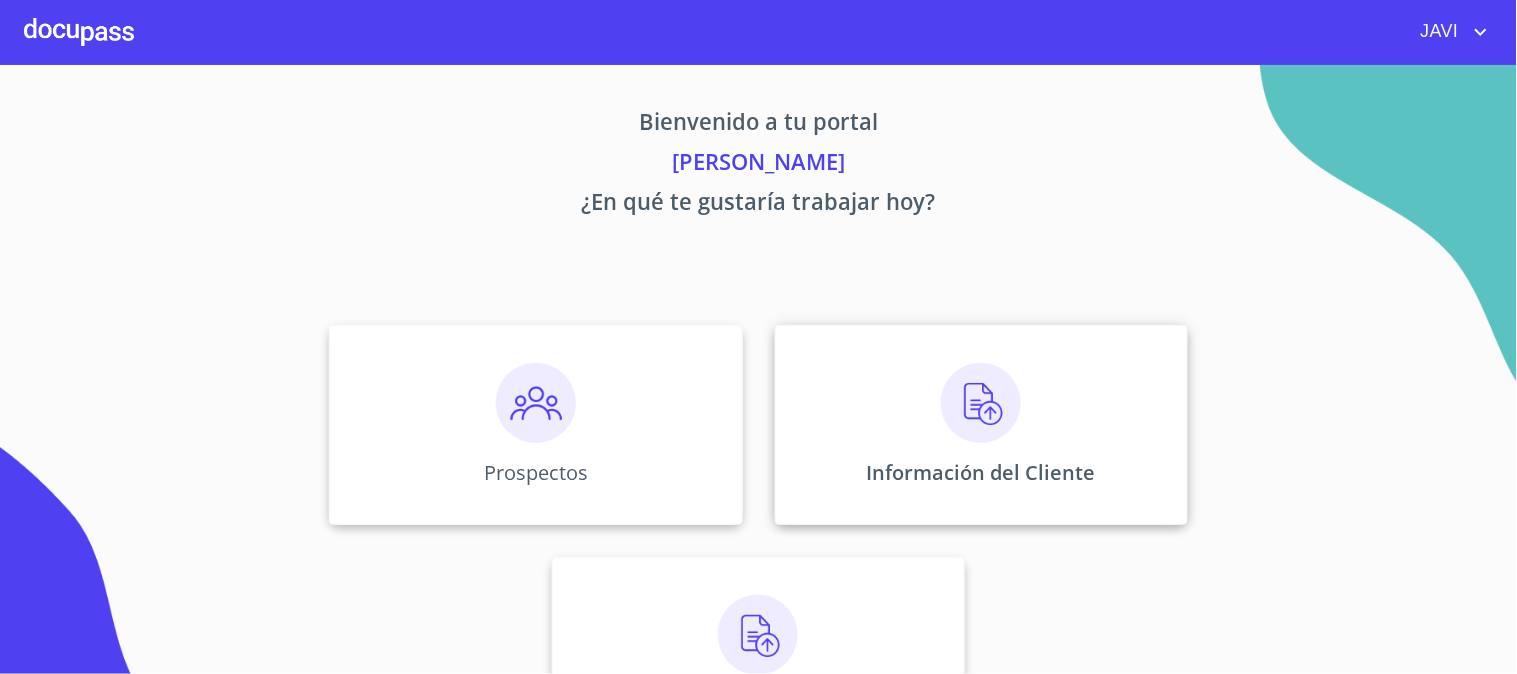 click at bounding box center [981, 403] 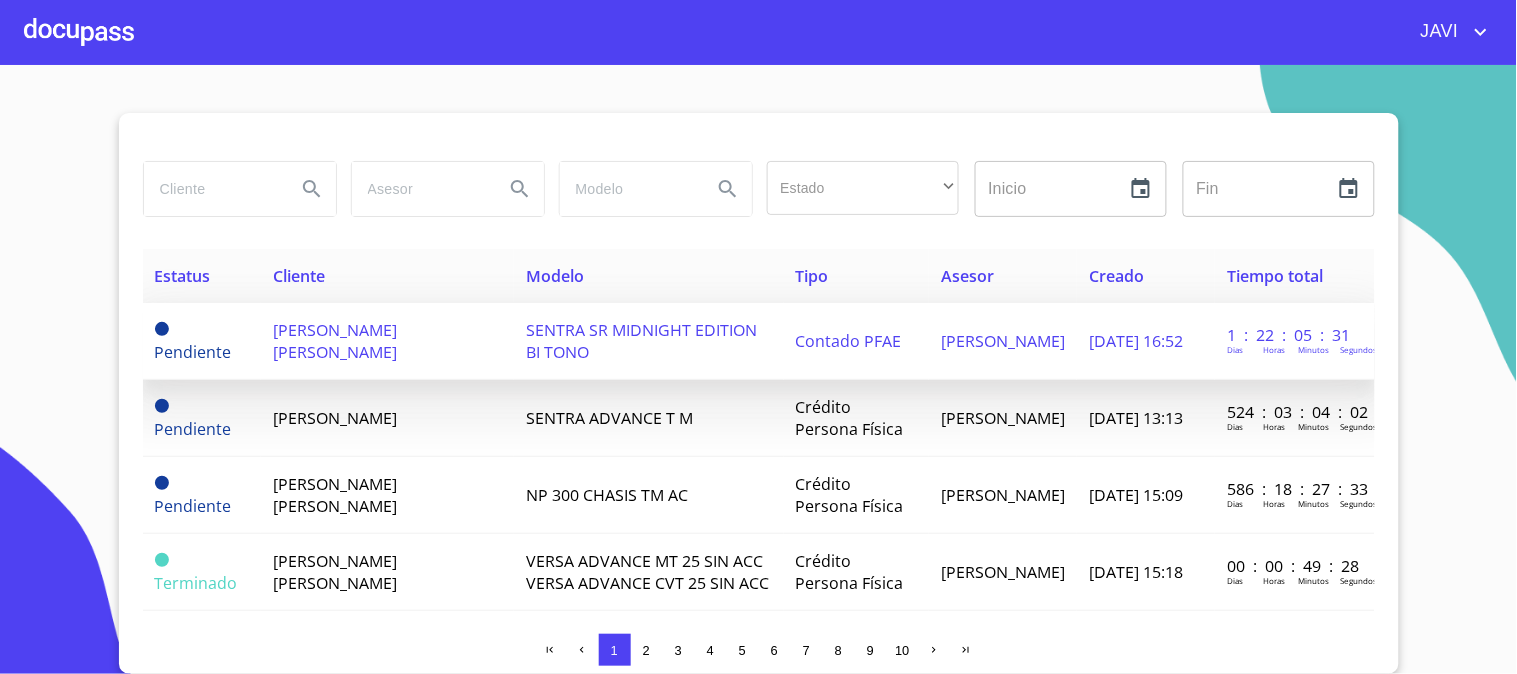 click on "[PERSON_NAME] [PERSON_NAME]" at bounding box center [335, 341] 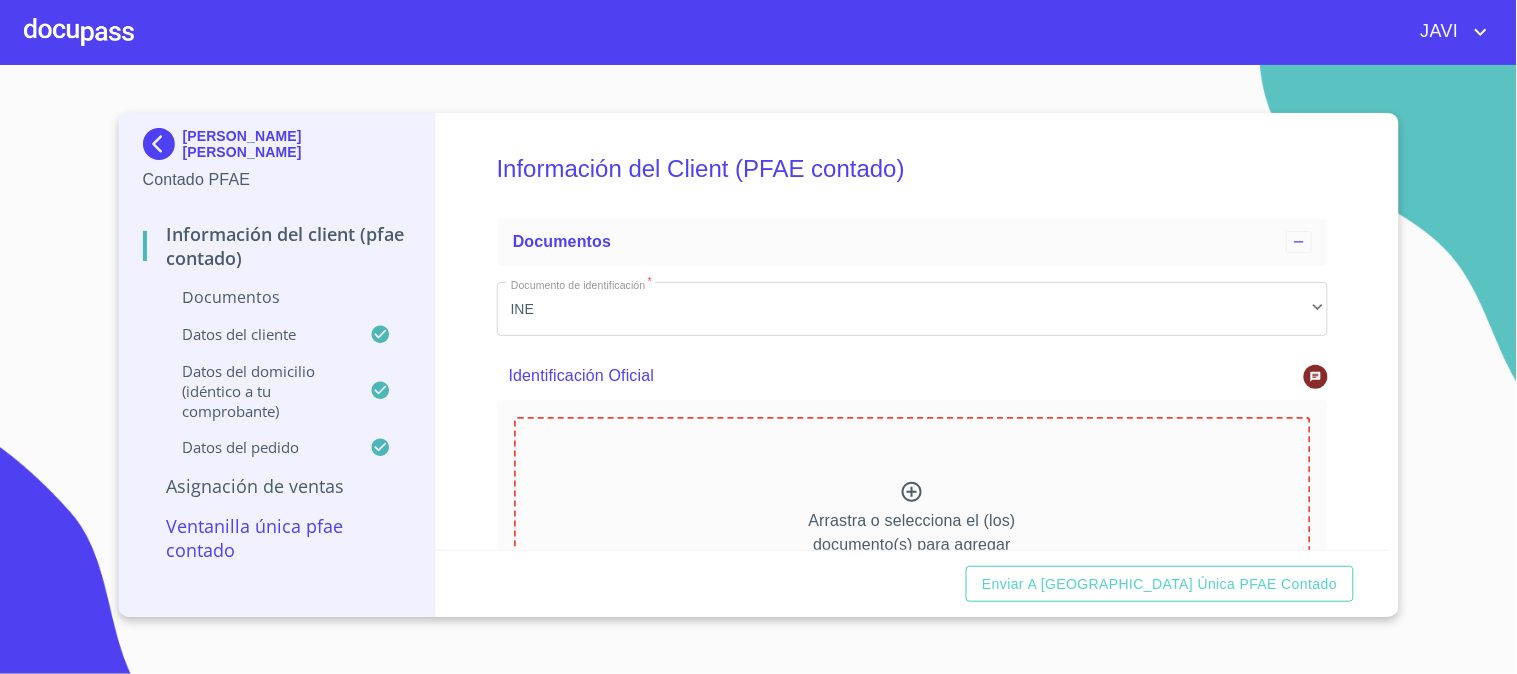 click at bounding box center (79, 32) 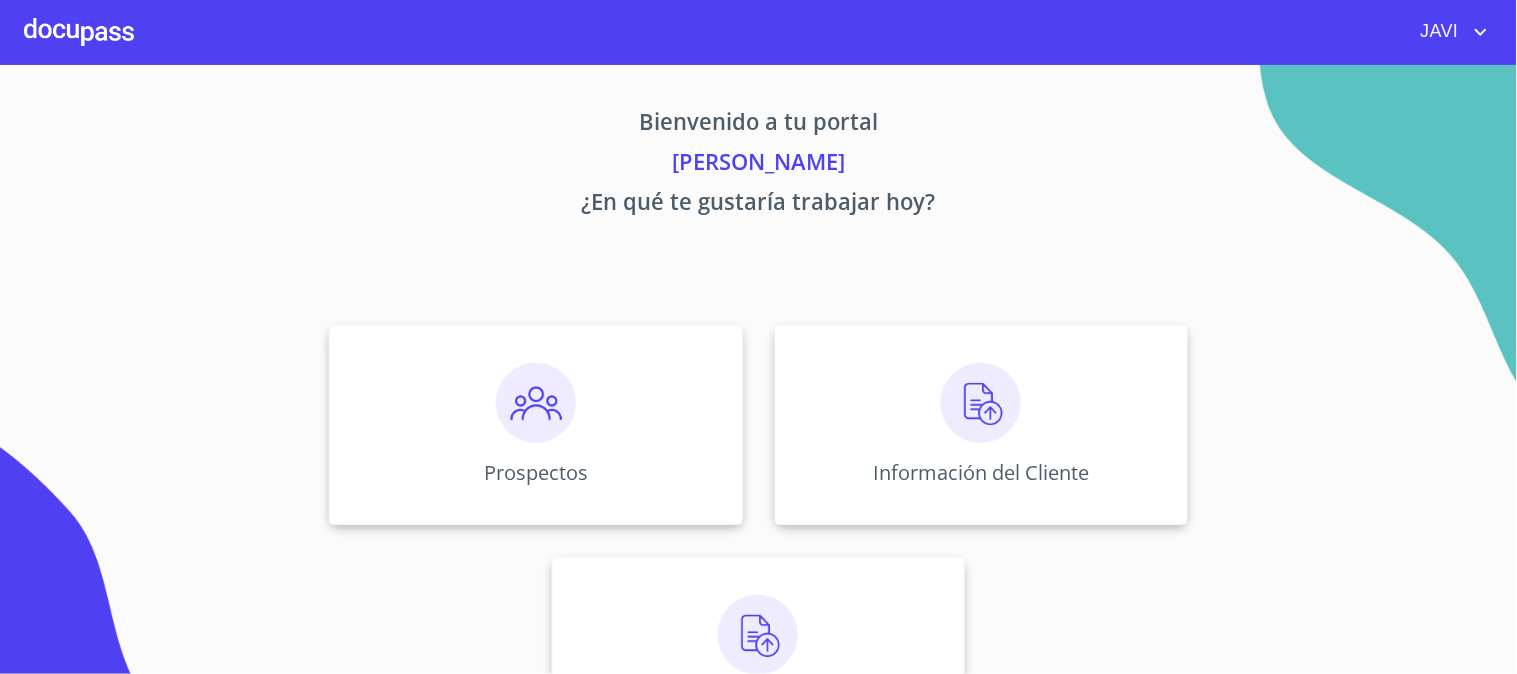 click at bounding box center [79, 32] 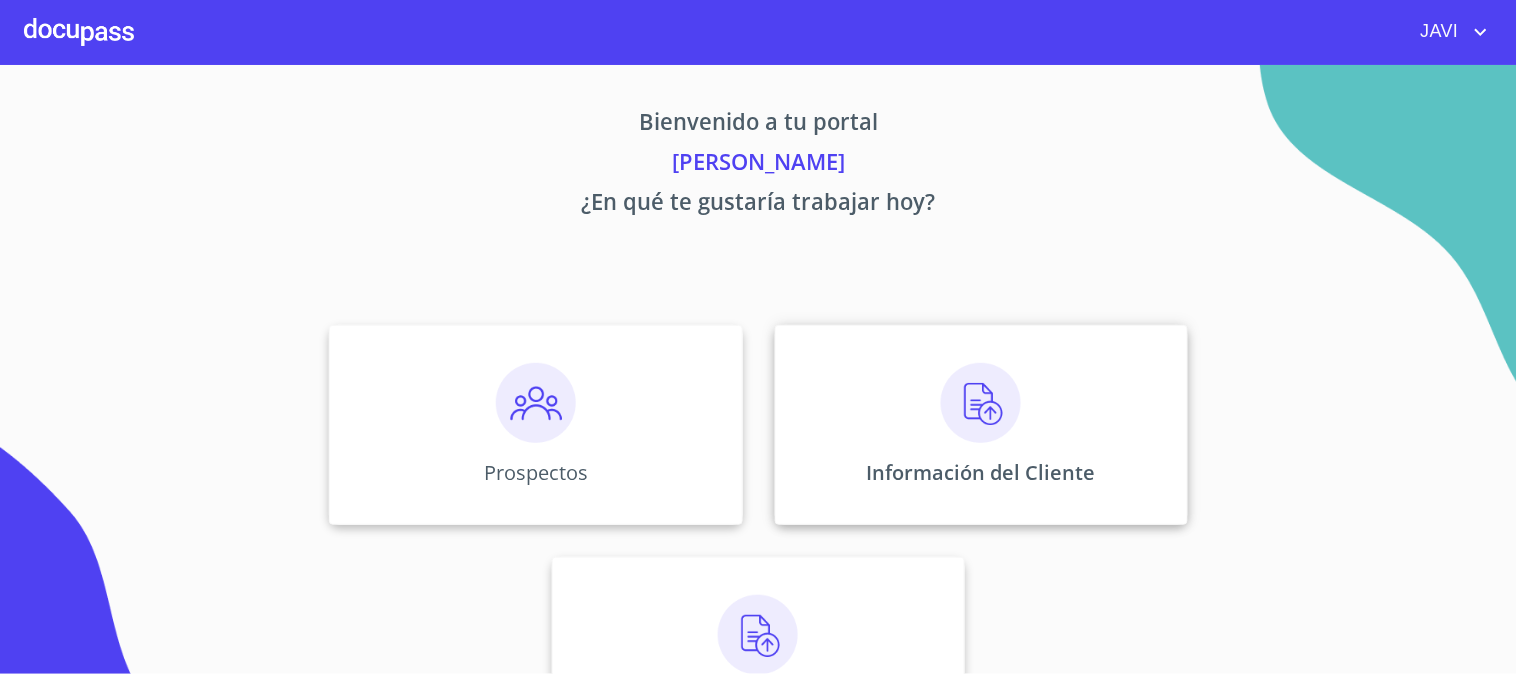 click at bounding box center (981, 403) 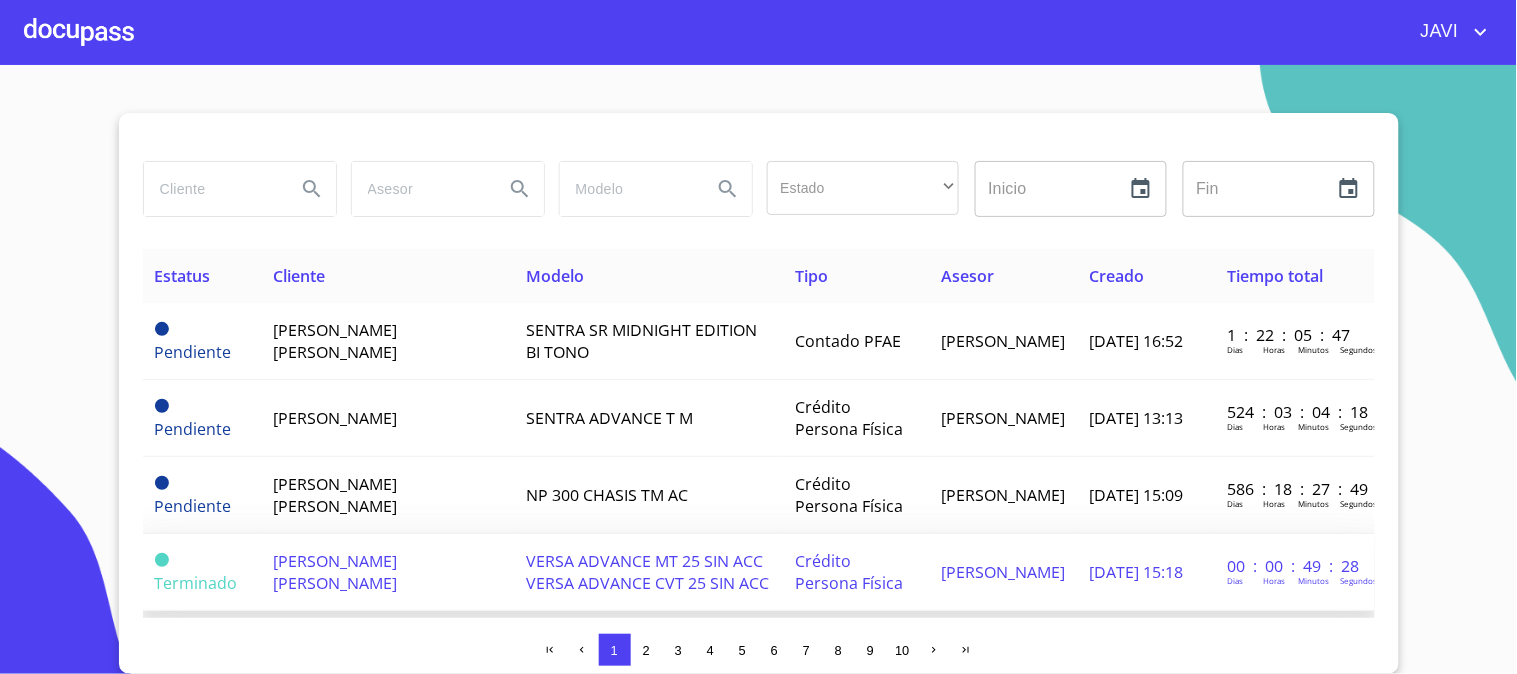 click on "[PERSON_NAME] [PERSON_NAME]" at bounding box center (335, 572) 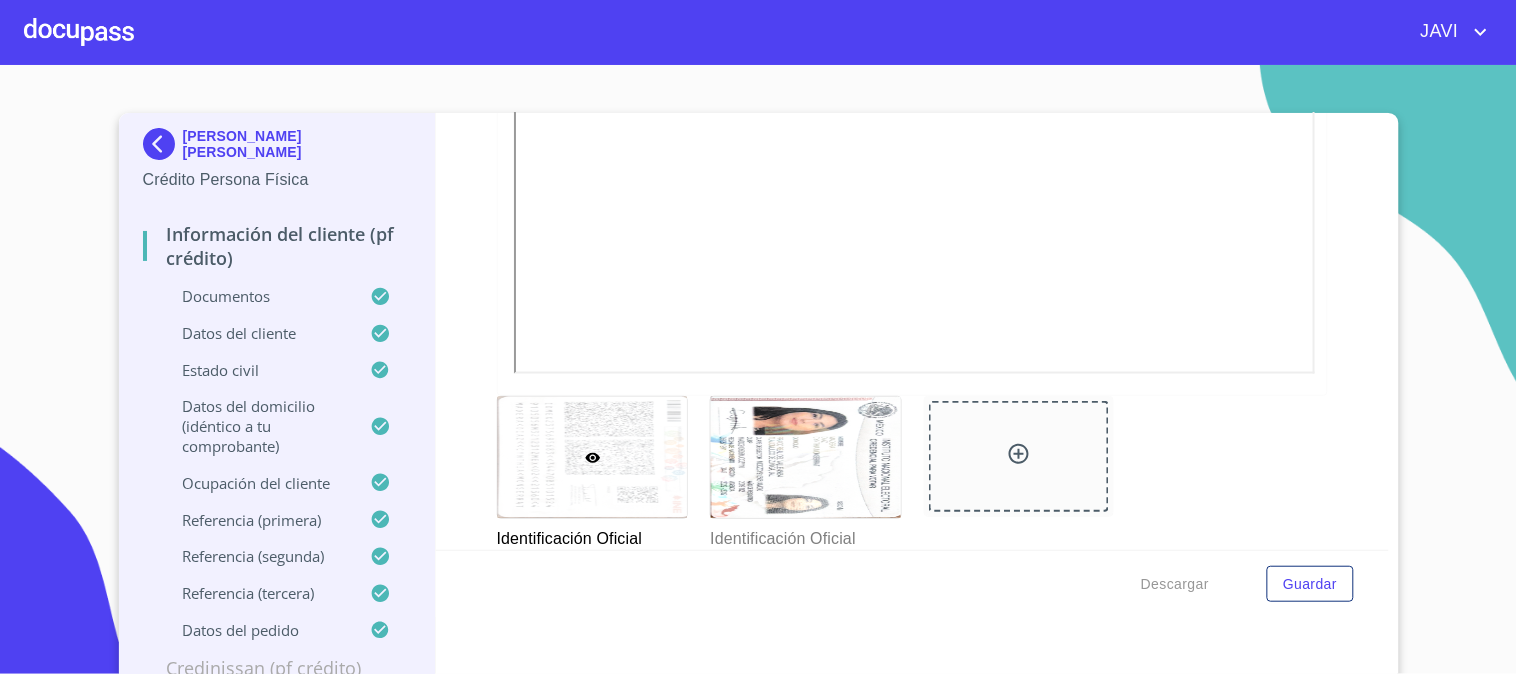 scroll, scrollTop: 642, scrollLeft: 0, axis: vertical 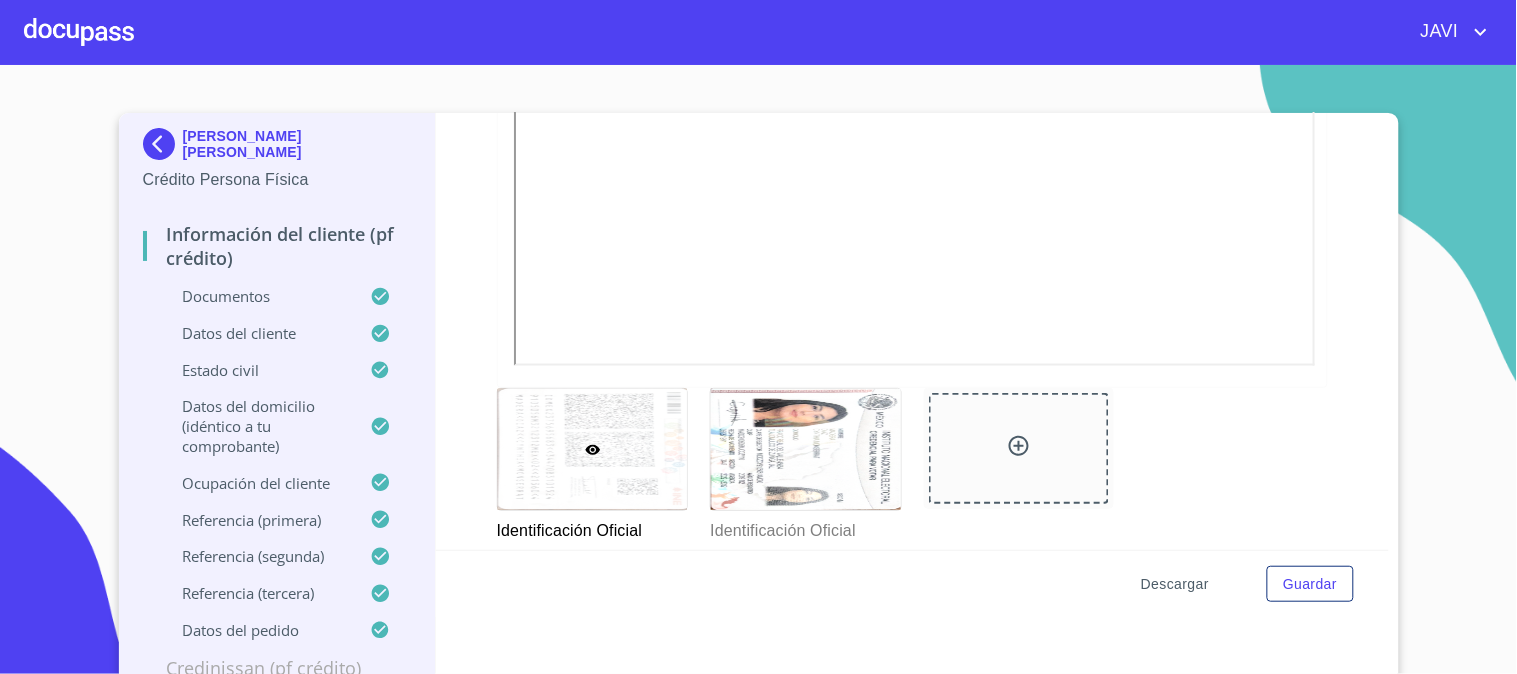 click on "Descargar" at bounding box center (1175, 584) 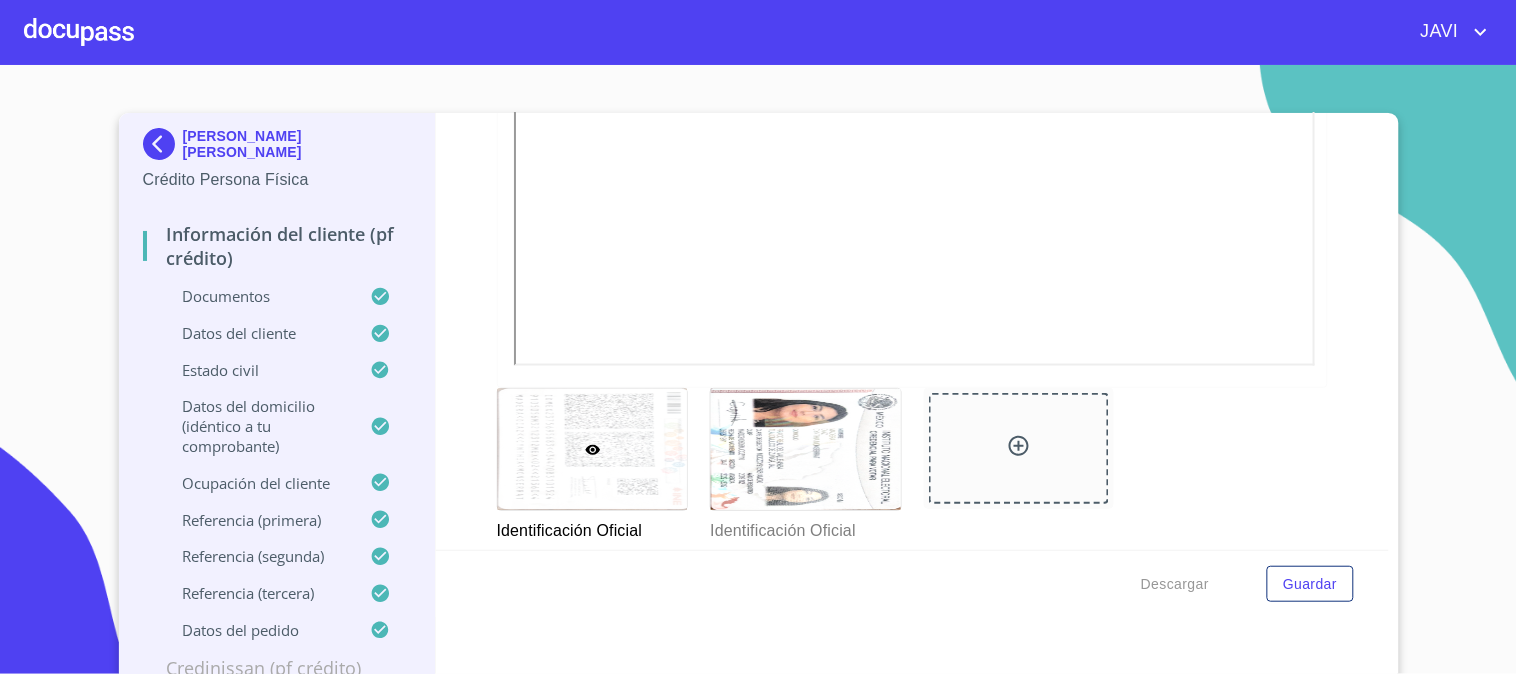 click at bounding box center [79, 32] 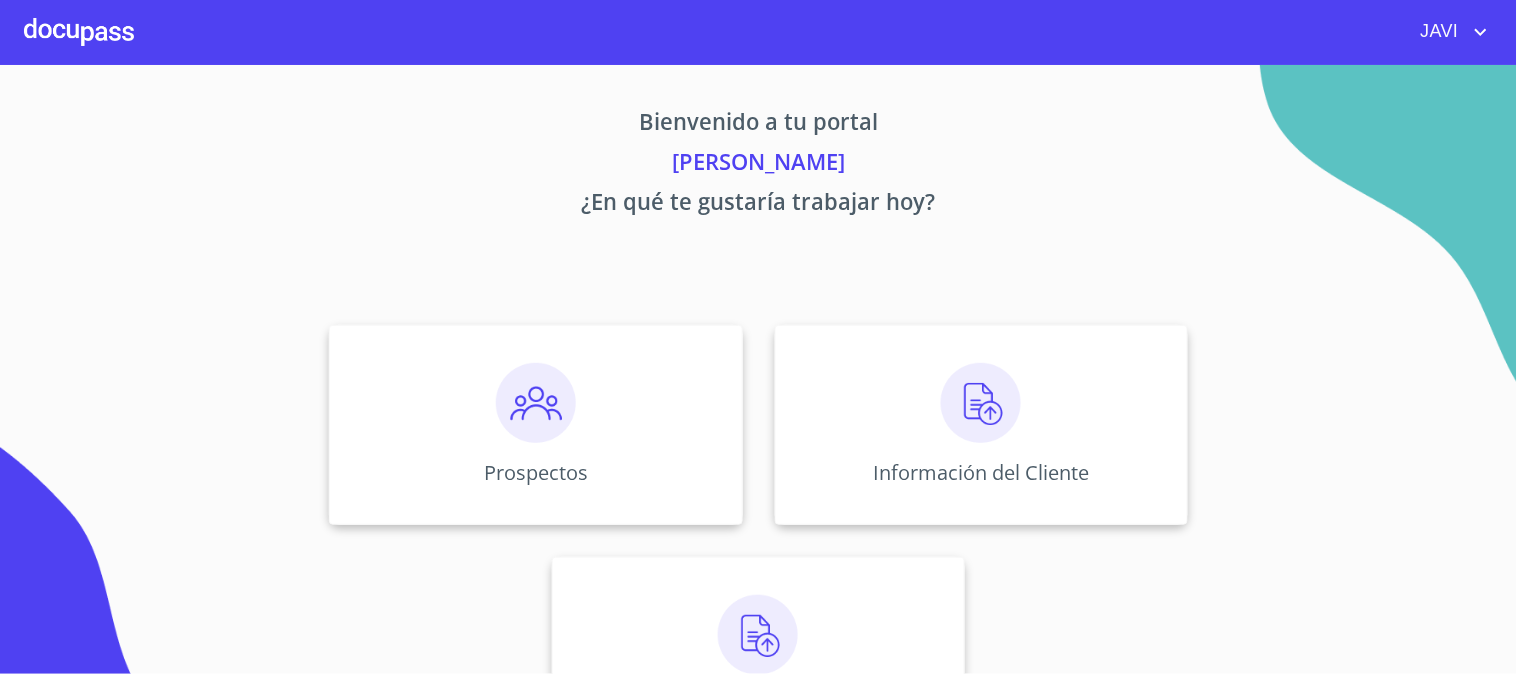 drag, startPoint x: 1482, startPoint y: 26, endPoint x: 1470, endPoint y: 45, distance: 22.472204 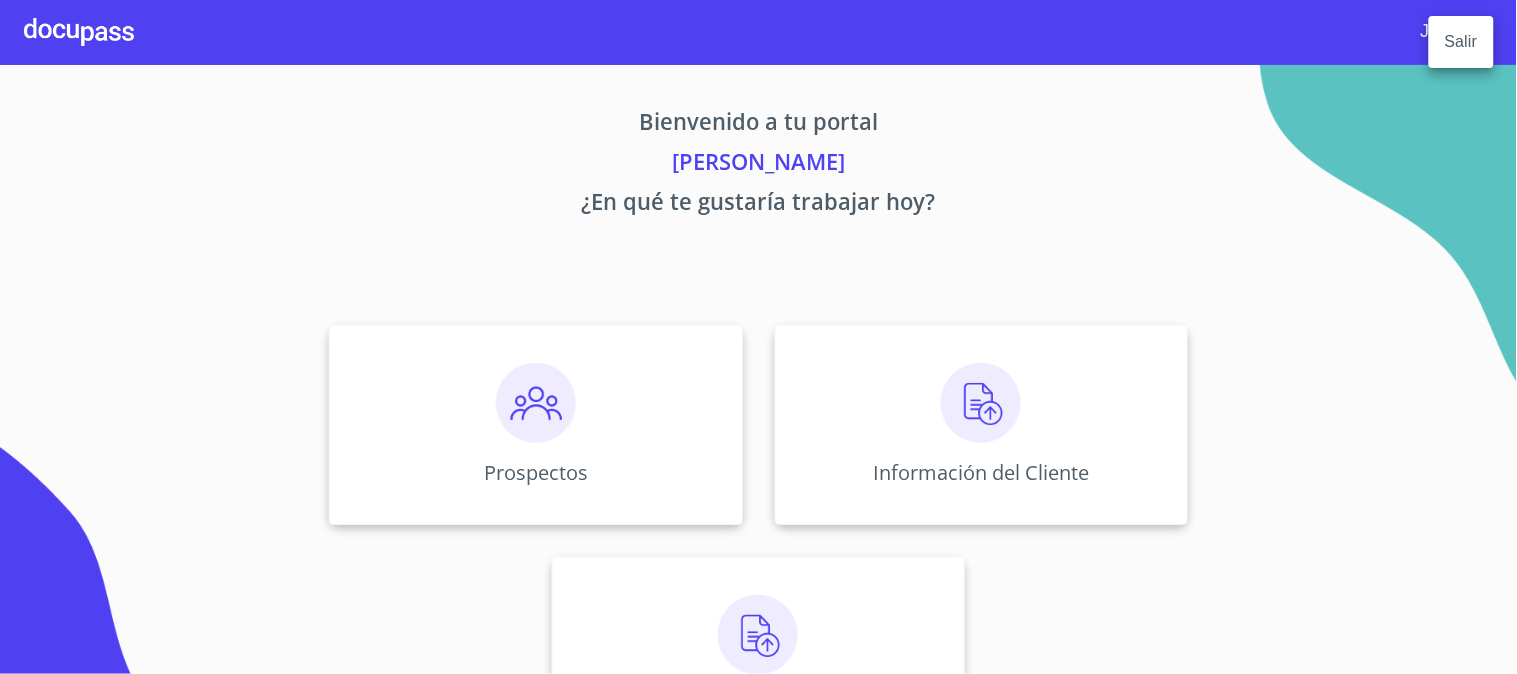 click on "Salir" at bounding box center (1461, 42) 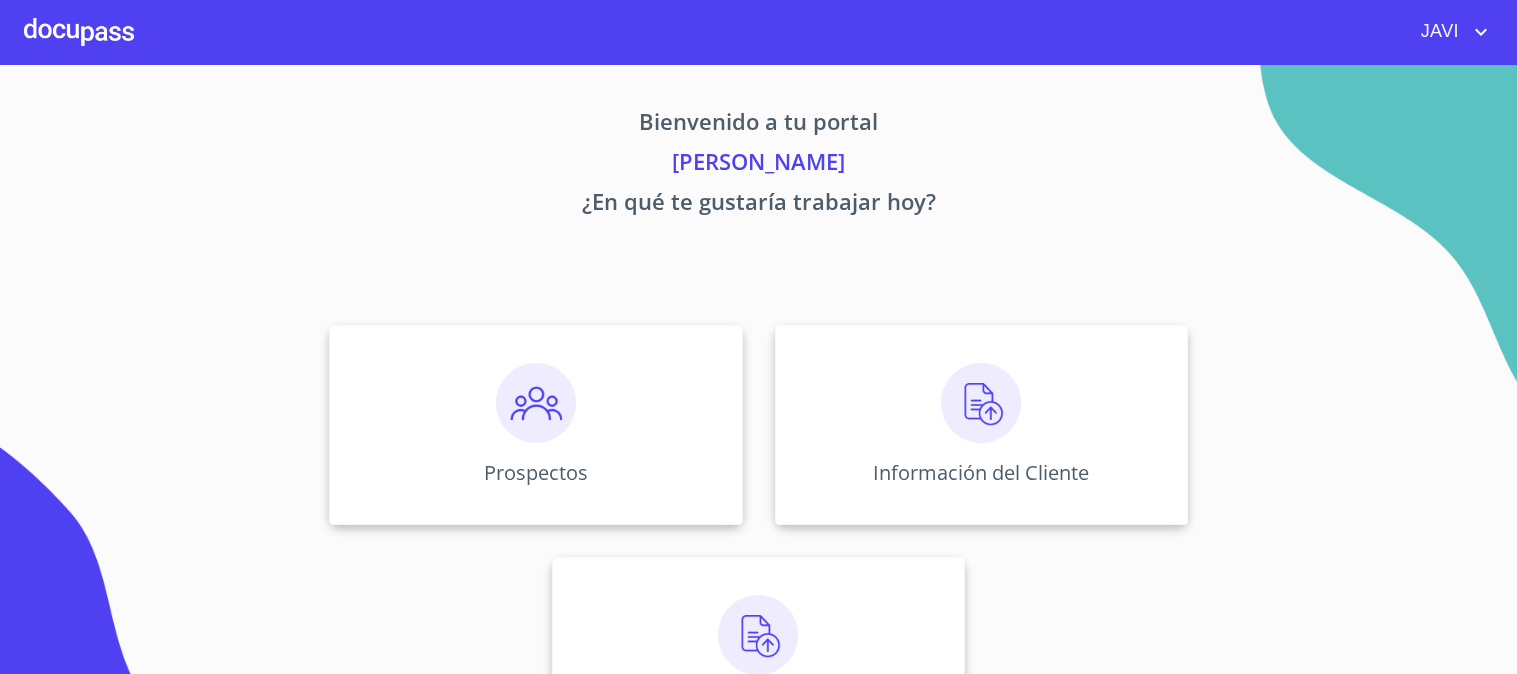 scroll, scrollTop: 0, scrollLeft: 0, axis: both 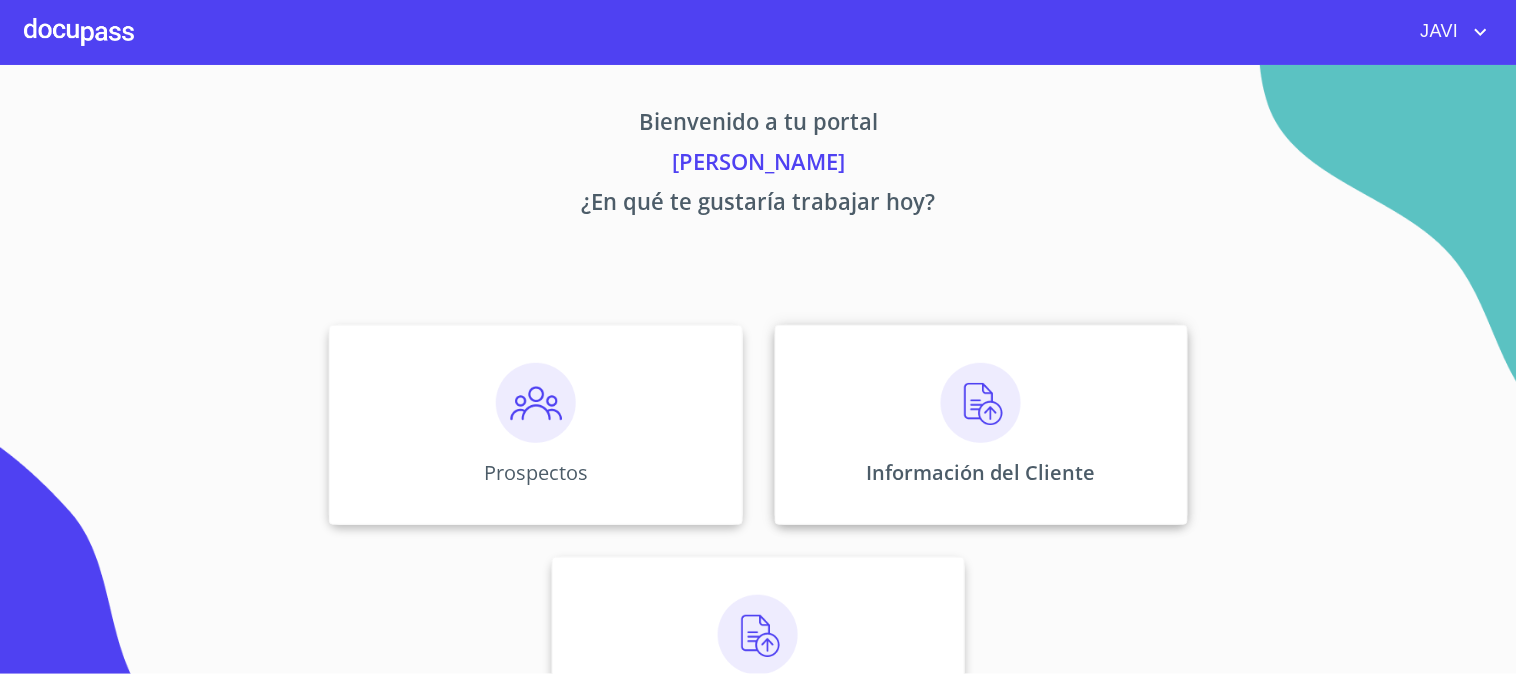click at bounding box center [981, 403] 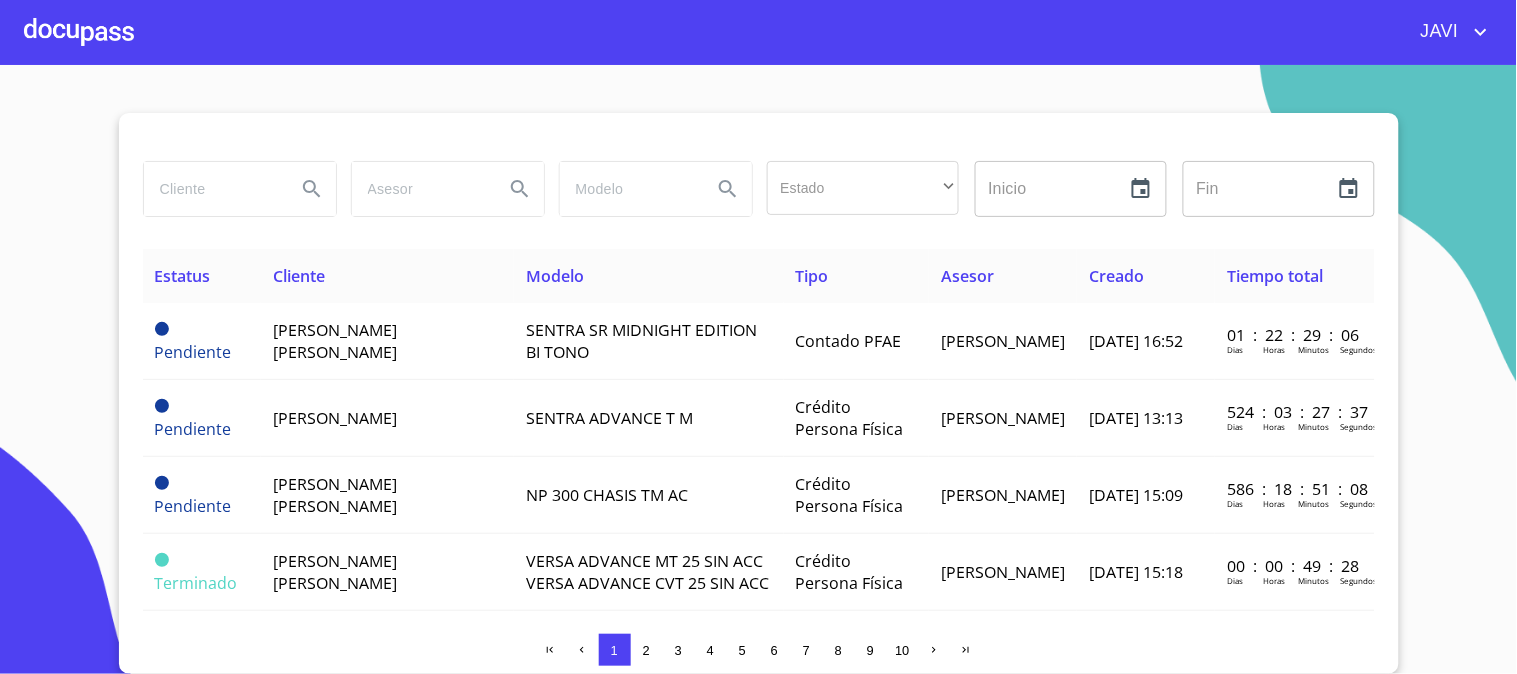 click at bounding box center [212, 189] 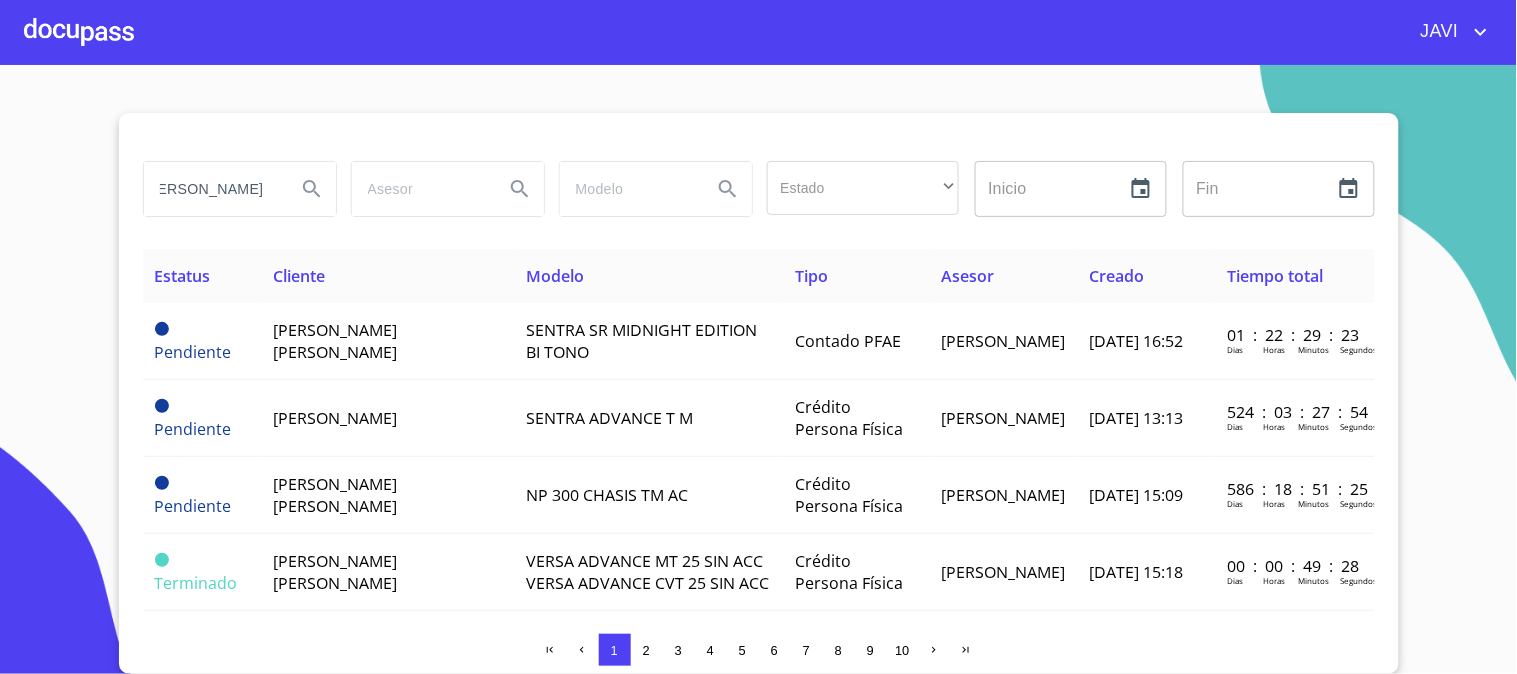 scroll, scrollTop: 0, scrollLeft: 63, axis: horizontal 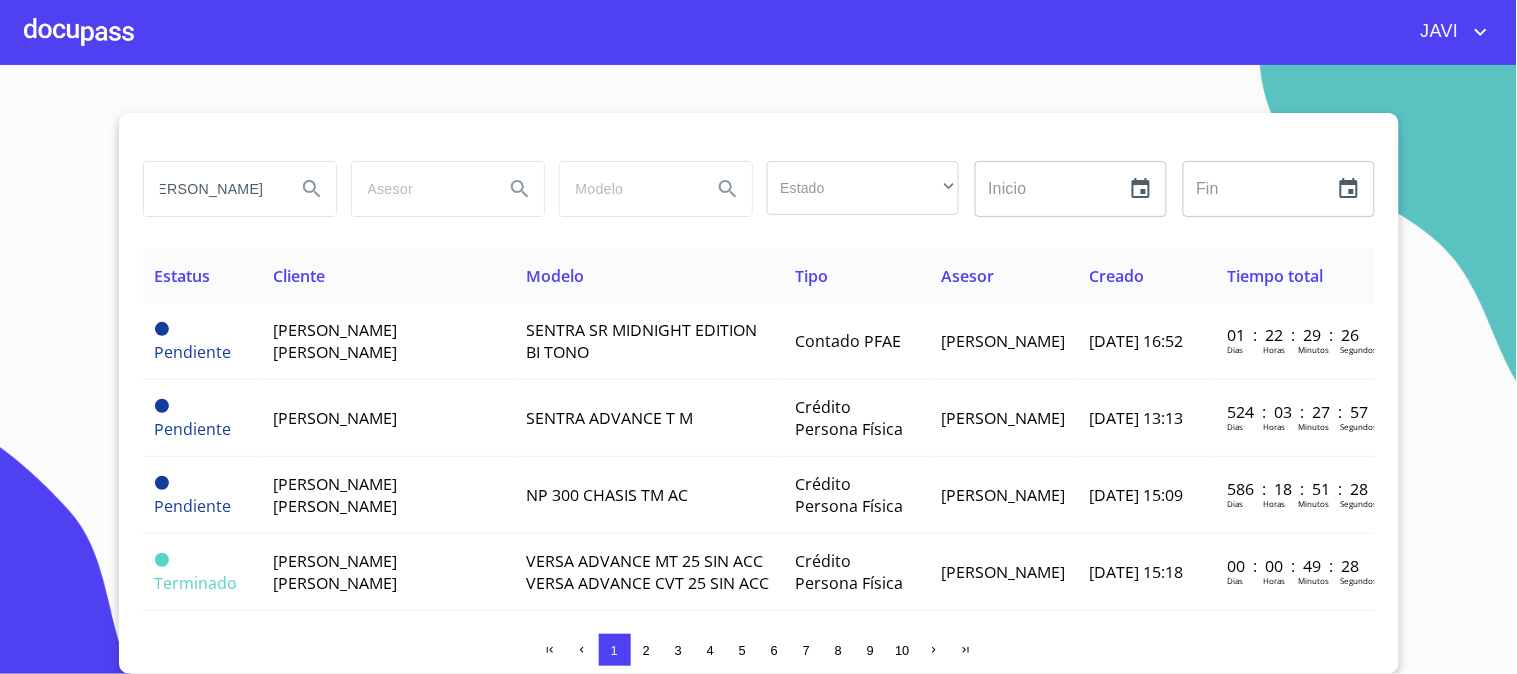 type on "[PERSON_NAME]" 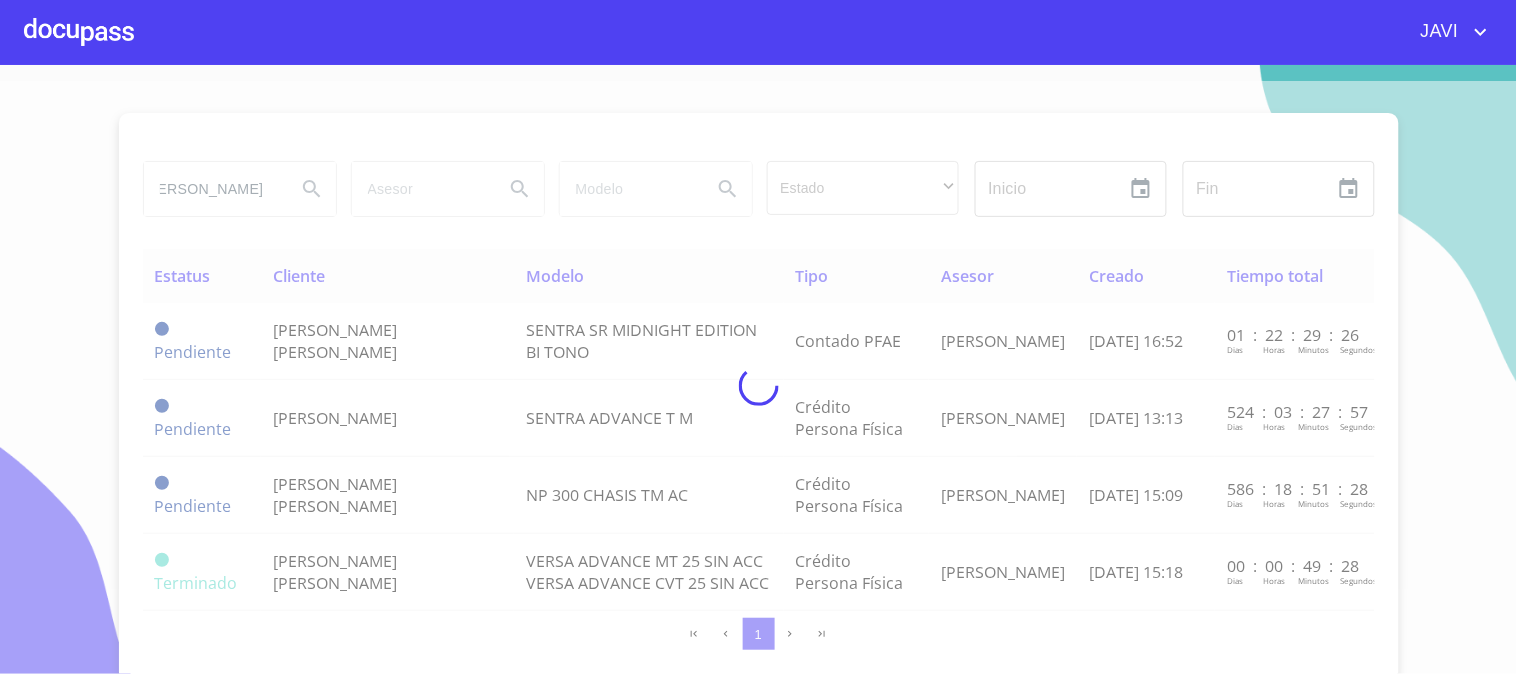 scroll, scrollTop: 0, scrollLeft: 0, axis: both 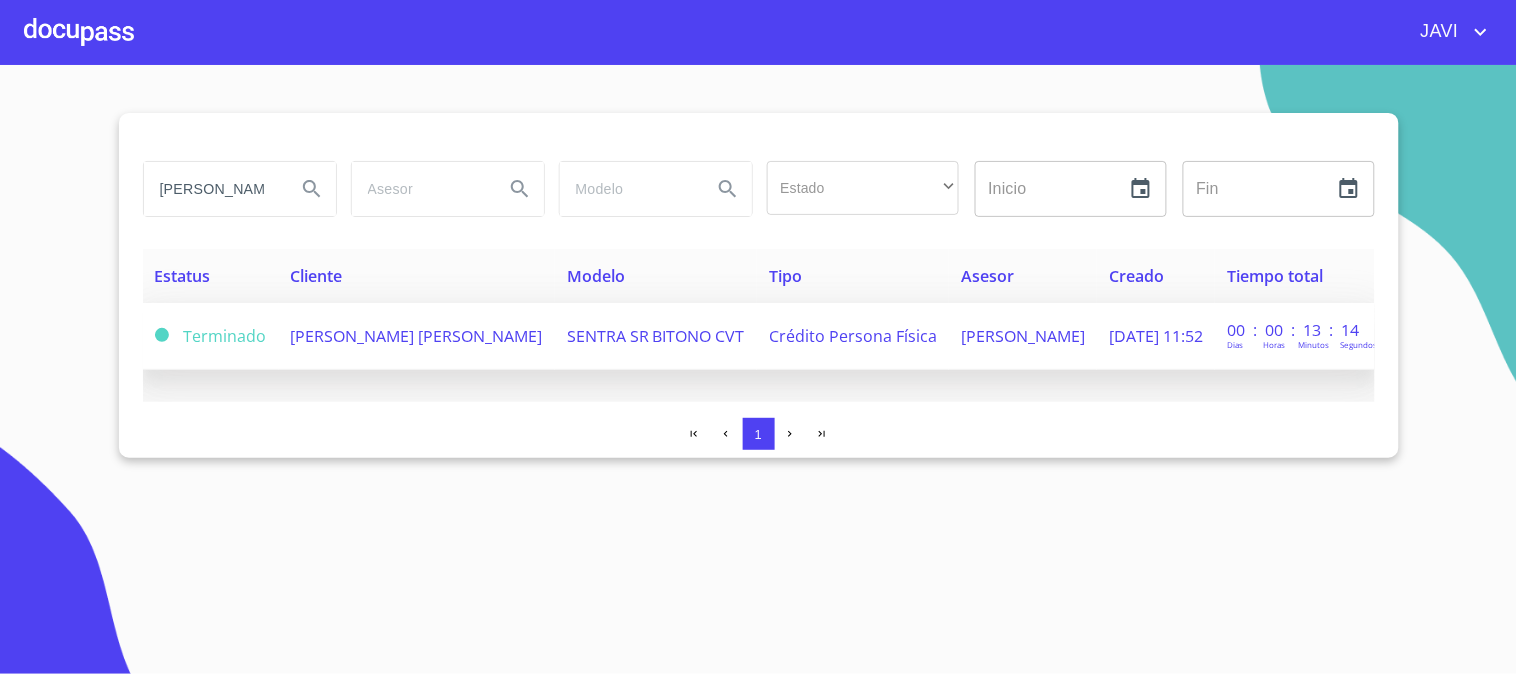 click on "SENTRA SR BITONO CVT" at bounding box center (656, 336) 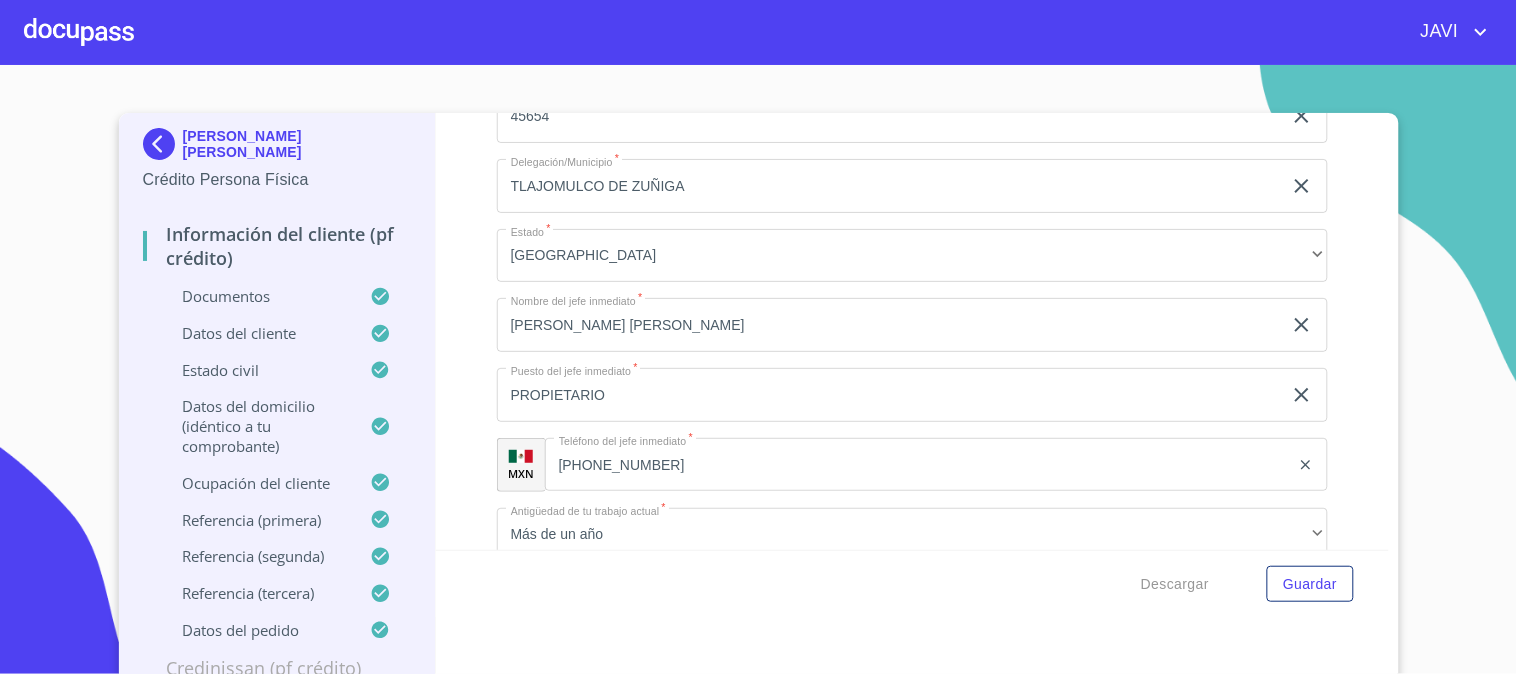scroll, scrollTop: 9045, scrollLeft: 0, axis: vertical 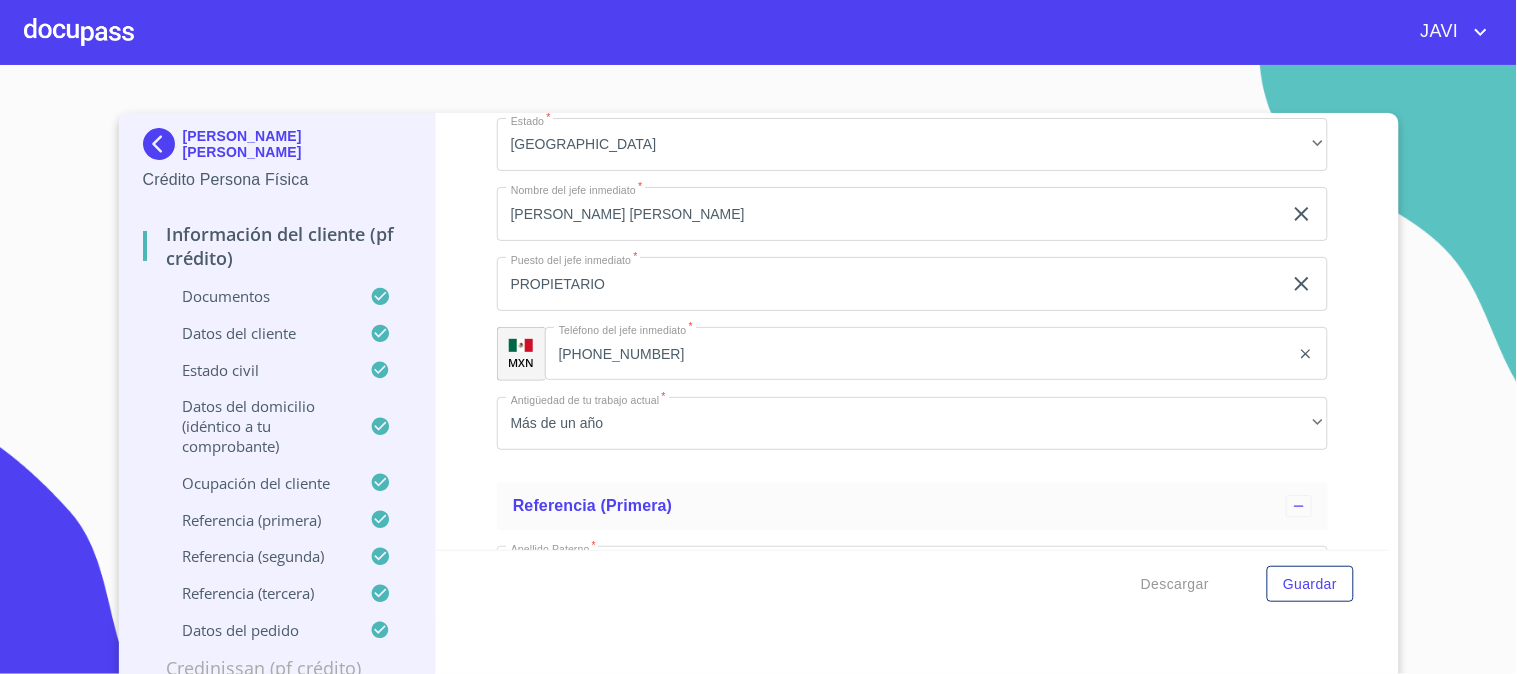 click at bounding box center [79, 32] 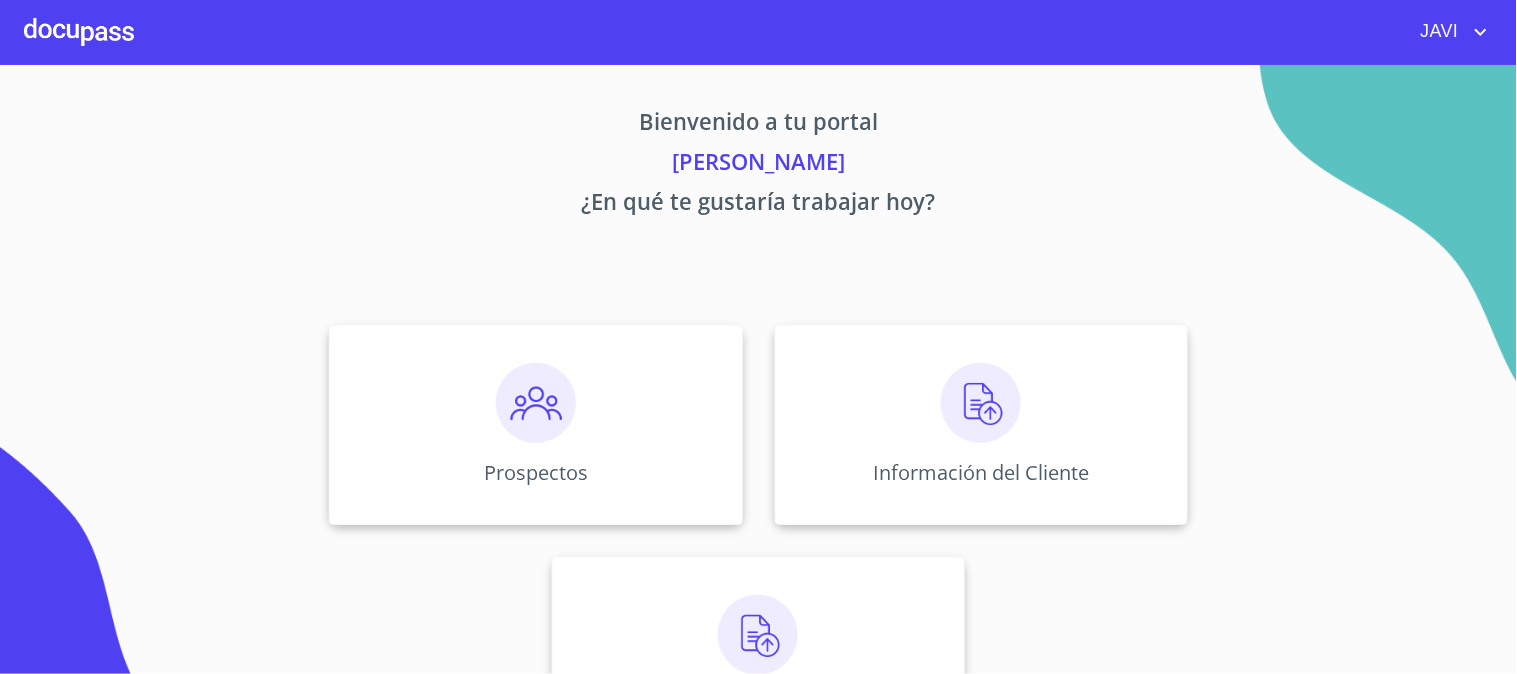 click 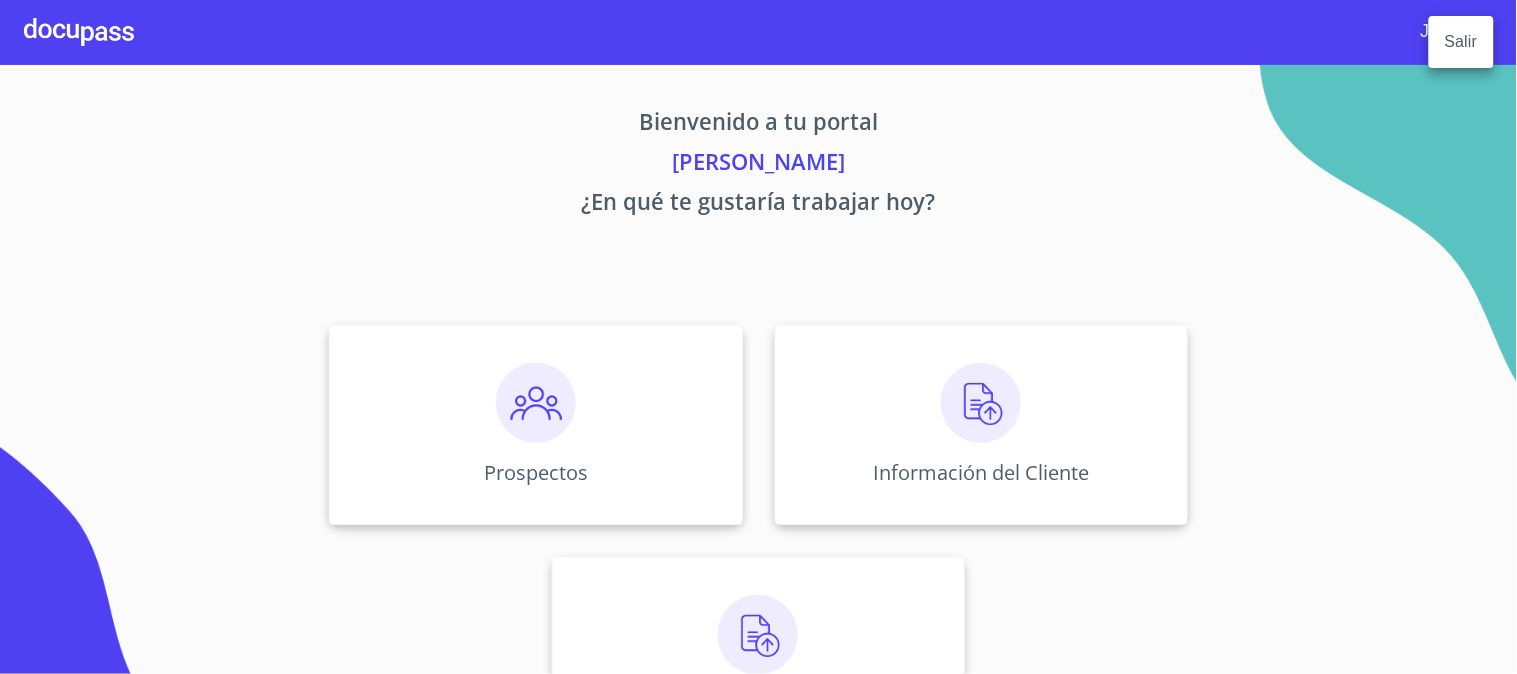 click on "Salir" at bounding box center [1461, 42] 